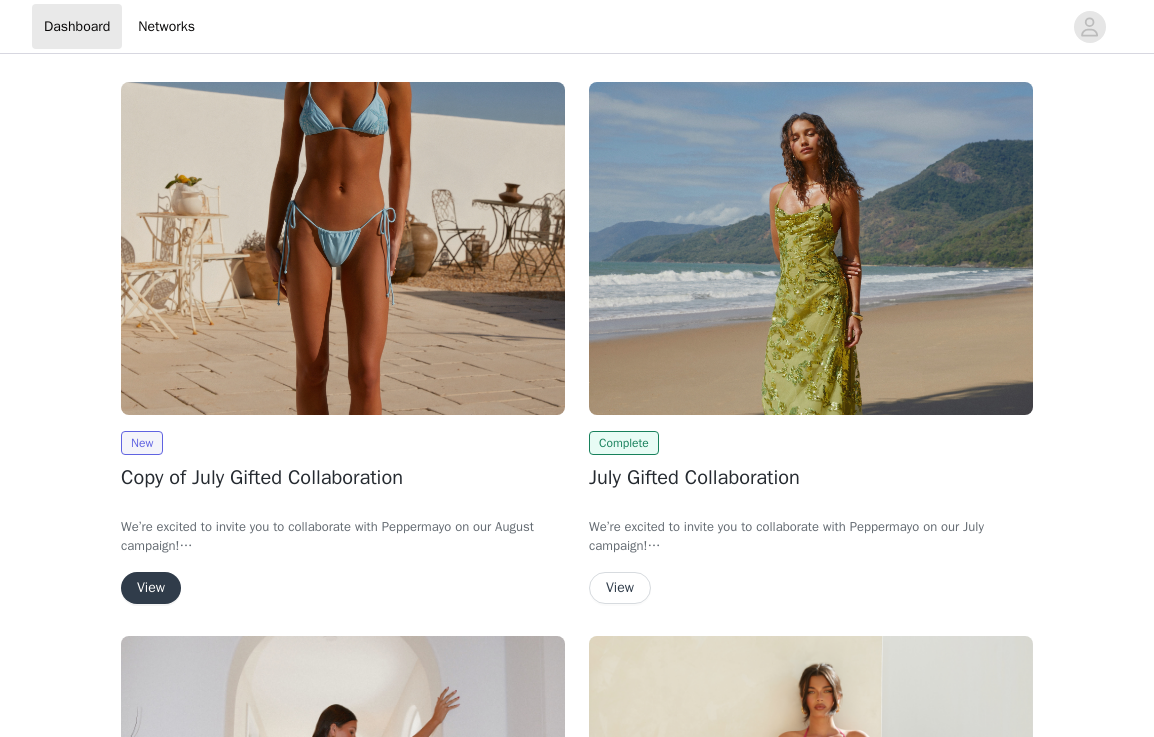 scroll, scrollTop: 0, scrollLeft: 0, axis: both 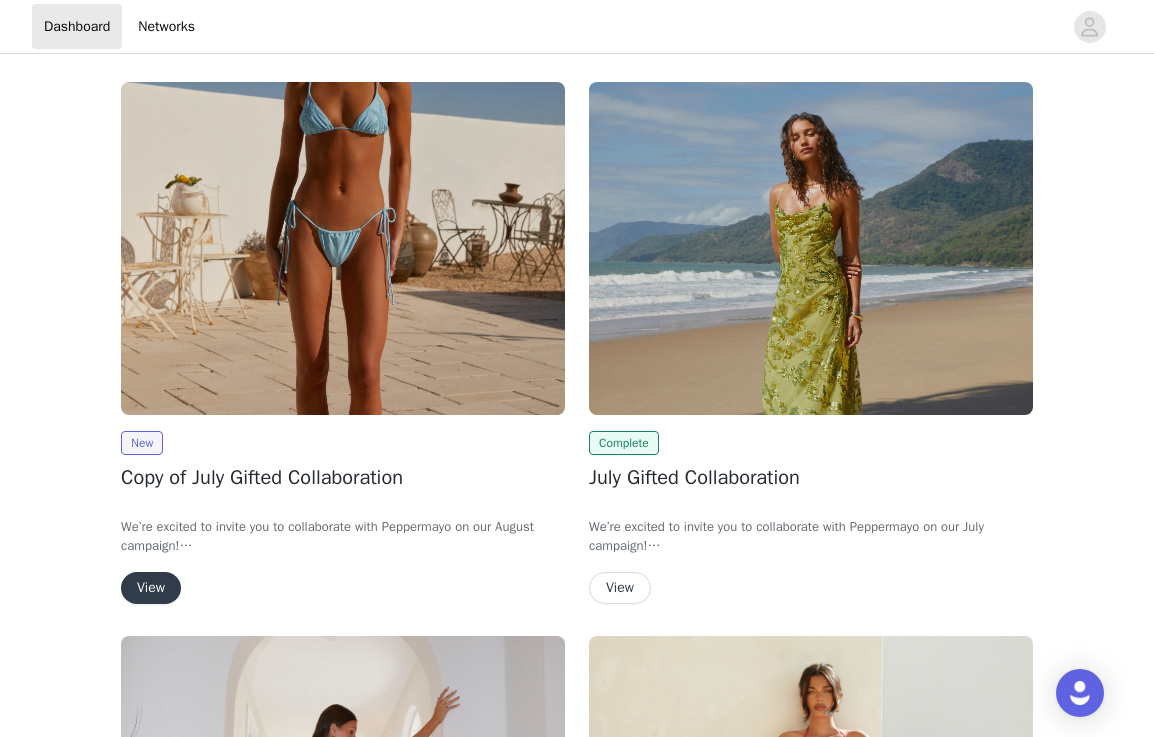 click on "View" at bounding box center (151, 588) 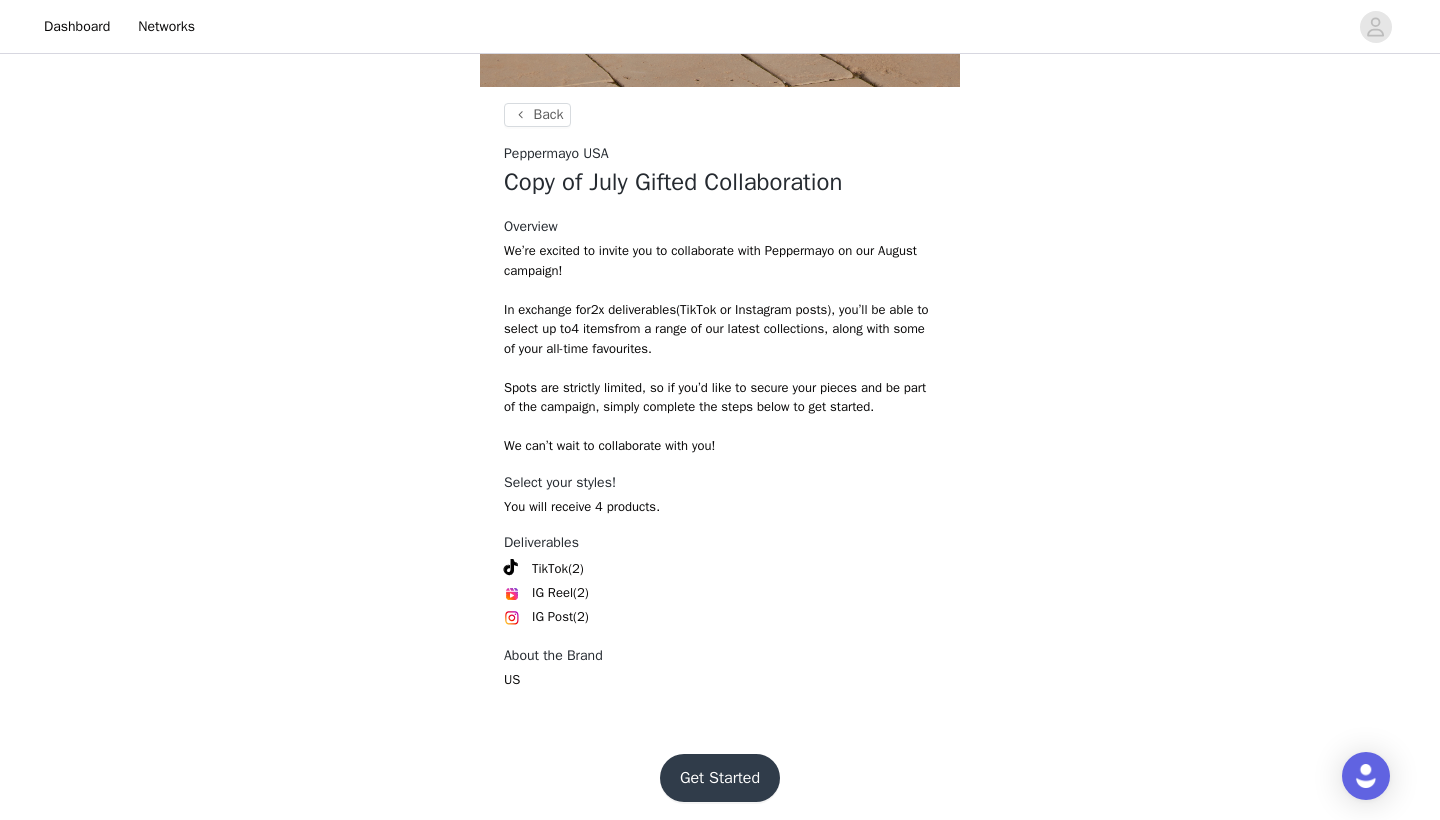 scroll, scrollTop: 690, scrollLeft: 0, axis: vertical 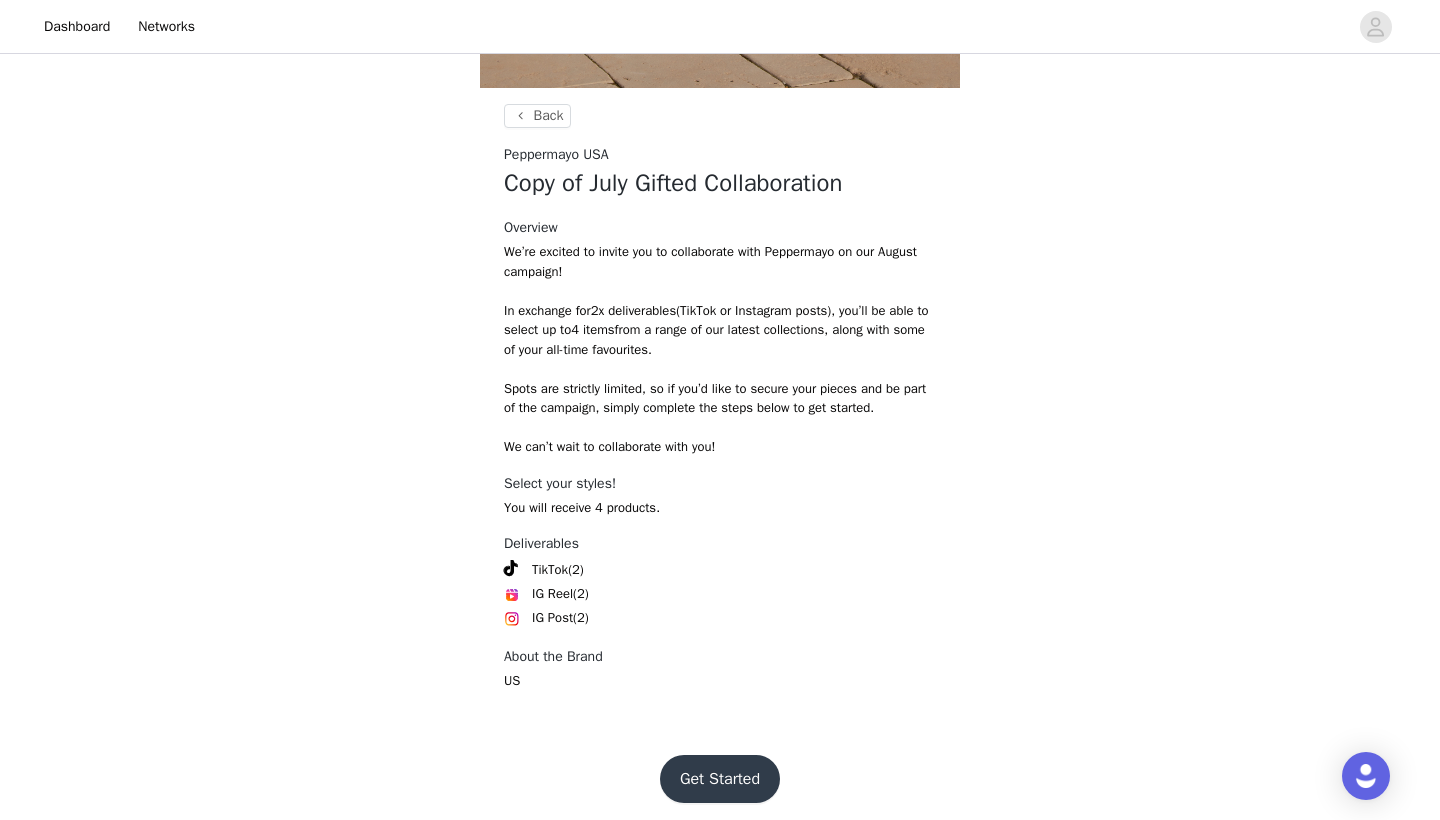 click on "Get Started" at bounding box center [720, 779] 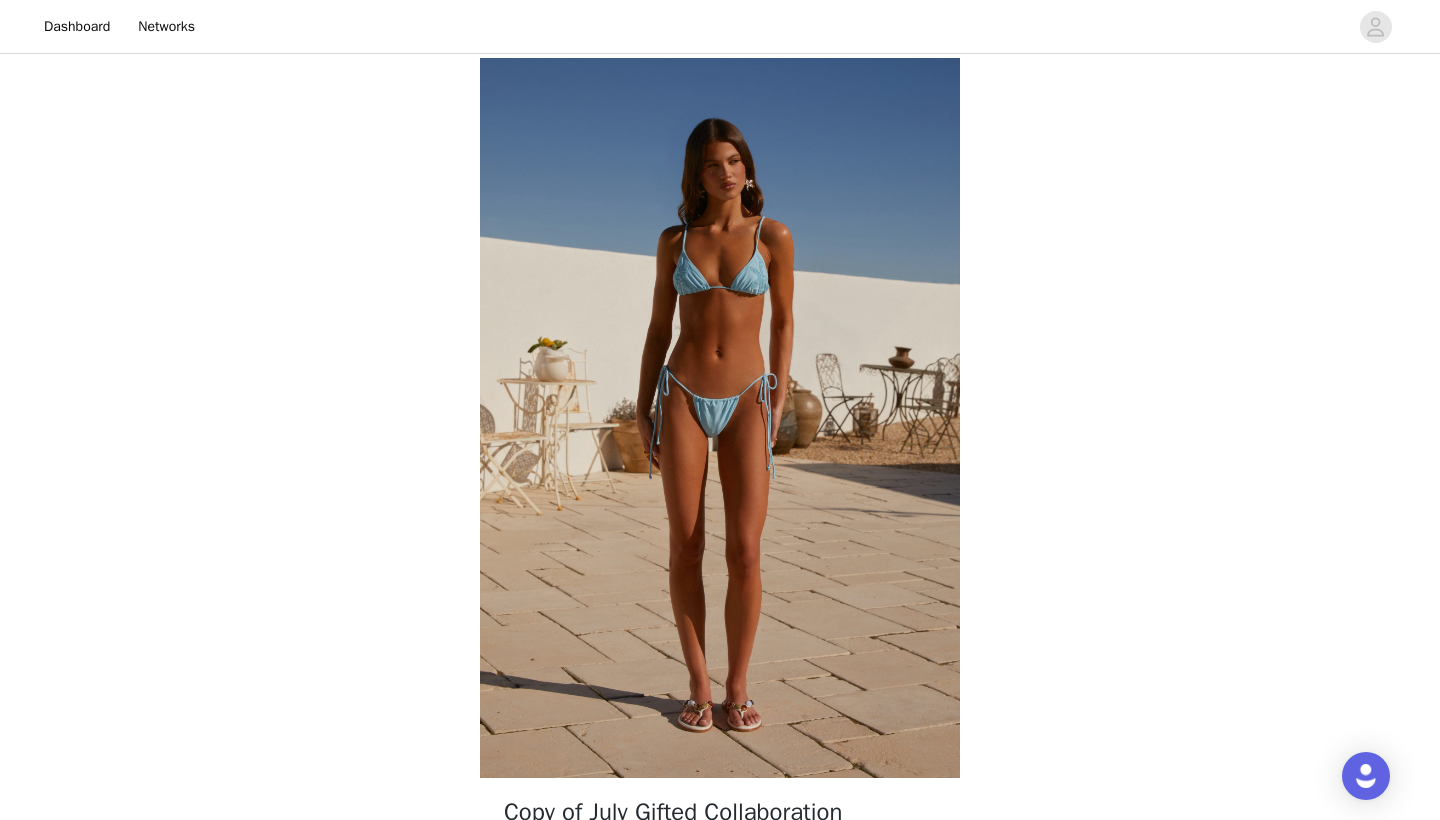 scroll, scrollTop: 571, scrollLeft: 0, axis: vertical 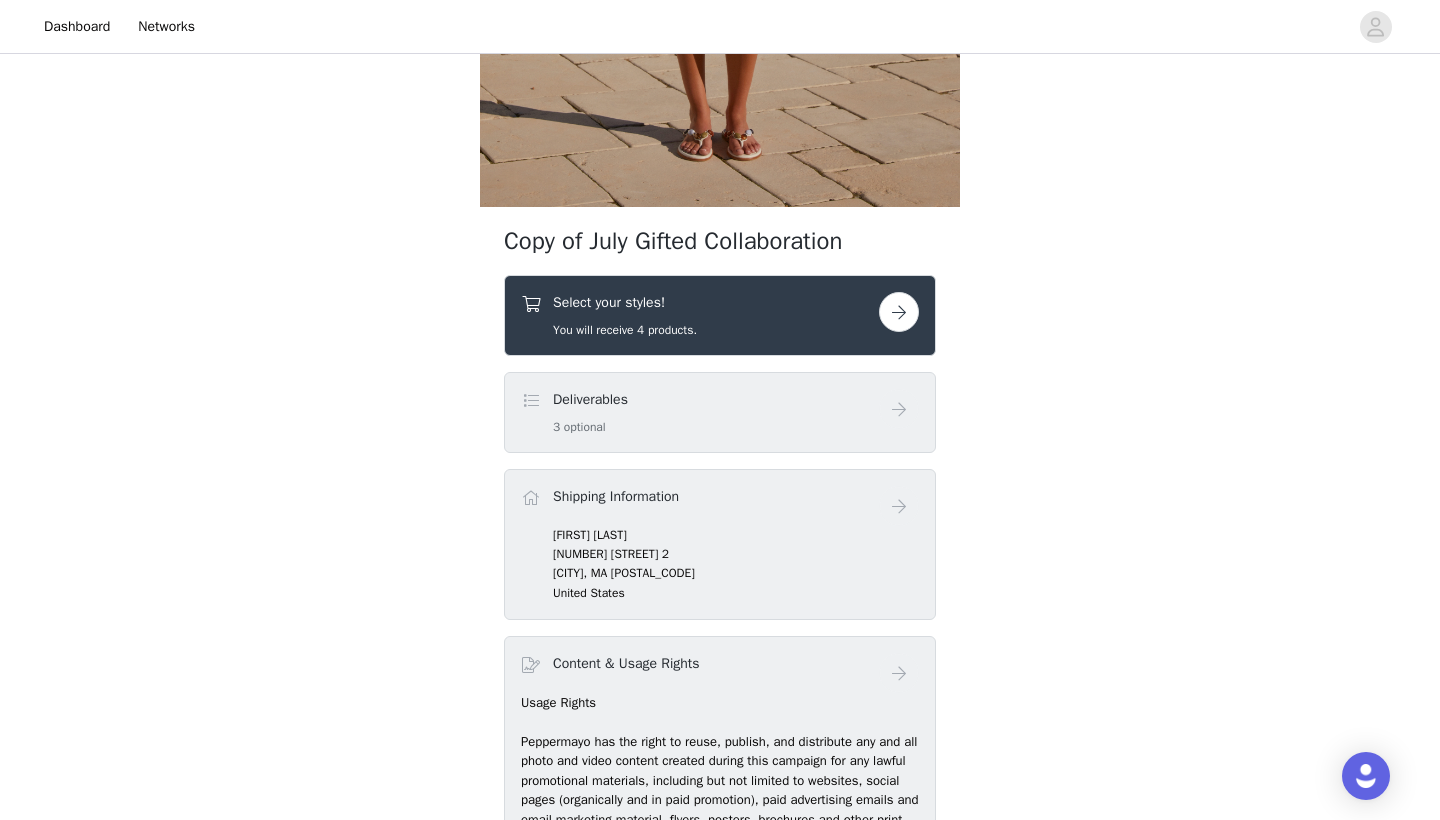 click at bounding box center (899, 312) 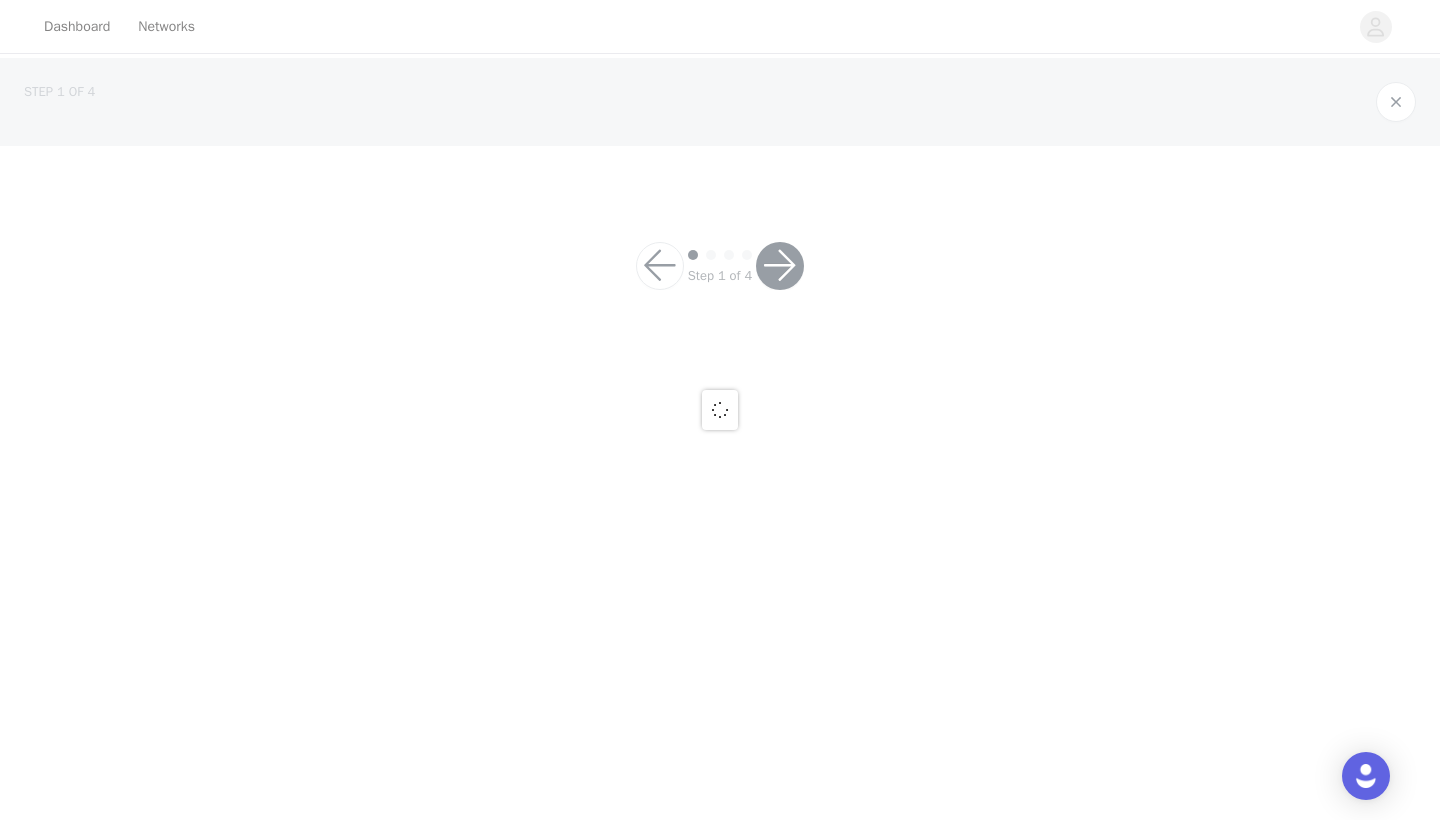 scroll, scrollTop: 0, scrollLeft: 0, axis: both 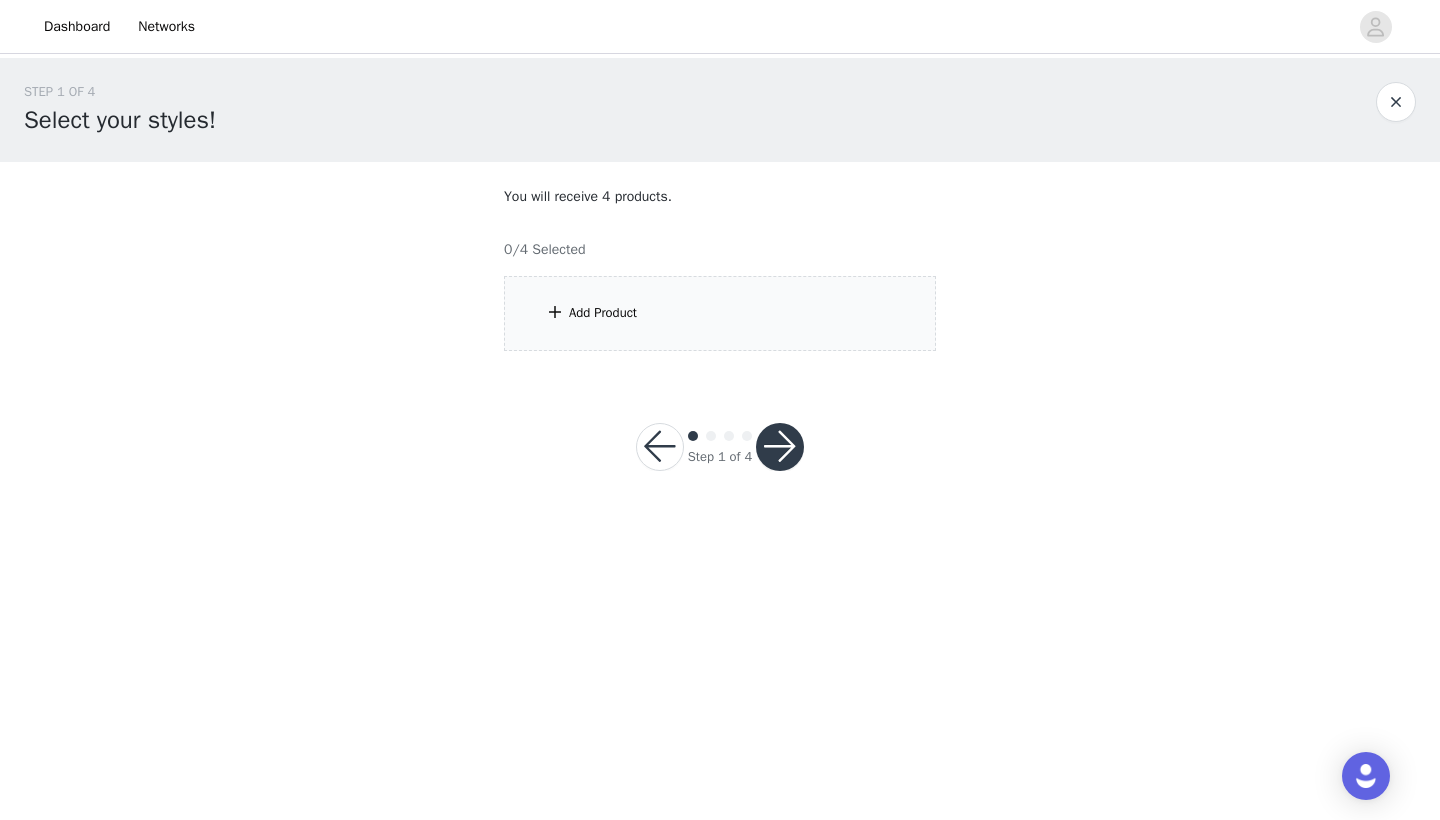 click on "Add Product" at bounding box center [720, 313] 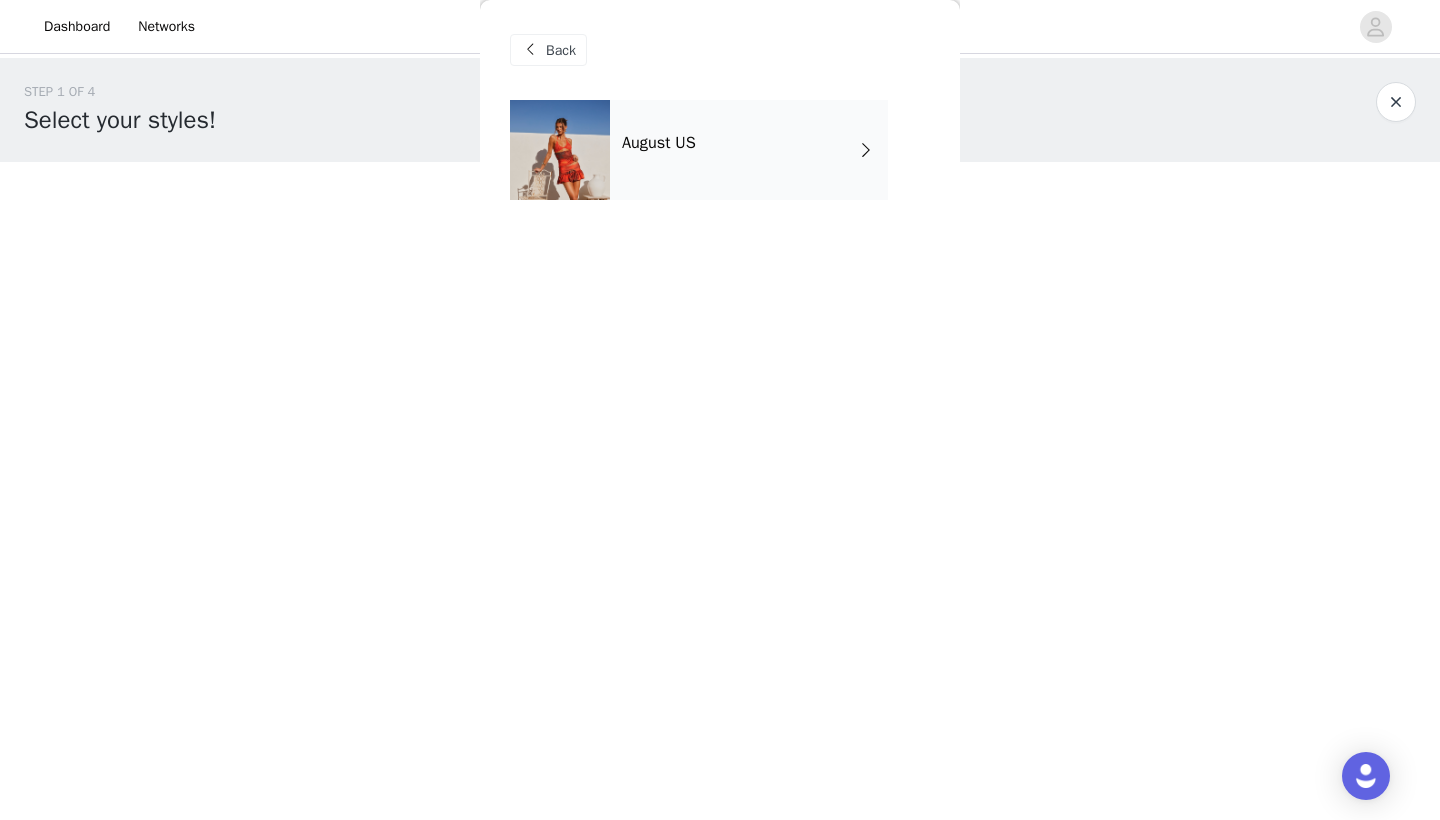 click on "August US" at bounding box center [749, 150] 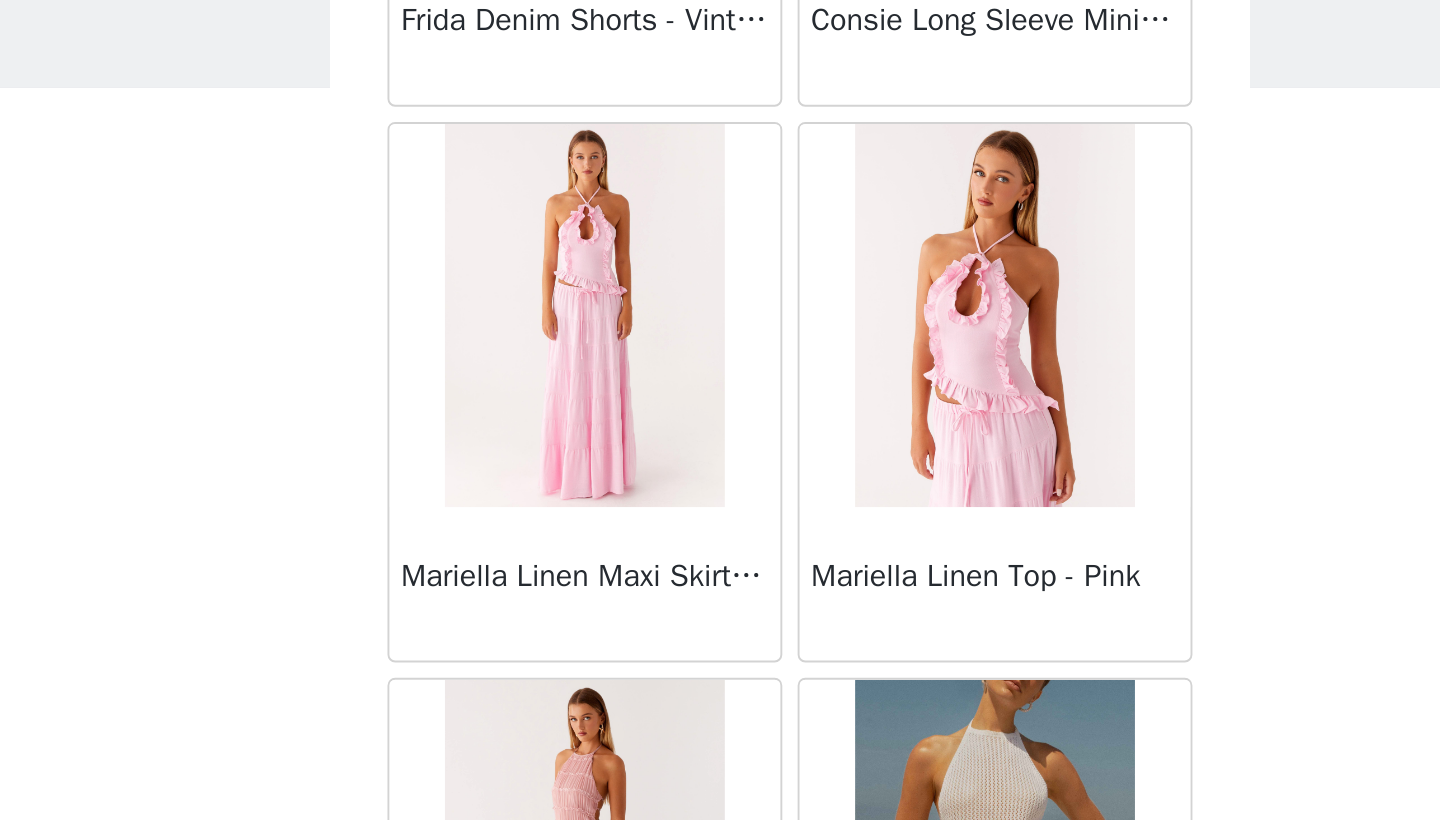 scroll, scrollTop: 2240, scrollLeft: 0, axis: vertical 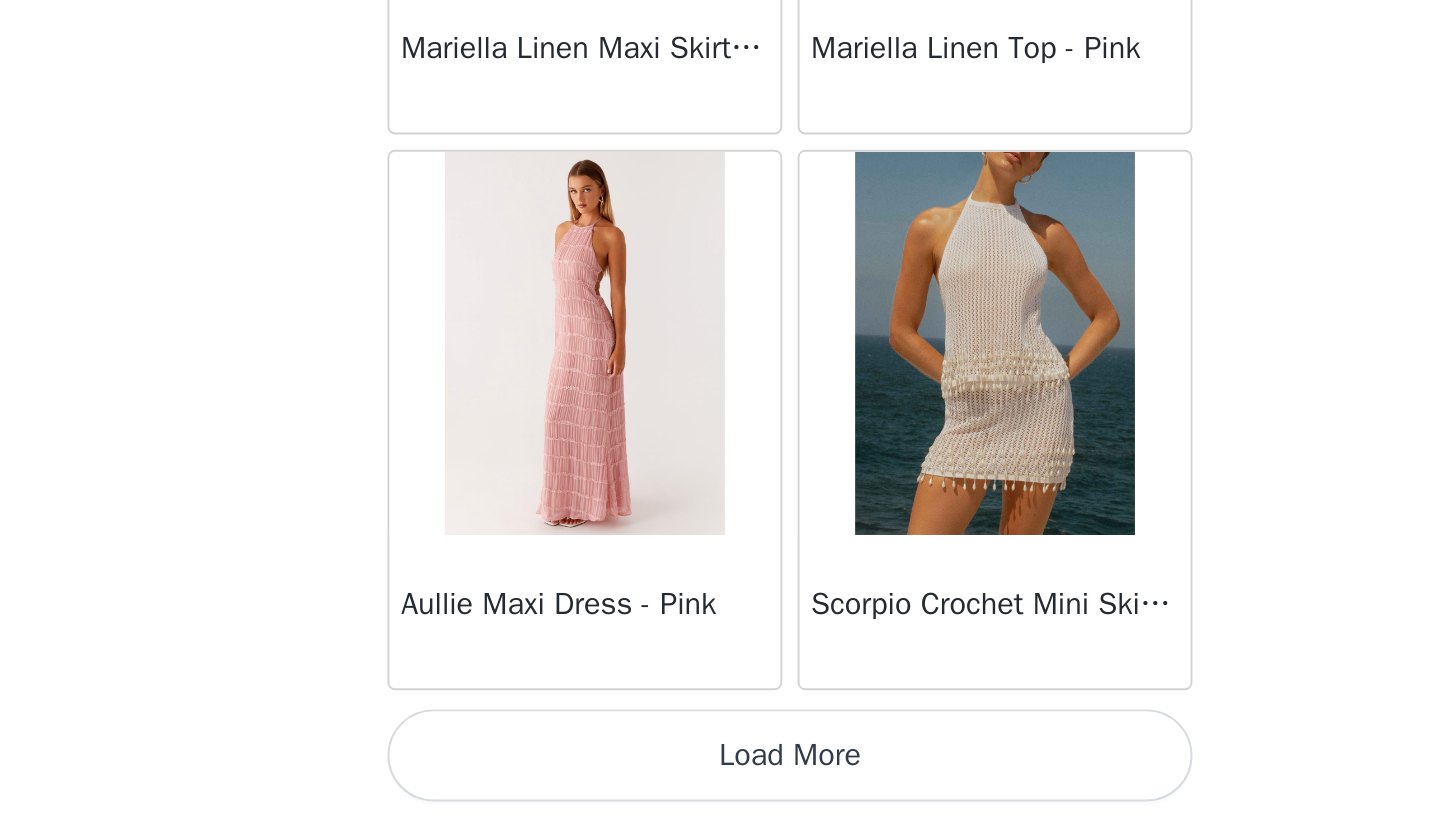 click on "Load More" at bounding box center [720, 786] 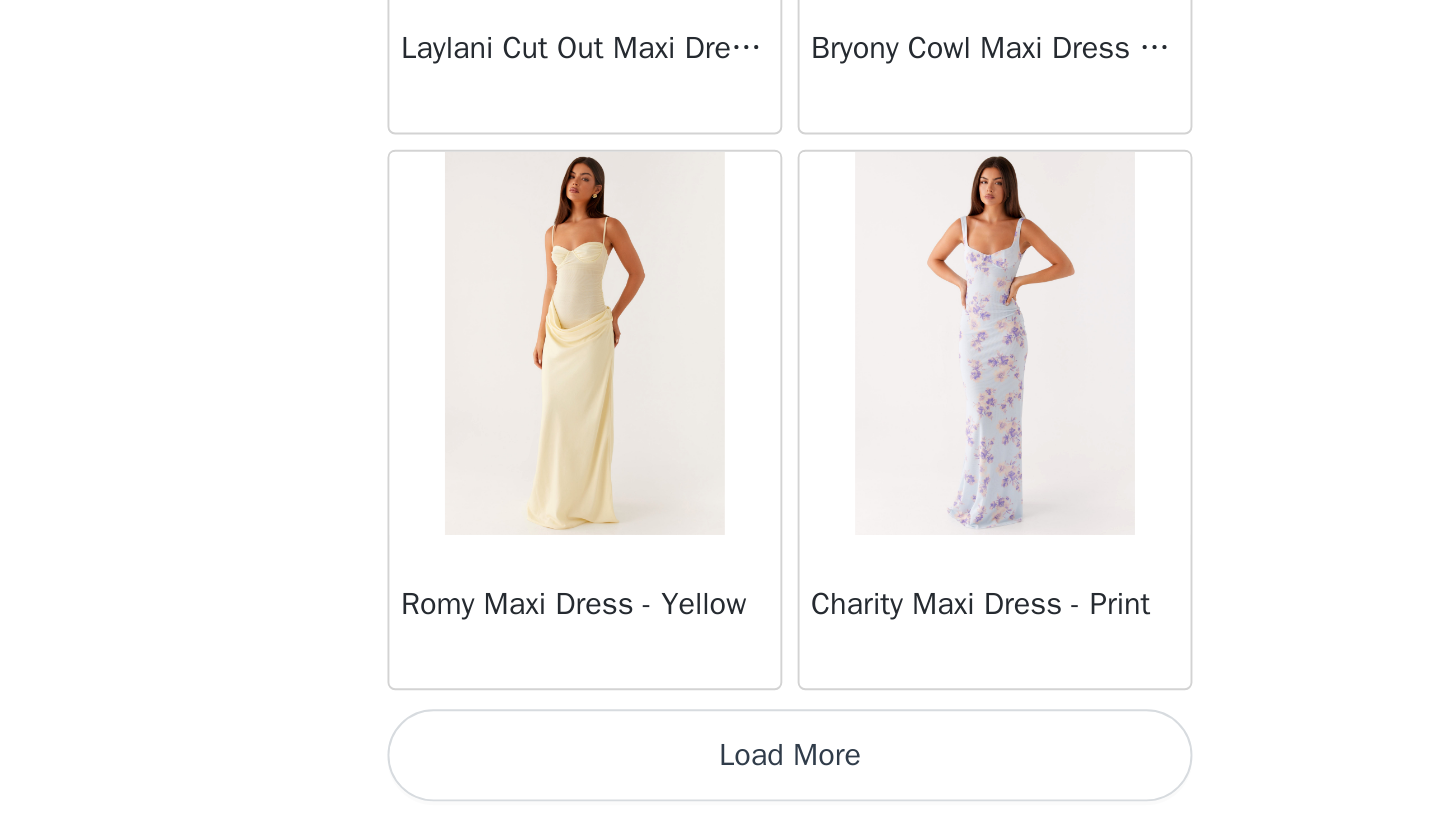 scroll, scrollTop: 5140, scrollLeft: 0, axis: vertical 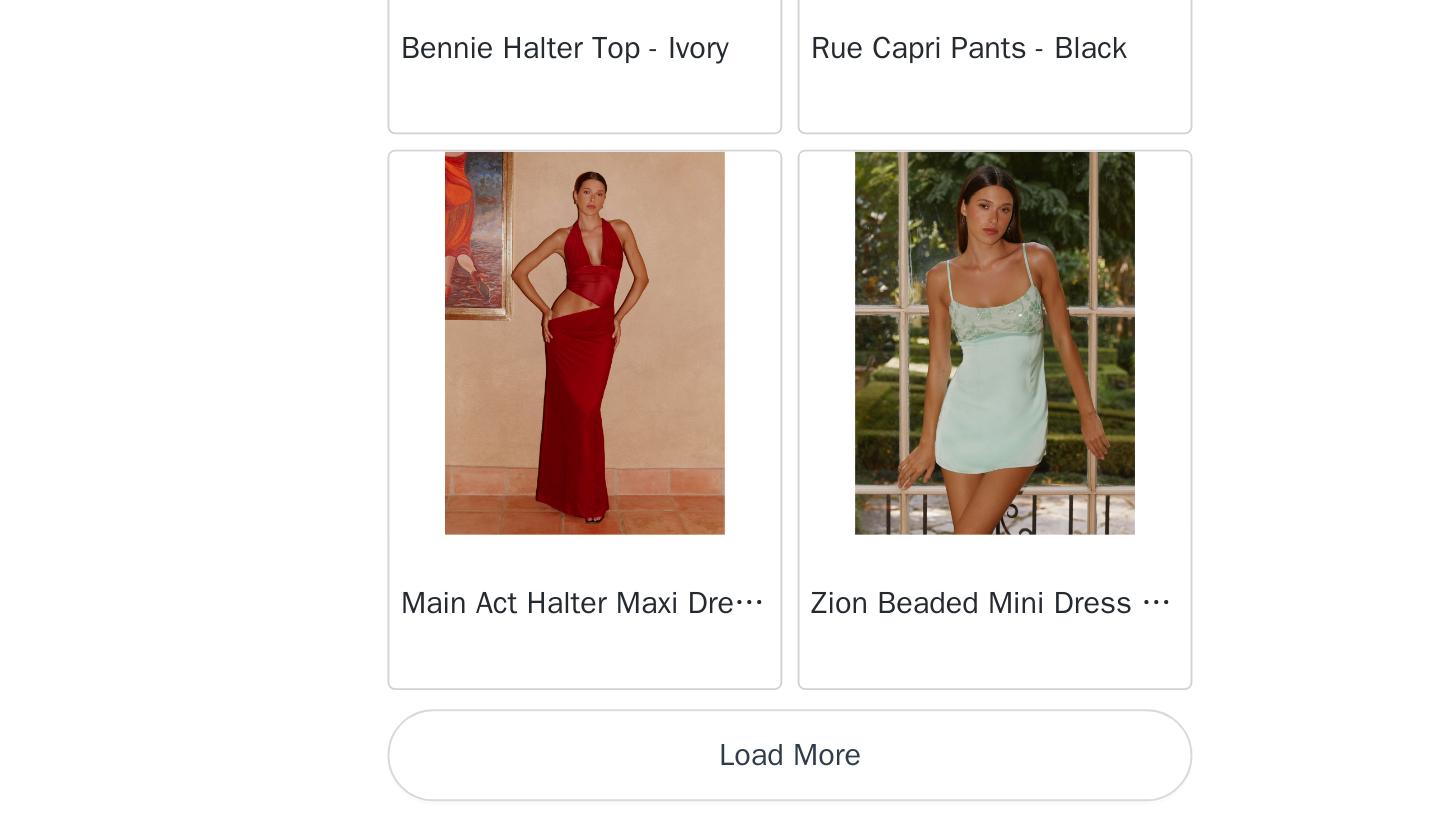 click on "Load More" at bounding box center [720, 786] 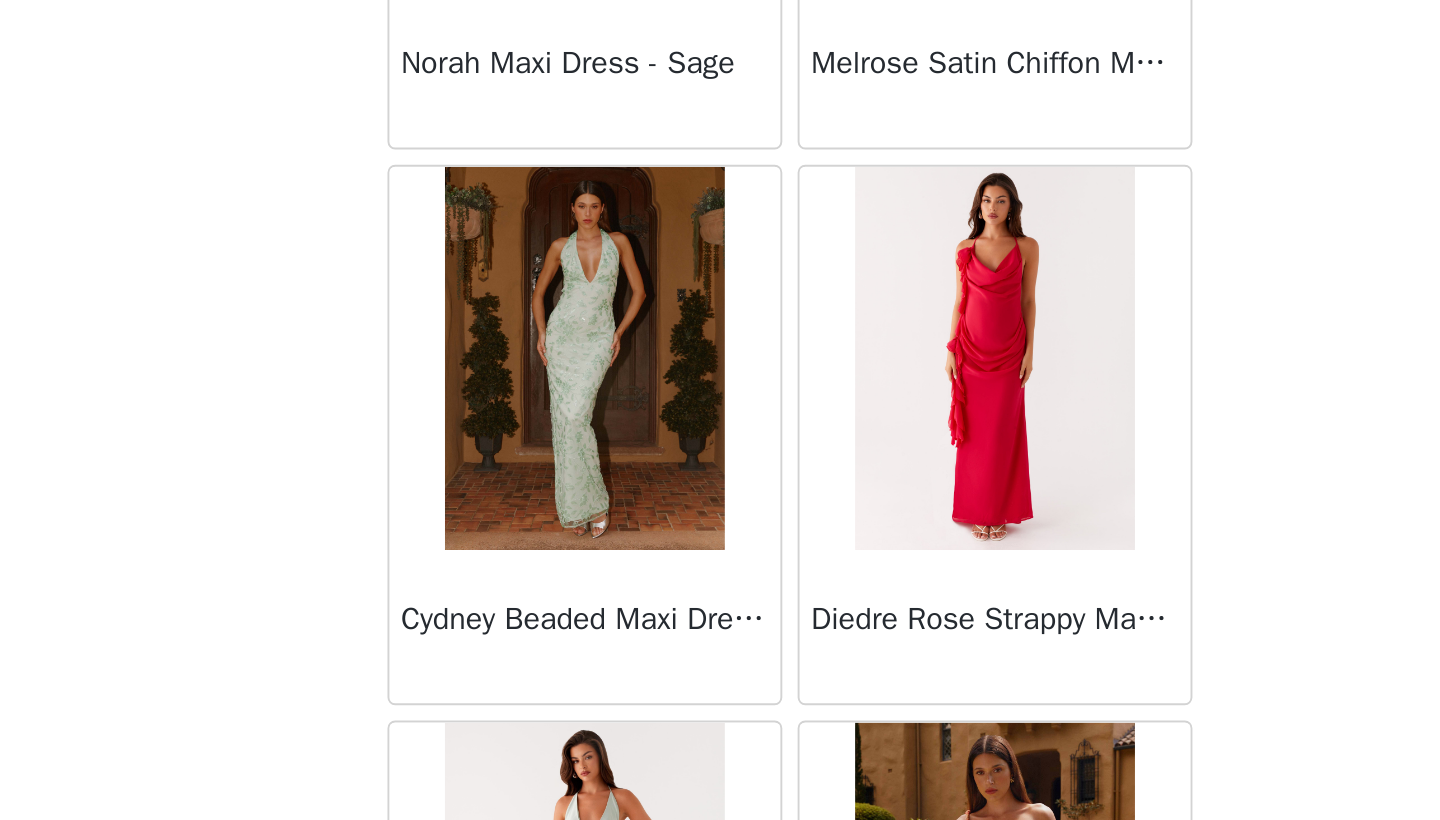 scroll, scrollTop: 9205, scrollLeft: 0, axis: vertical 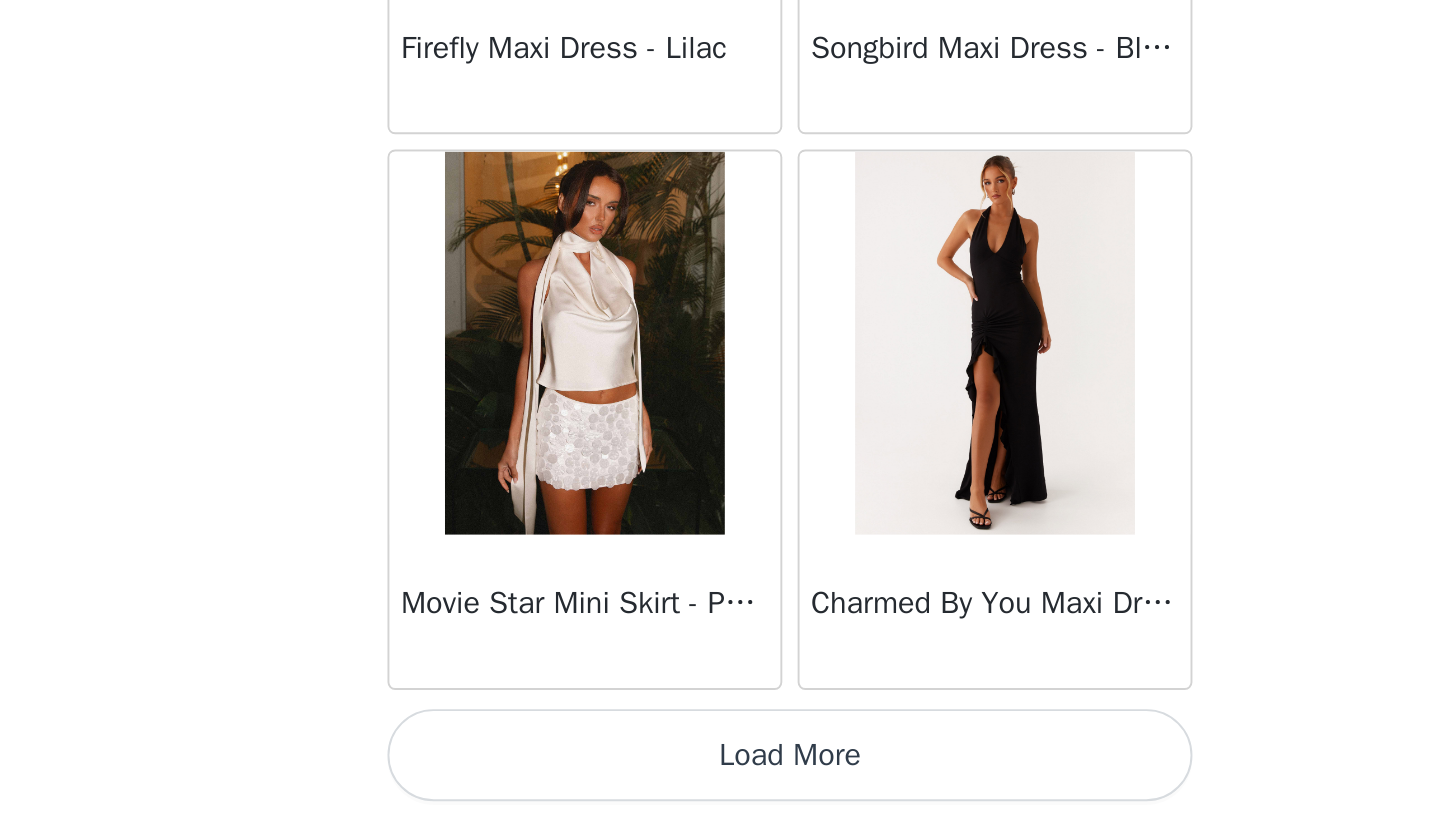 click on "Load More" at bounding box center [720, 786] 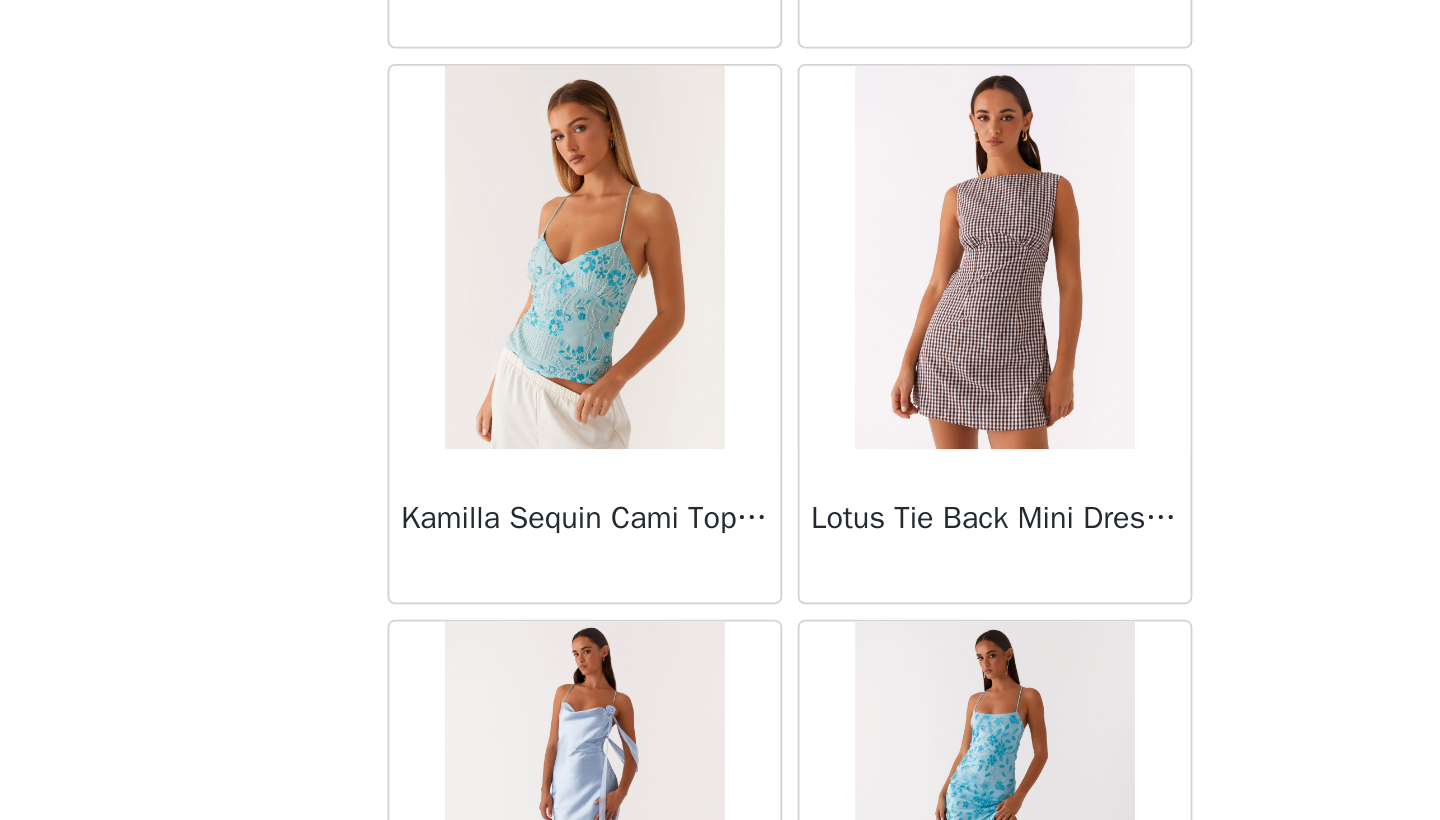 scroll, scrollTop: 13312, scrollLeft: 0, axis: vertical 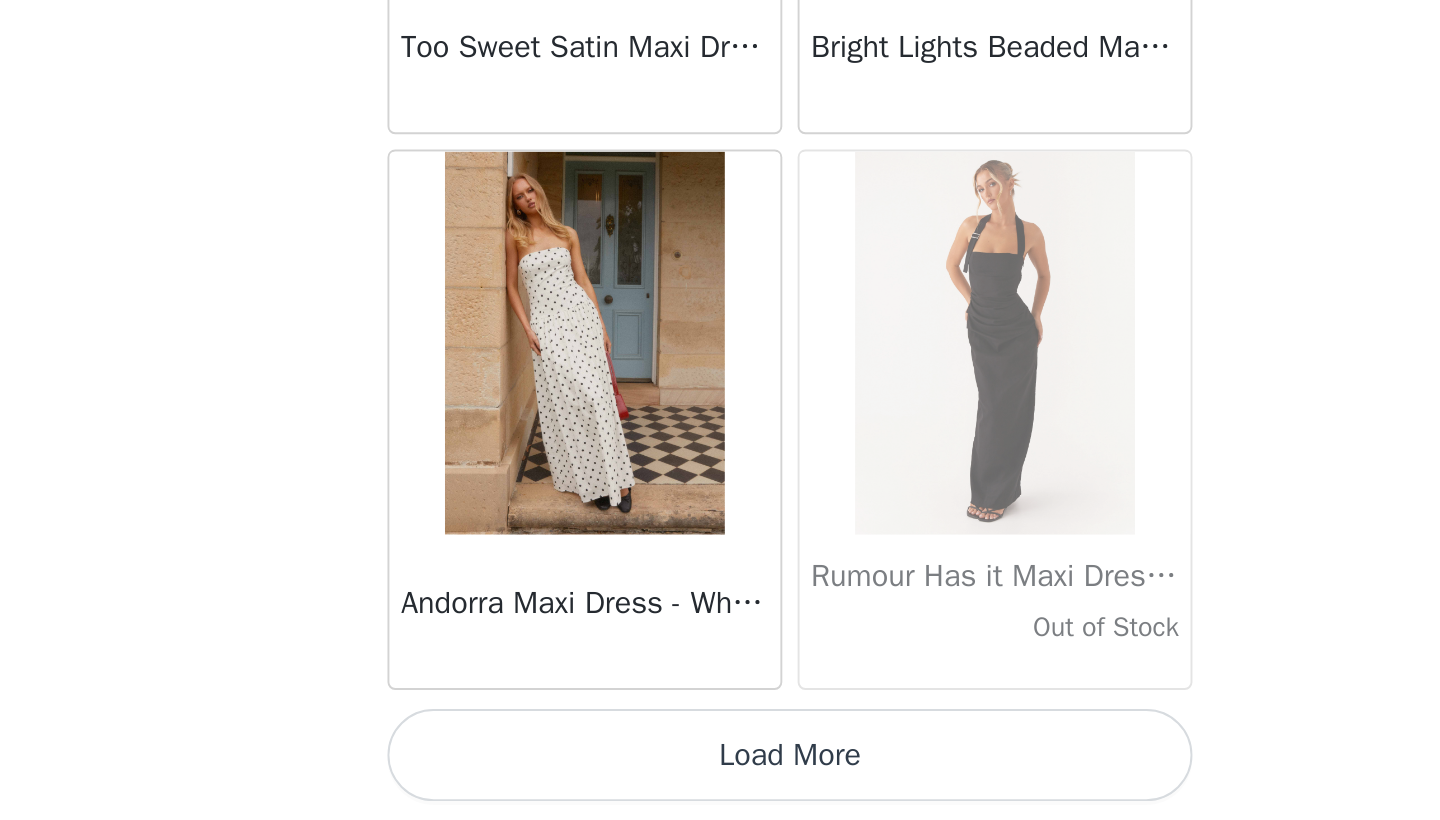 click on "Load More" at bounding box center [720, 786] 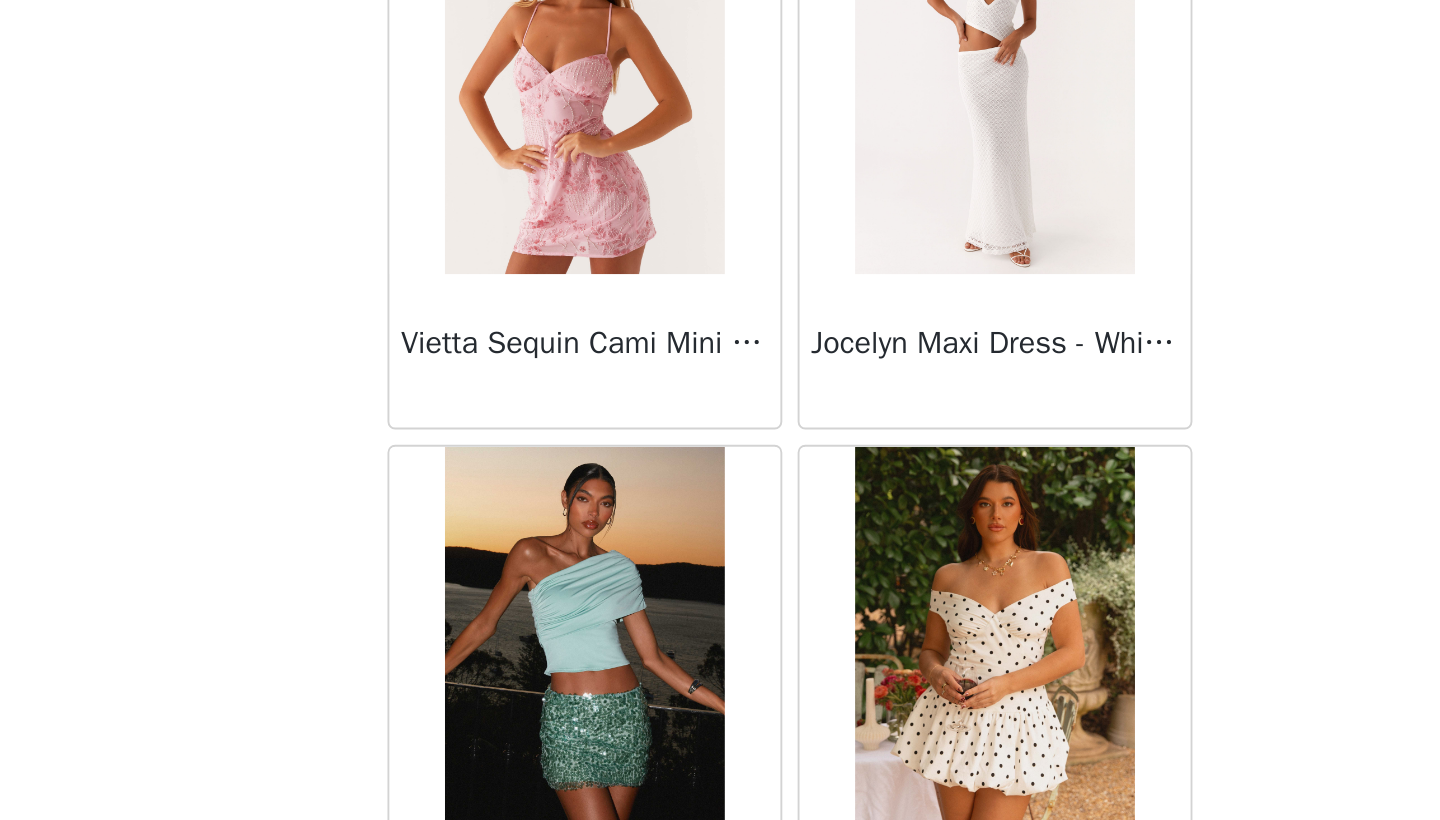 scroll, scrollTop: 16010, scrollLeft: 0, axis: vertical 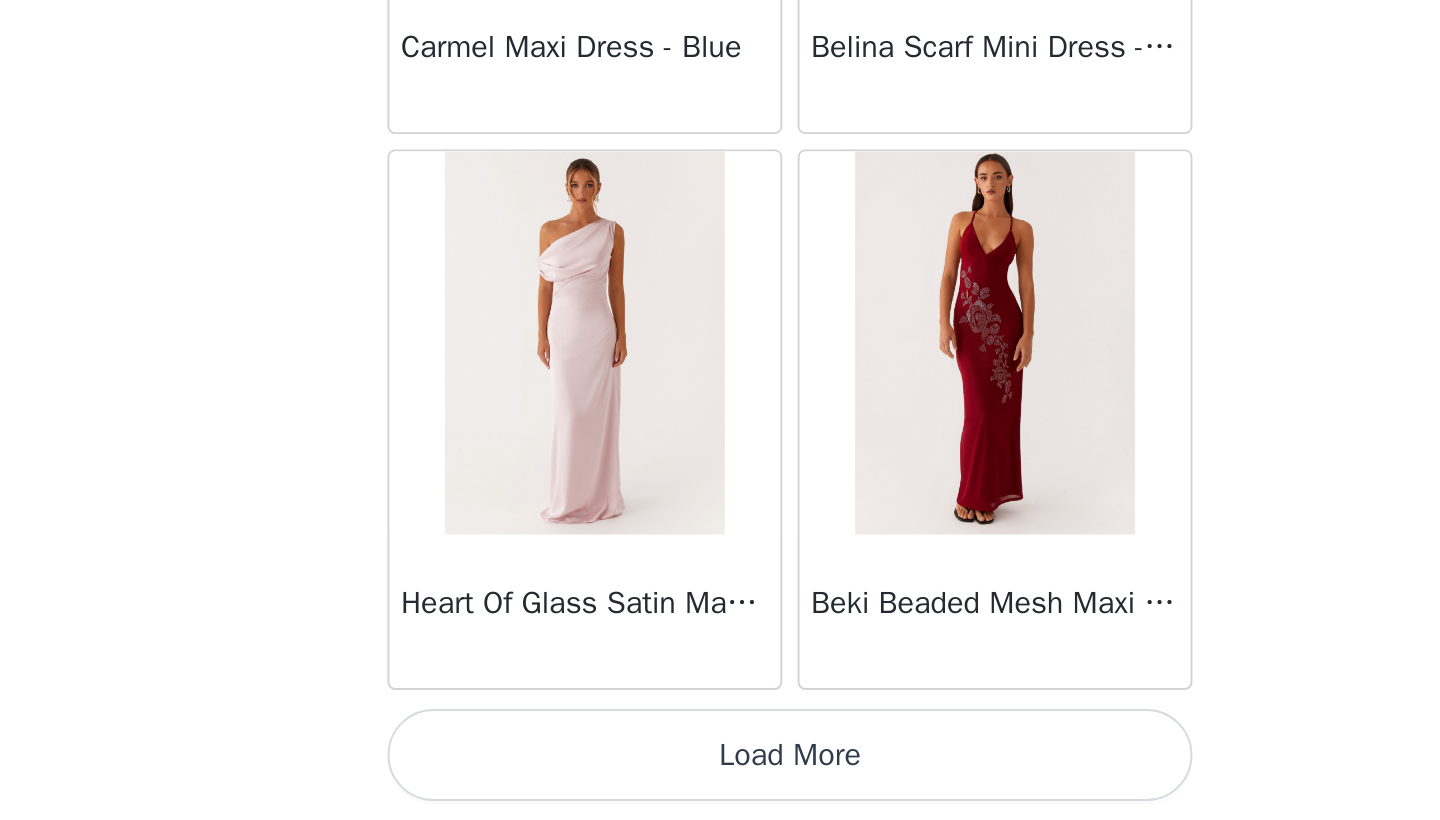 click on "Load More" at bounding box center [720, 786] 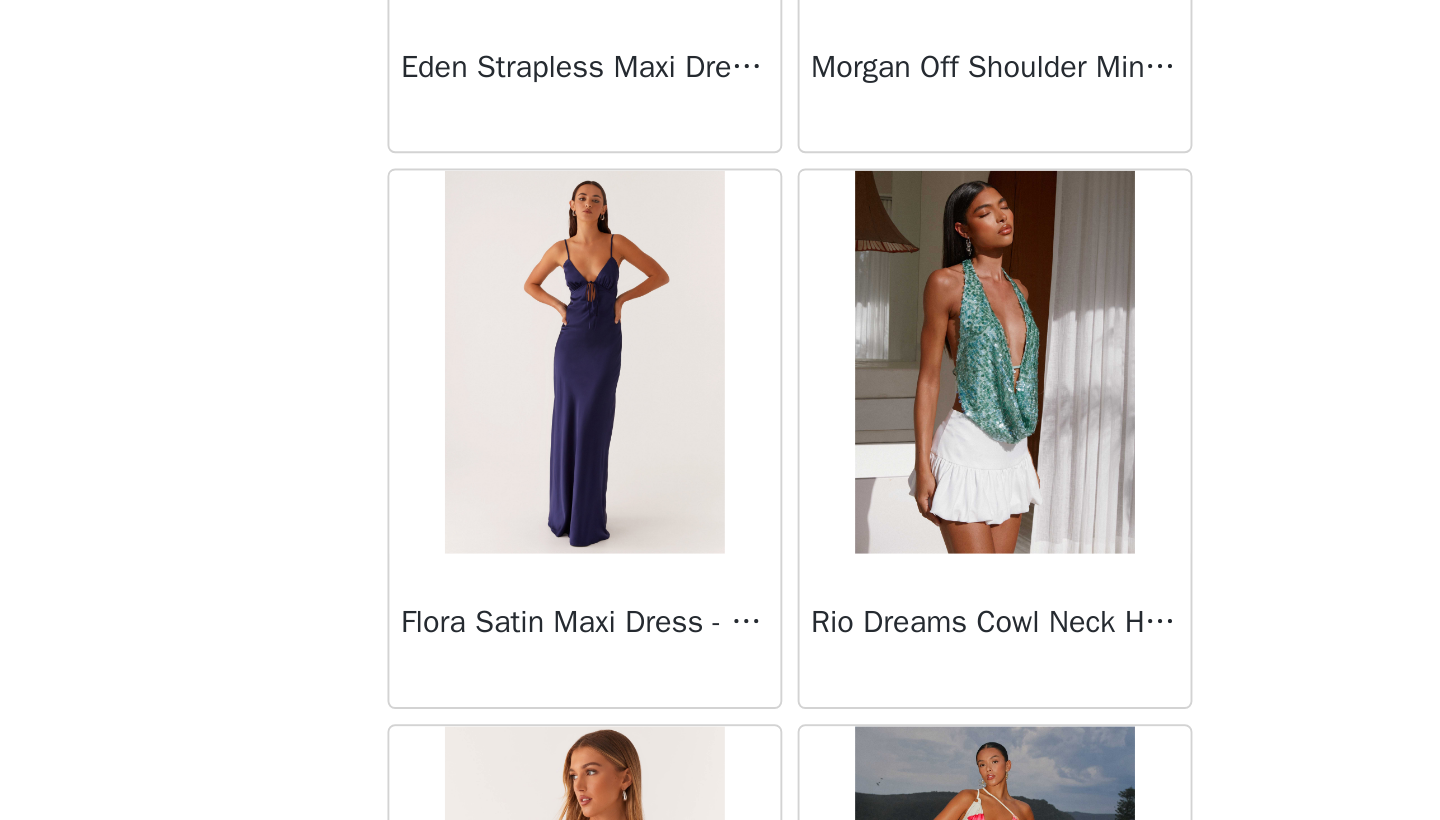scroll, scrollTop: 19324, scrollLeft: 0, axis: vertical 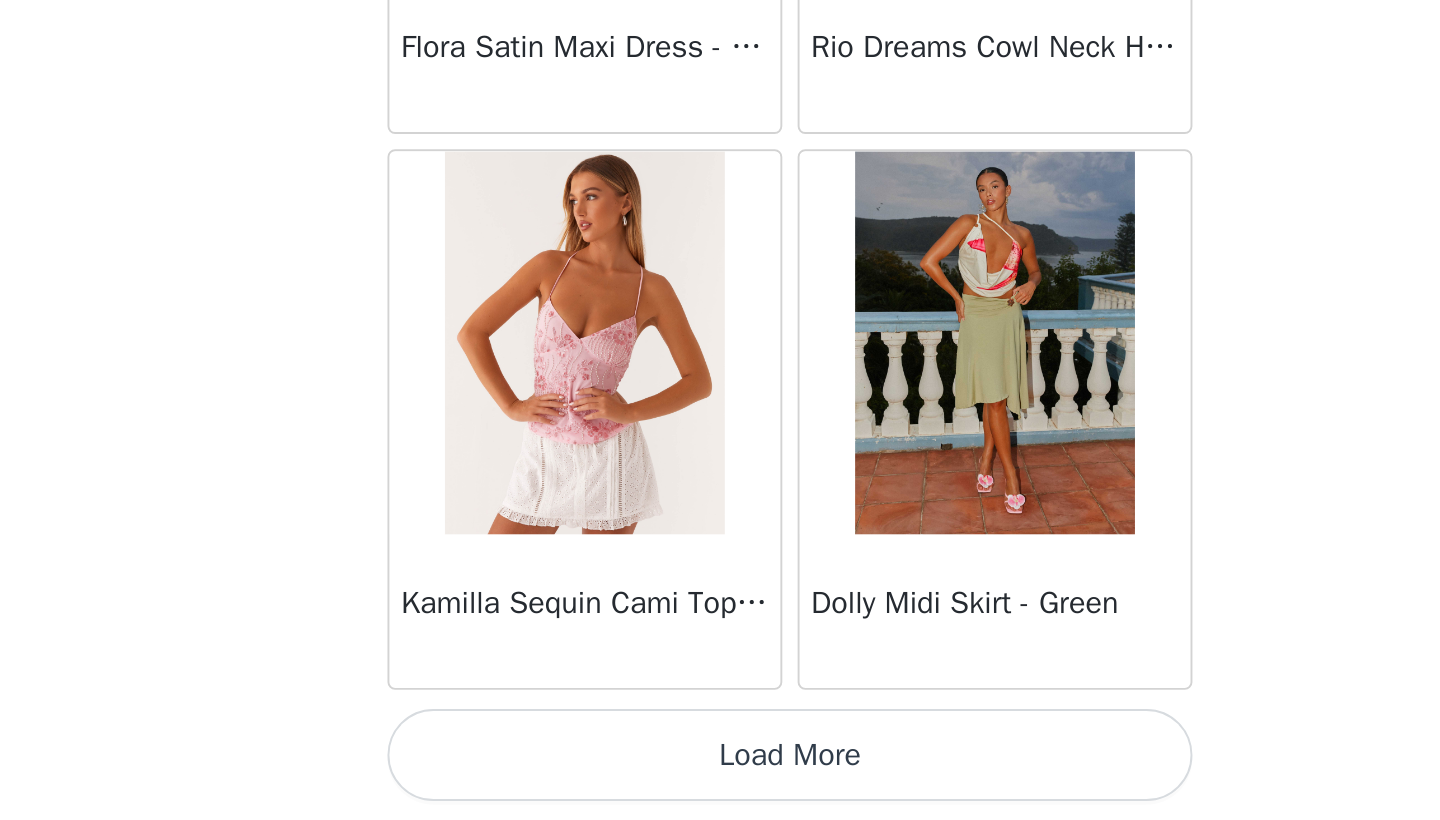 click on "Load More" at bounding box center [720, 786] 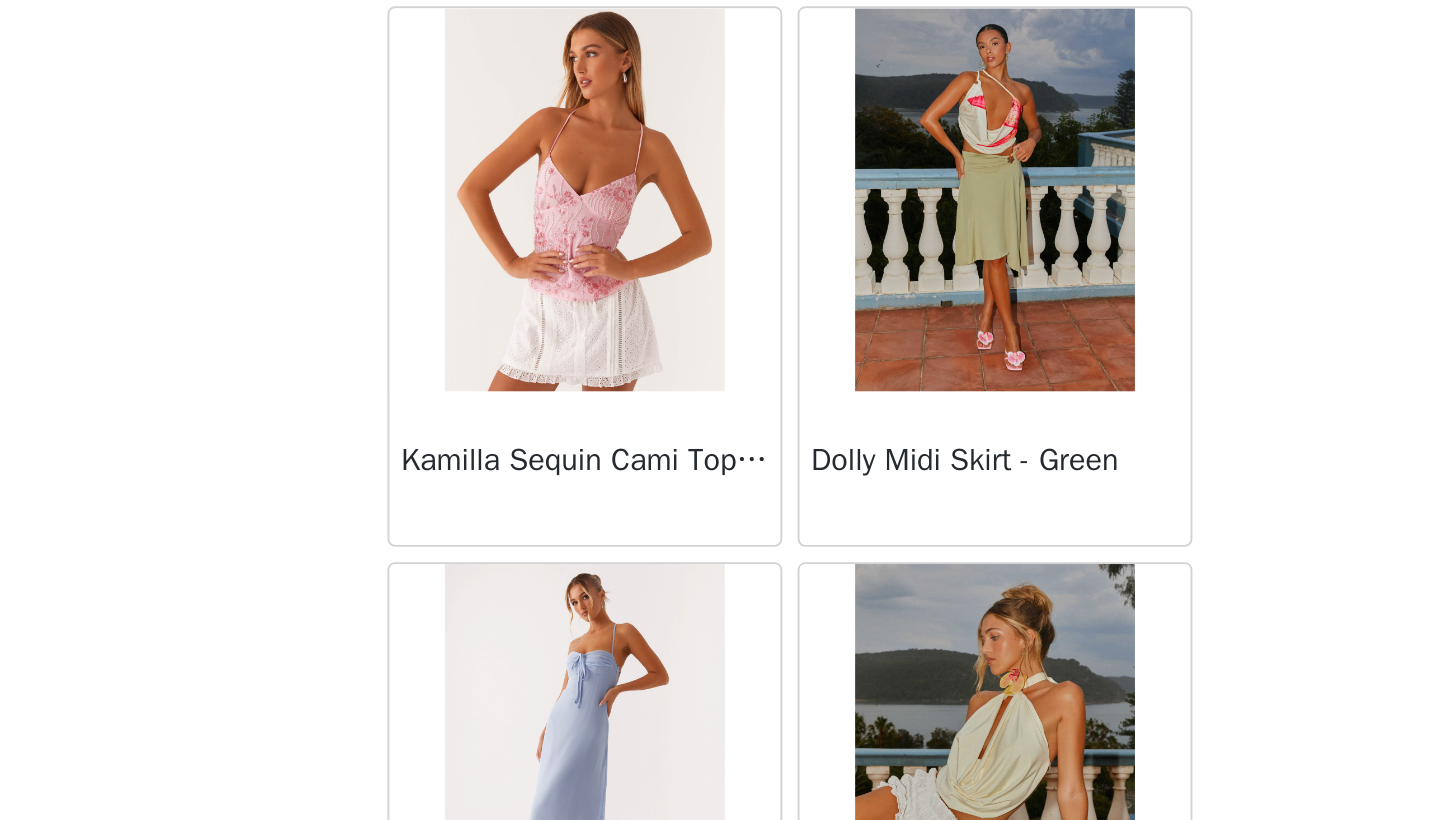 scroll, scrollTop: 19712, scrollLeft: 0, axis: vertical 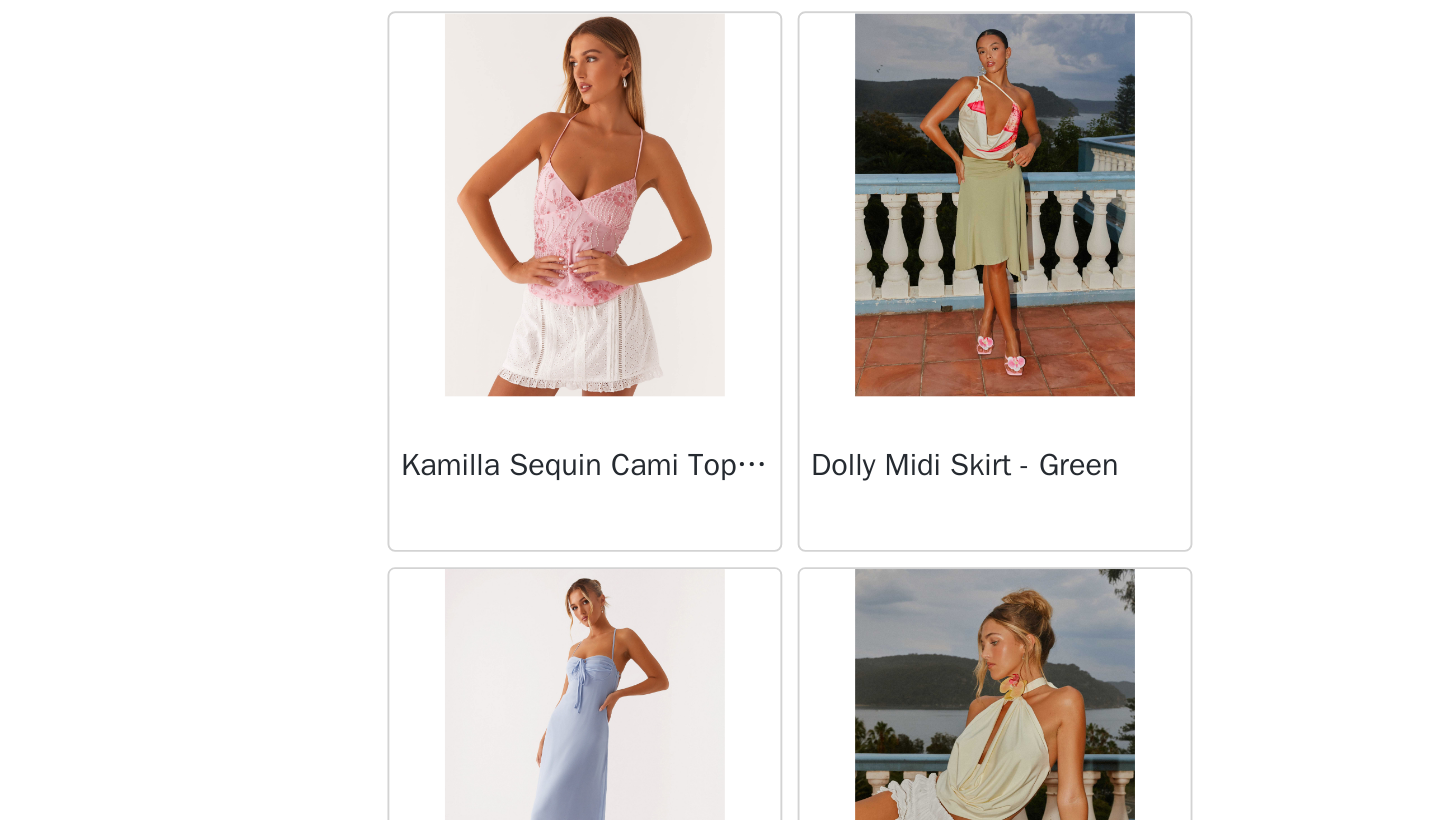 click at bounding box center [826, 499] 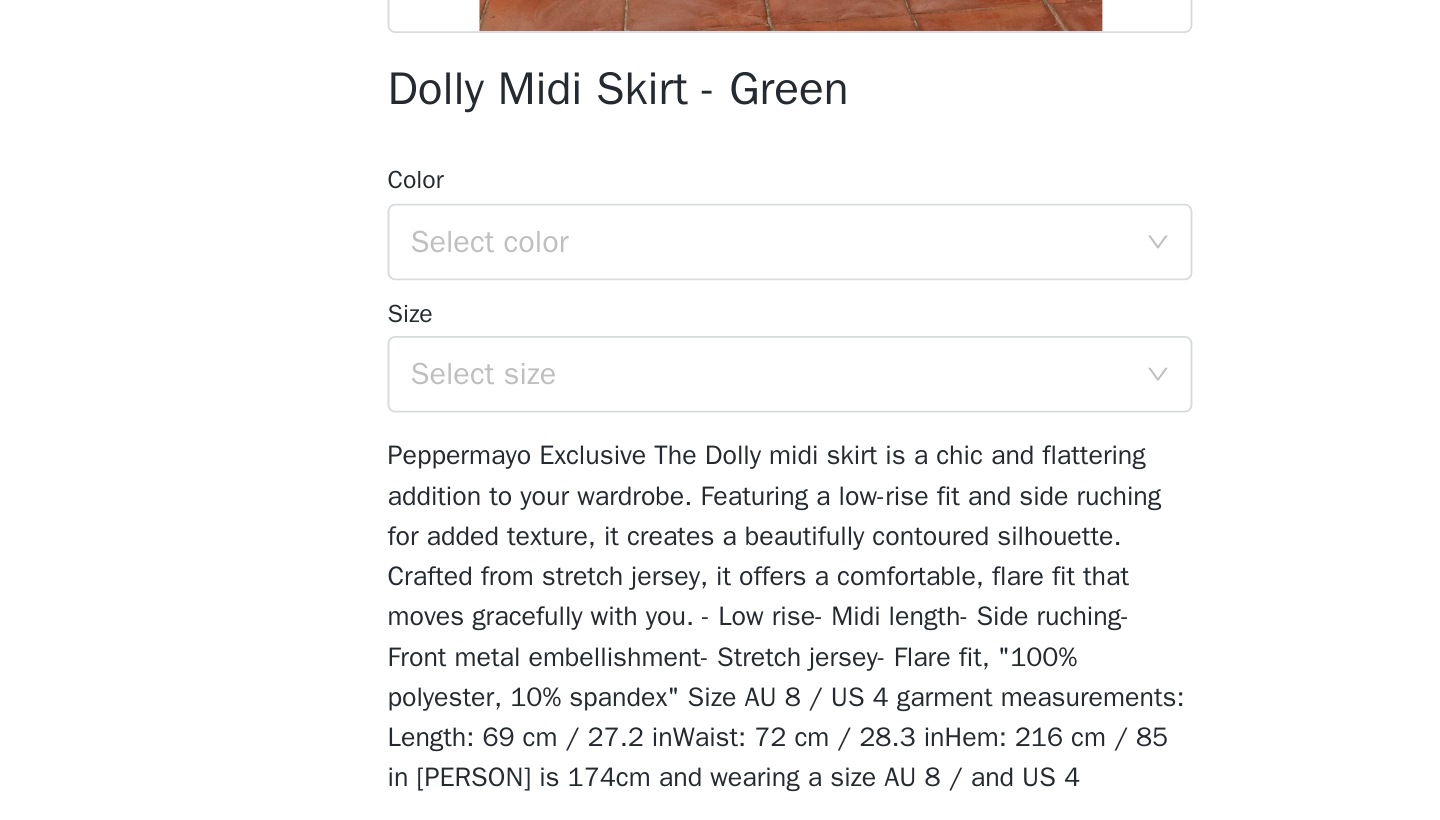 scroll, scrollTop: 135, scrollLeft: 0, axis: vertical 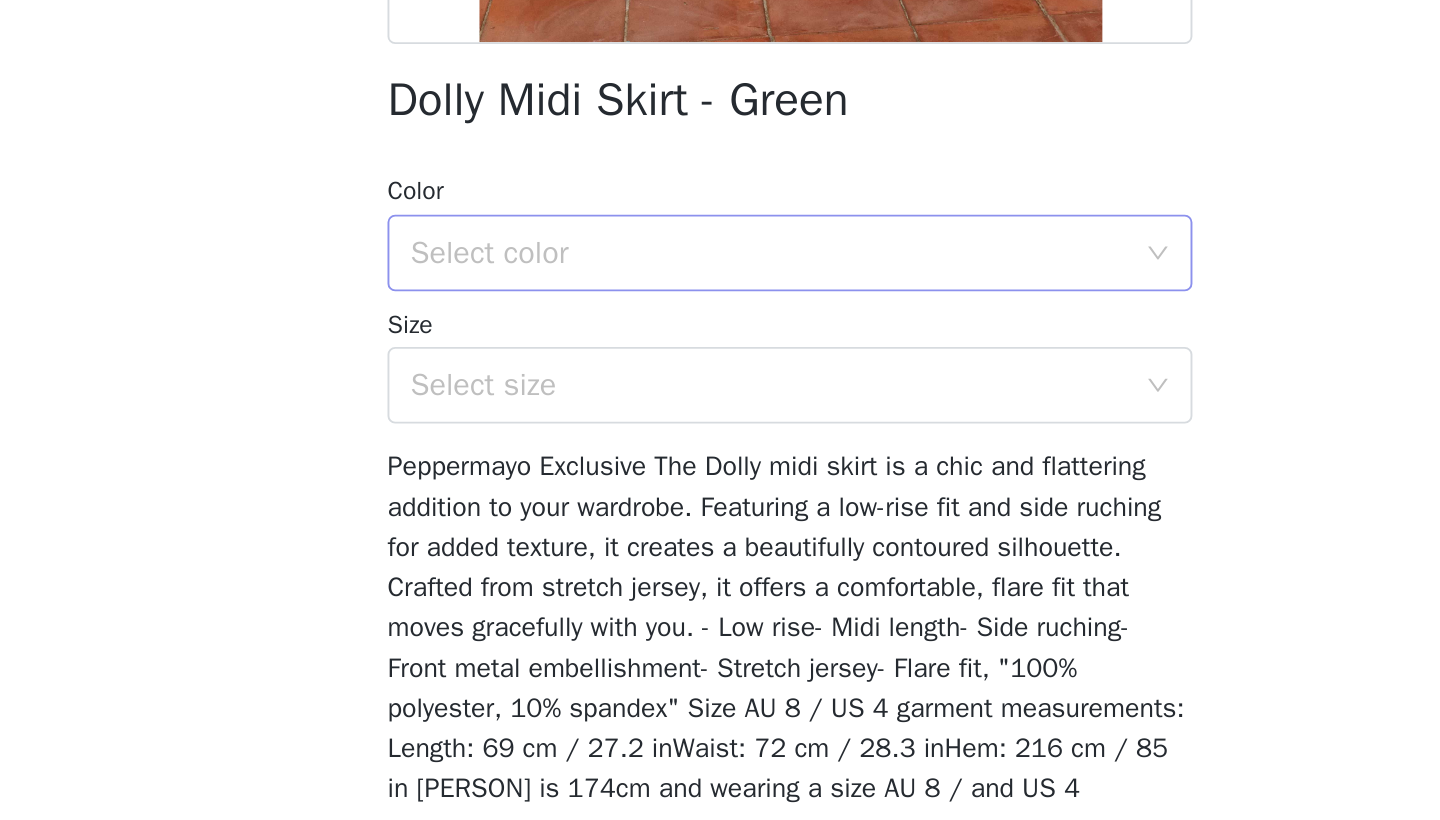 click on "Select color" at bounding box center (709, 524) 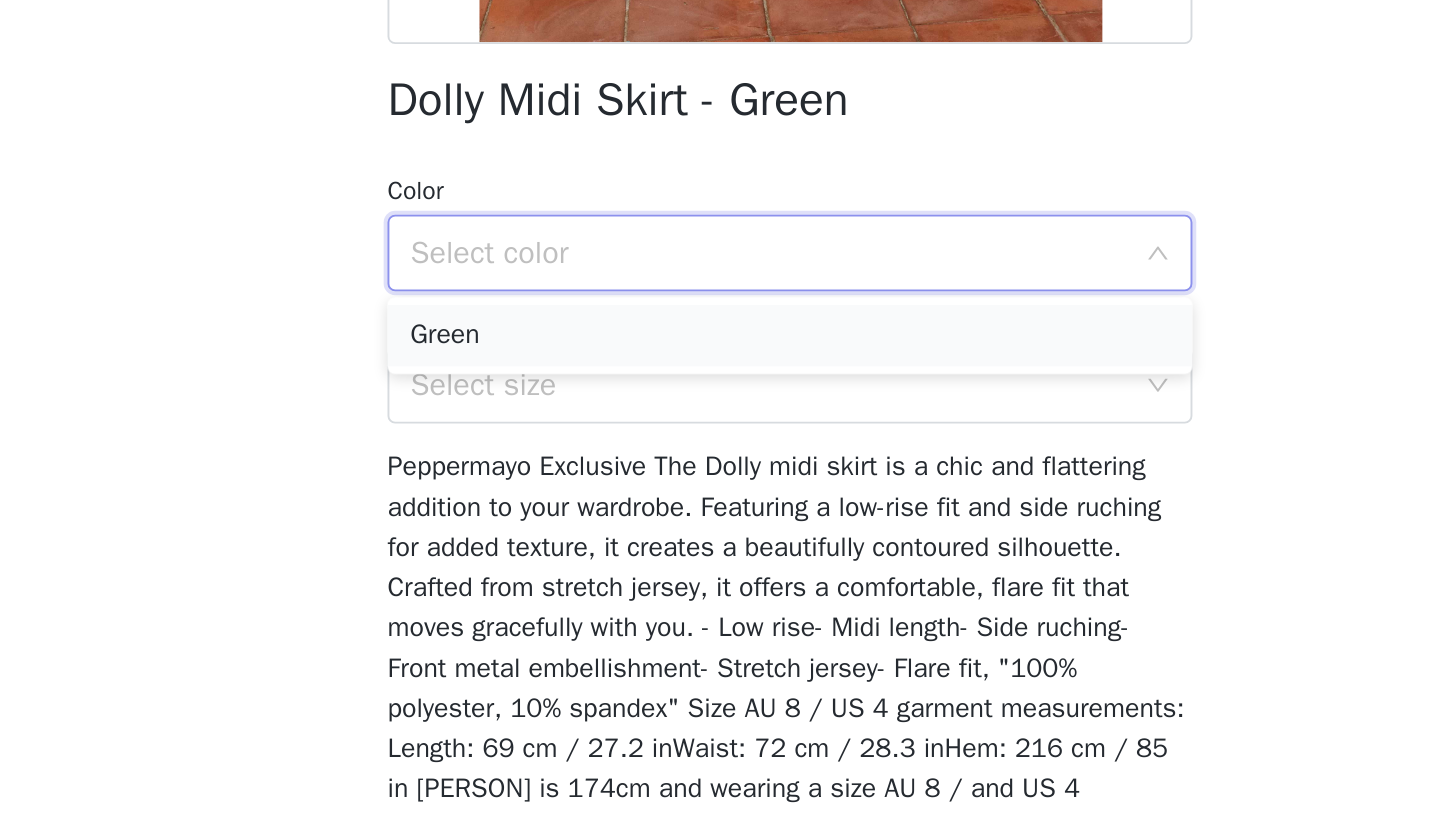 click on "Green" at bounding box center [720, 567] 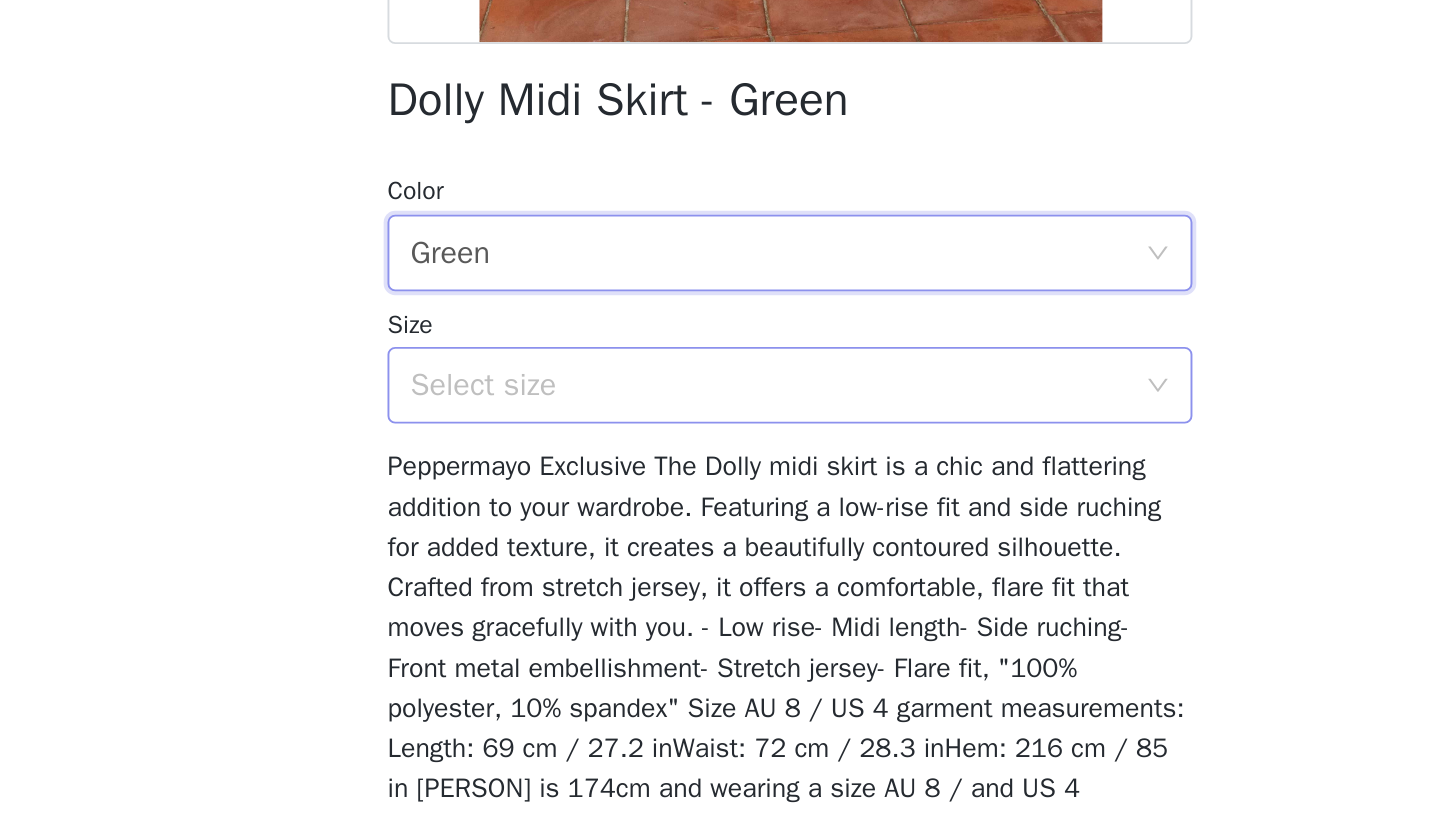 click on "Select size" at bounding box center (709, 593) 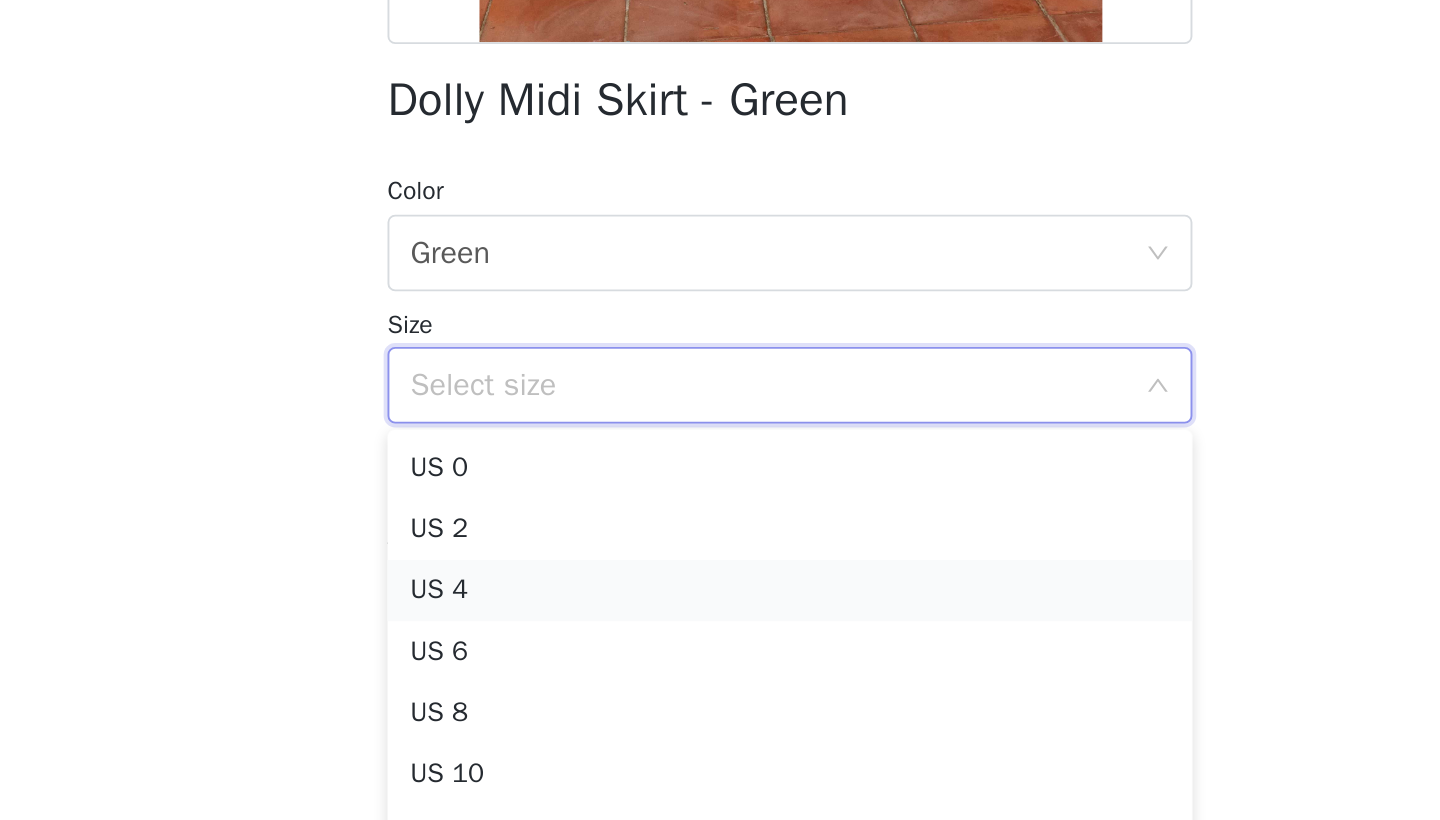 click on "US 4" at bounding box center [720, 700] 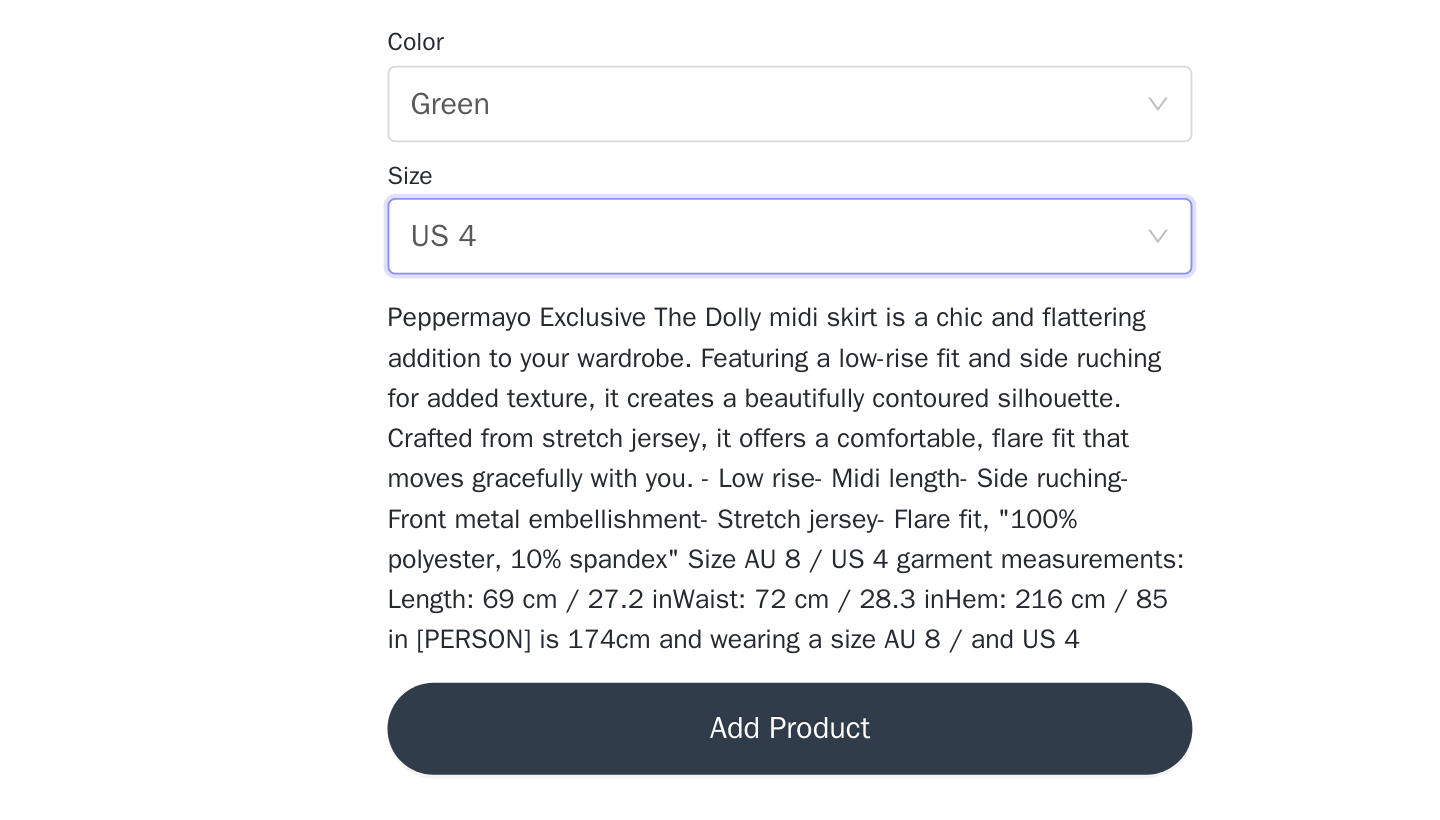 scroll, scrollTop: 233, scrollLeft: 0, axis: vertical 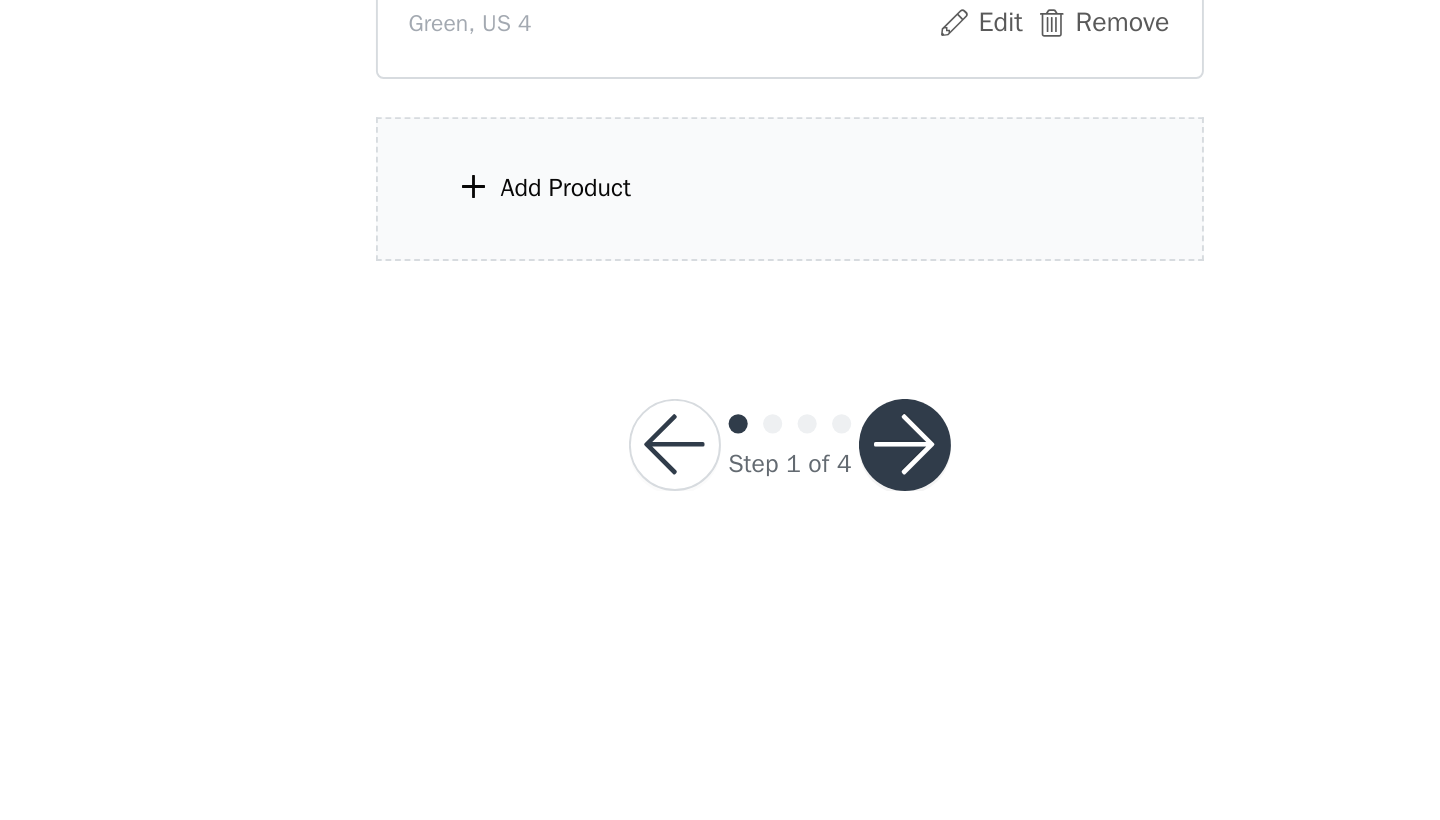 click on "Add Product" at bounding box center [720, 490] 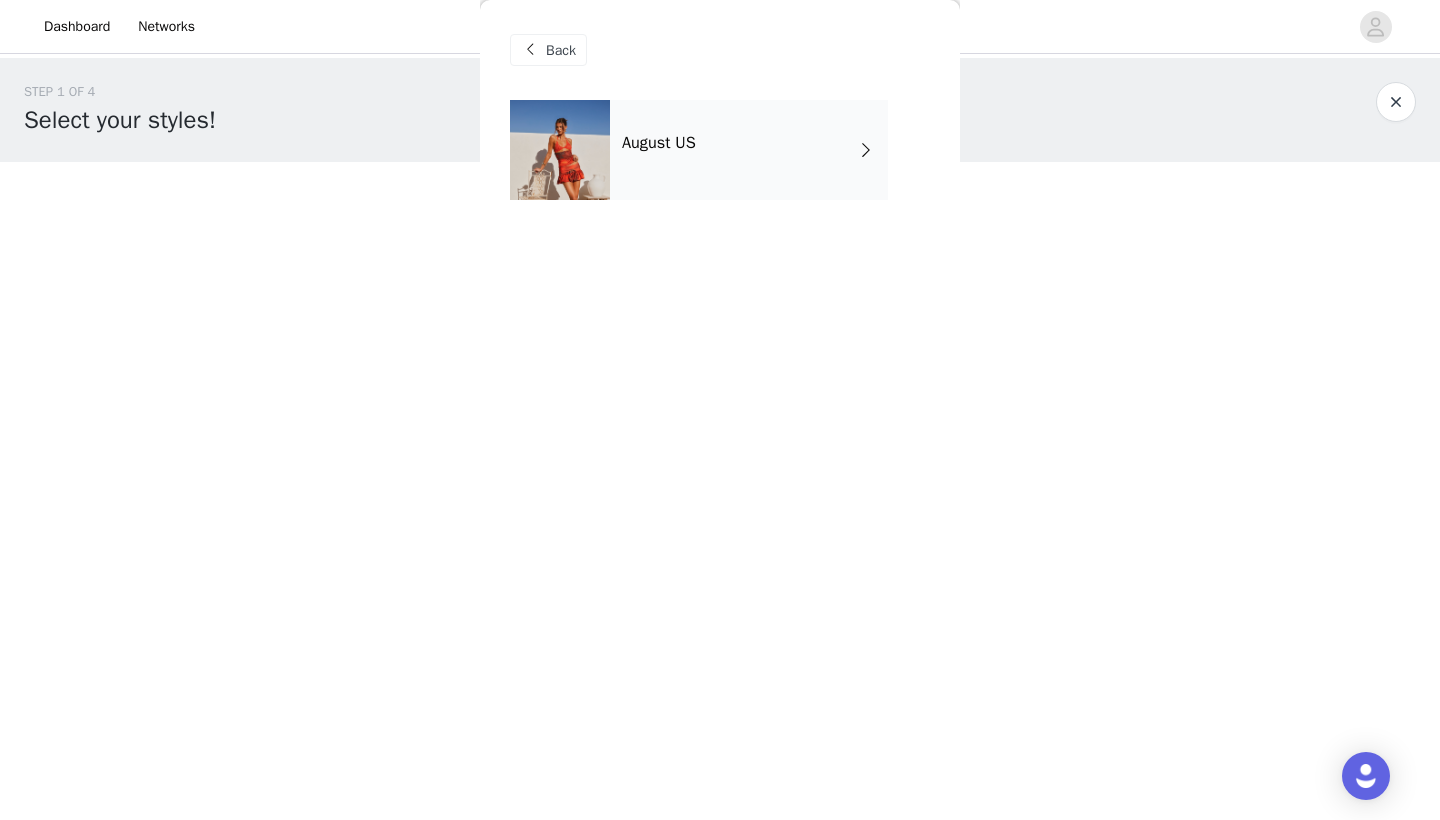 click on "August US" at bounding box center [749, 150] 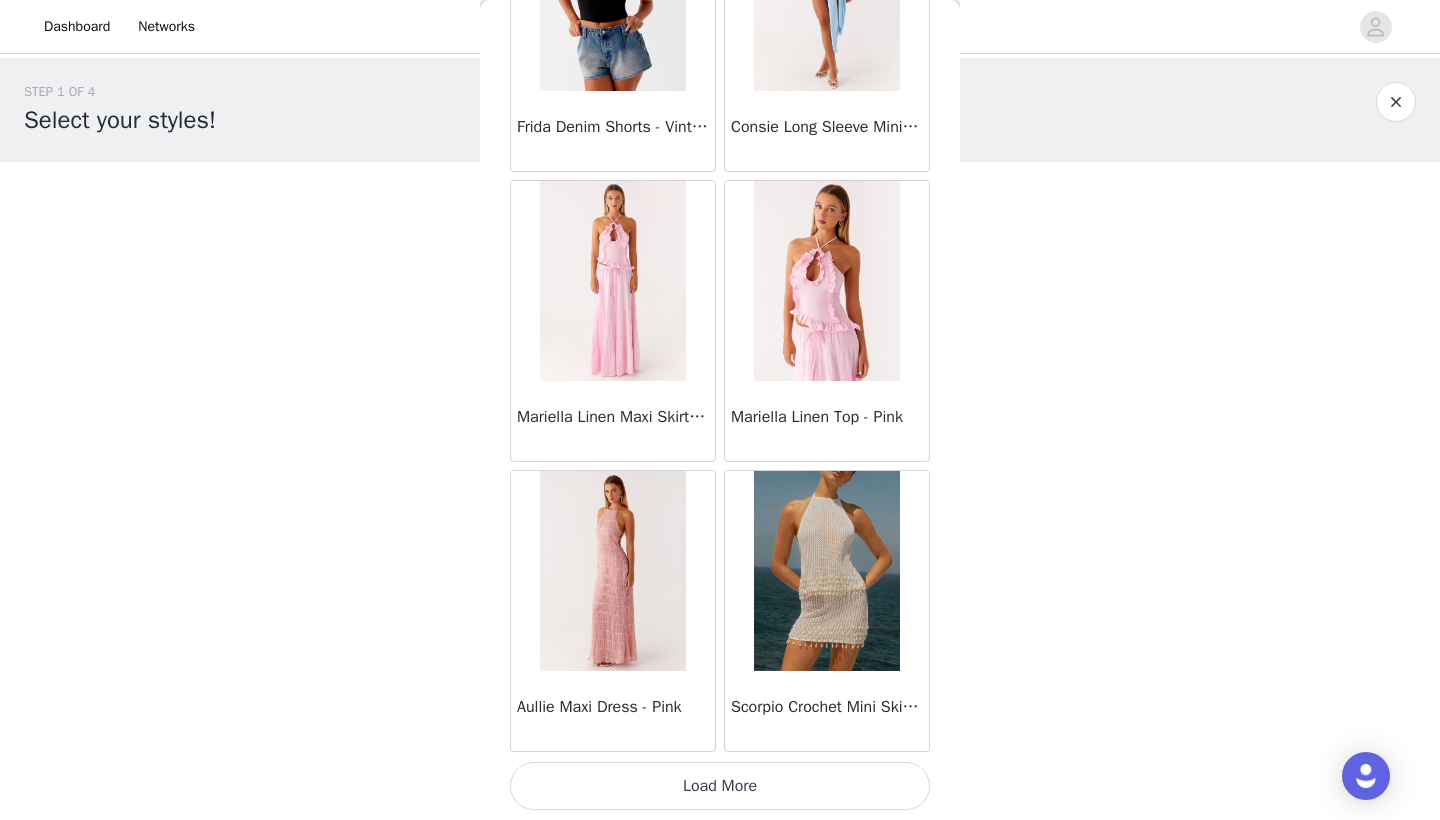 scroll, scrollTop: 2240, scrollLeft: 0, axis: vertical 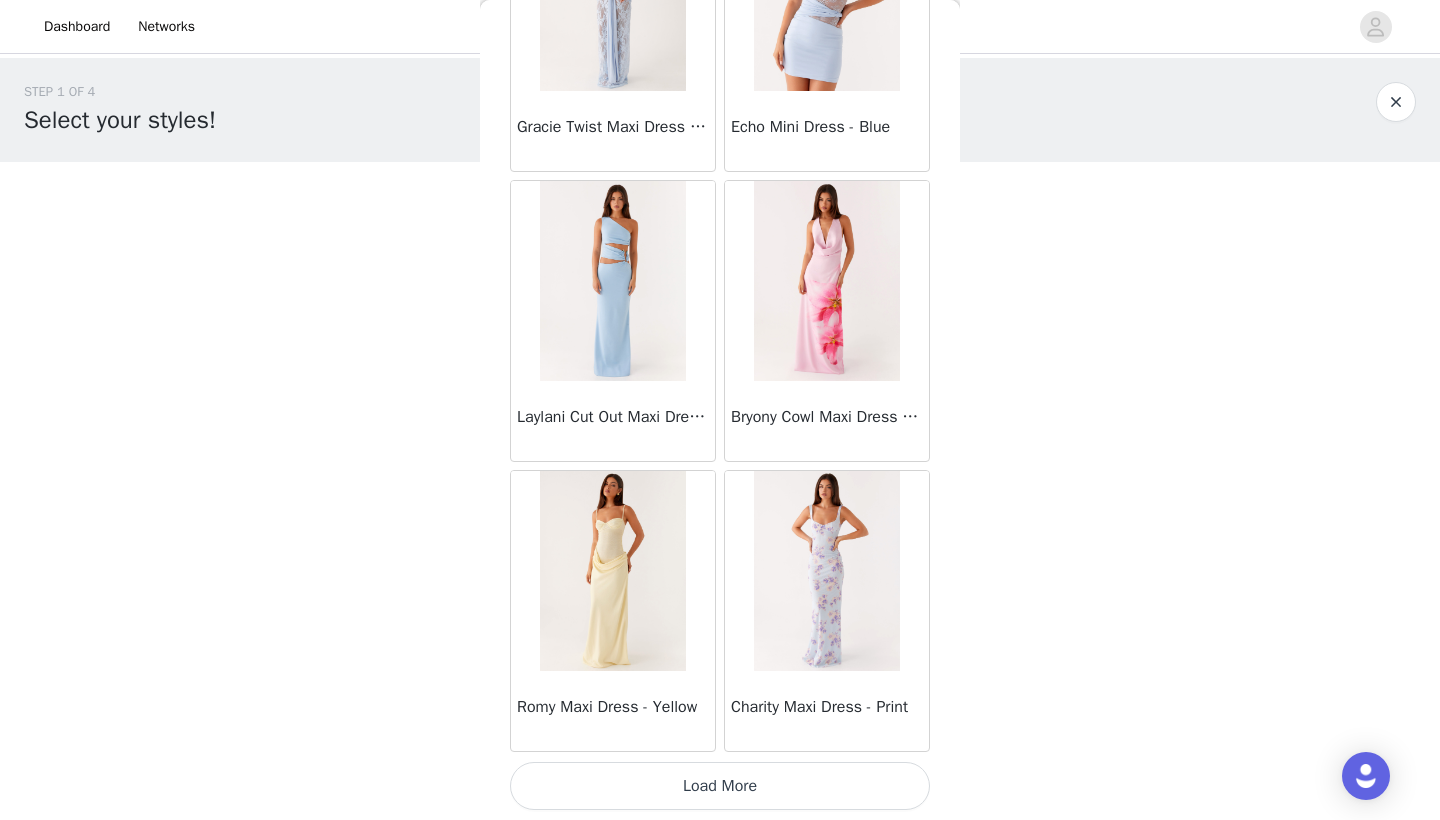click on "Load More" at bounding box center [720, 786] 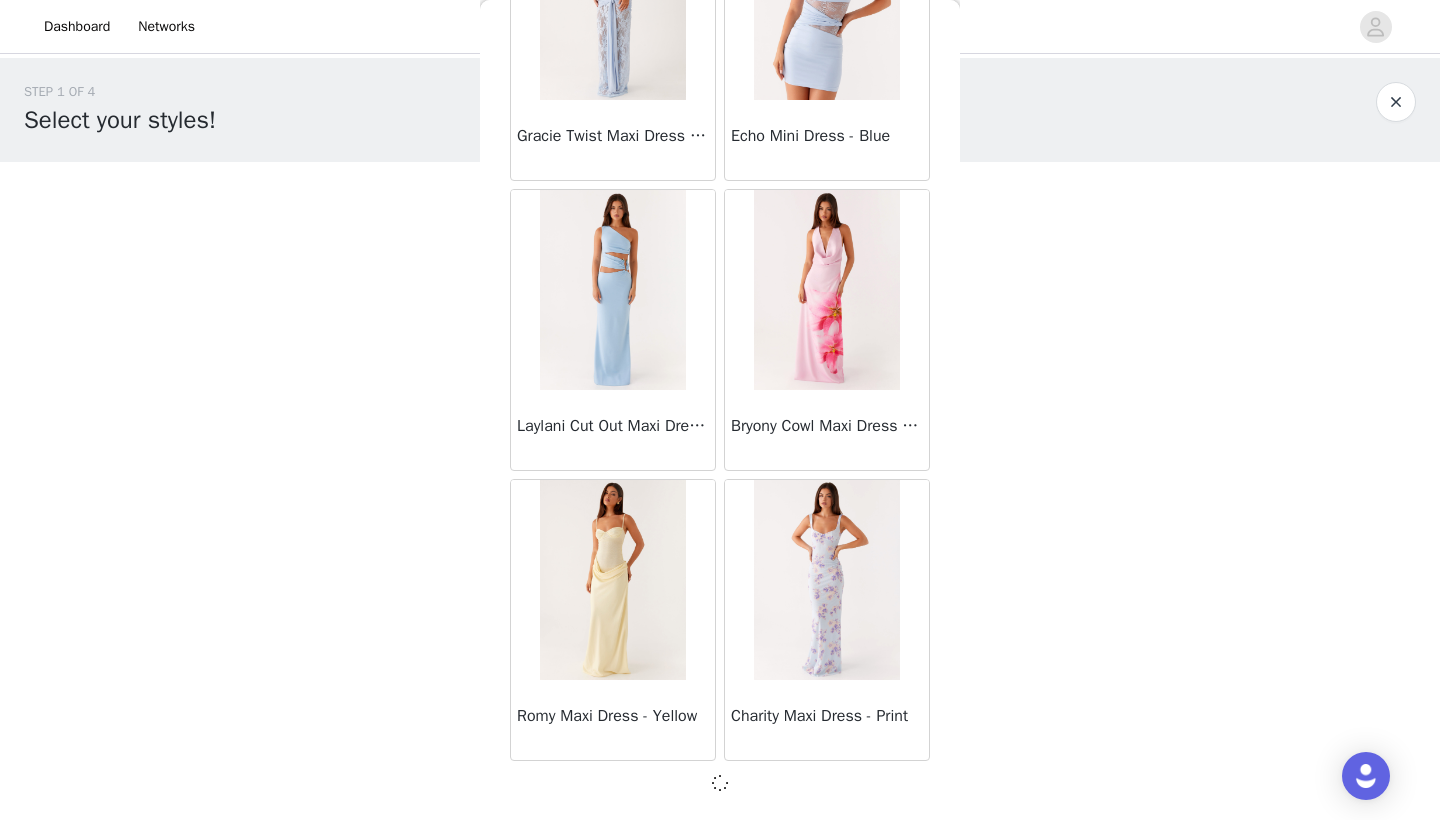 scroll, scrollTop: 5131, scrollLeft: 0, axis: vertical 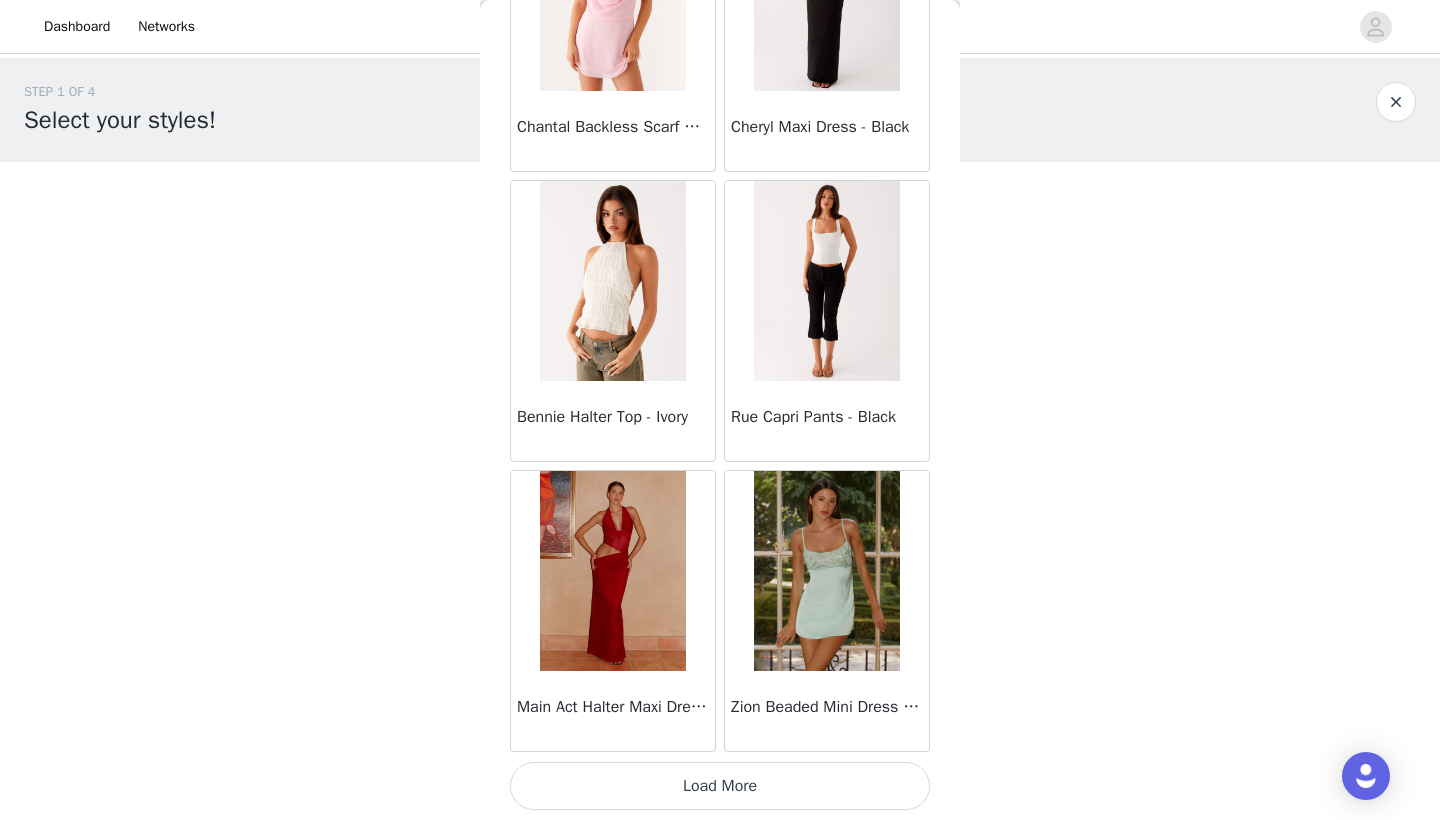 click on "Load More" at bounding box center (720, 786) 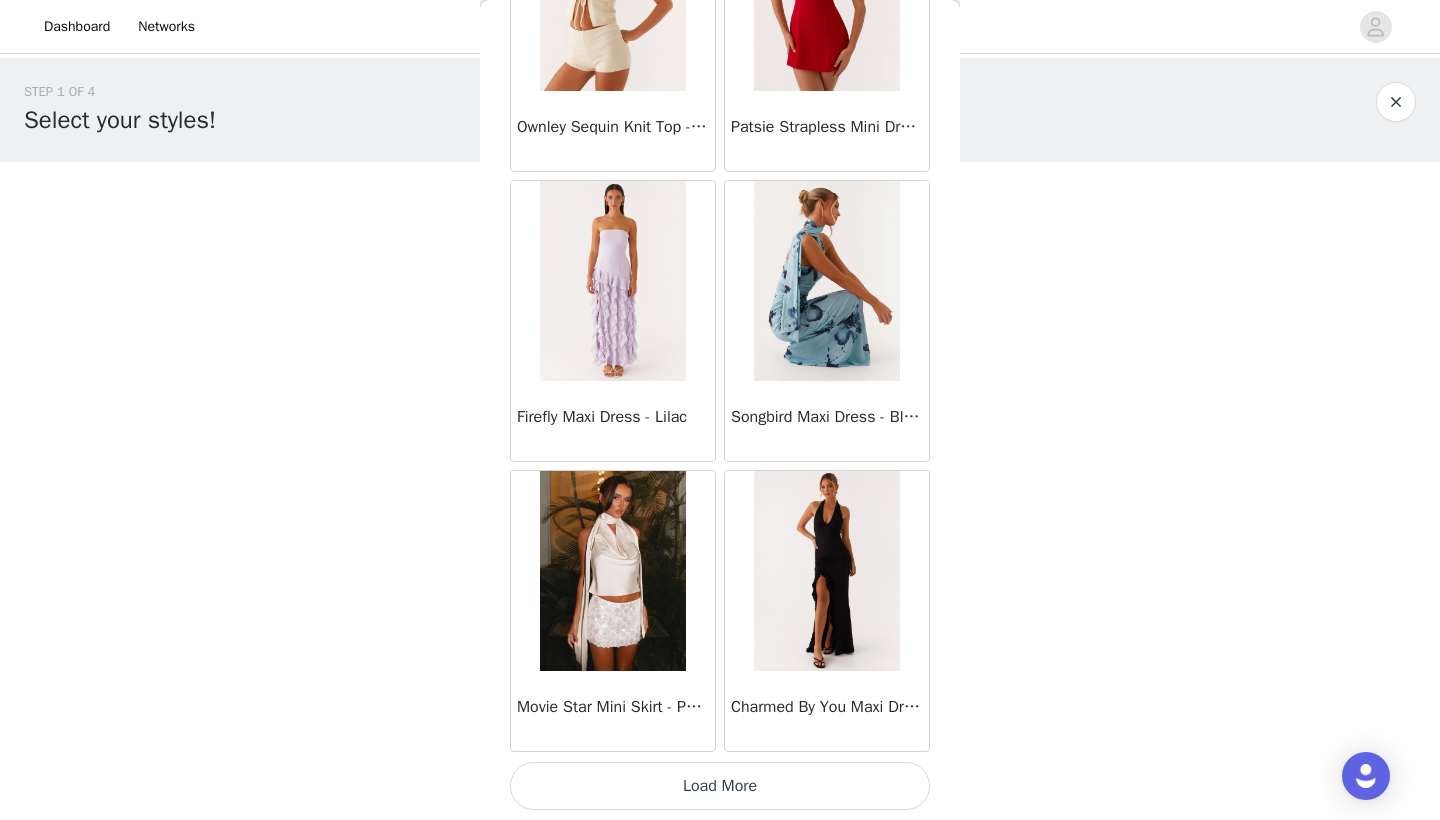 click on "Load More" at bounding box center (720, 786) 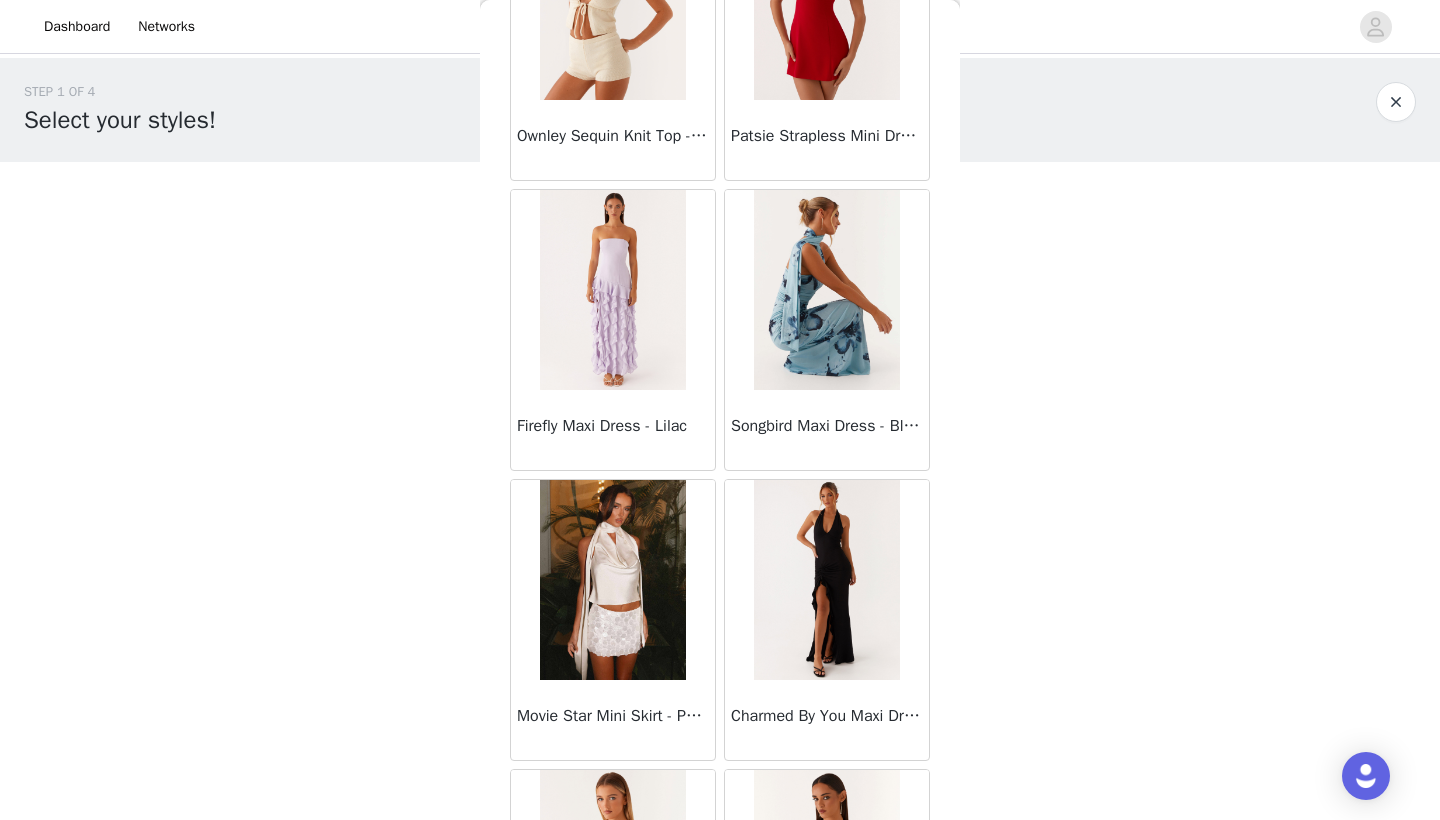 scroll, scrollTop: 0, scrollLeft: 0, axis: both 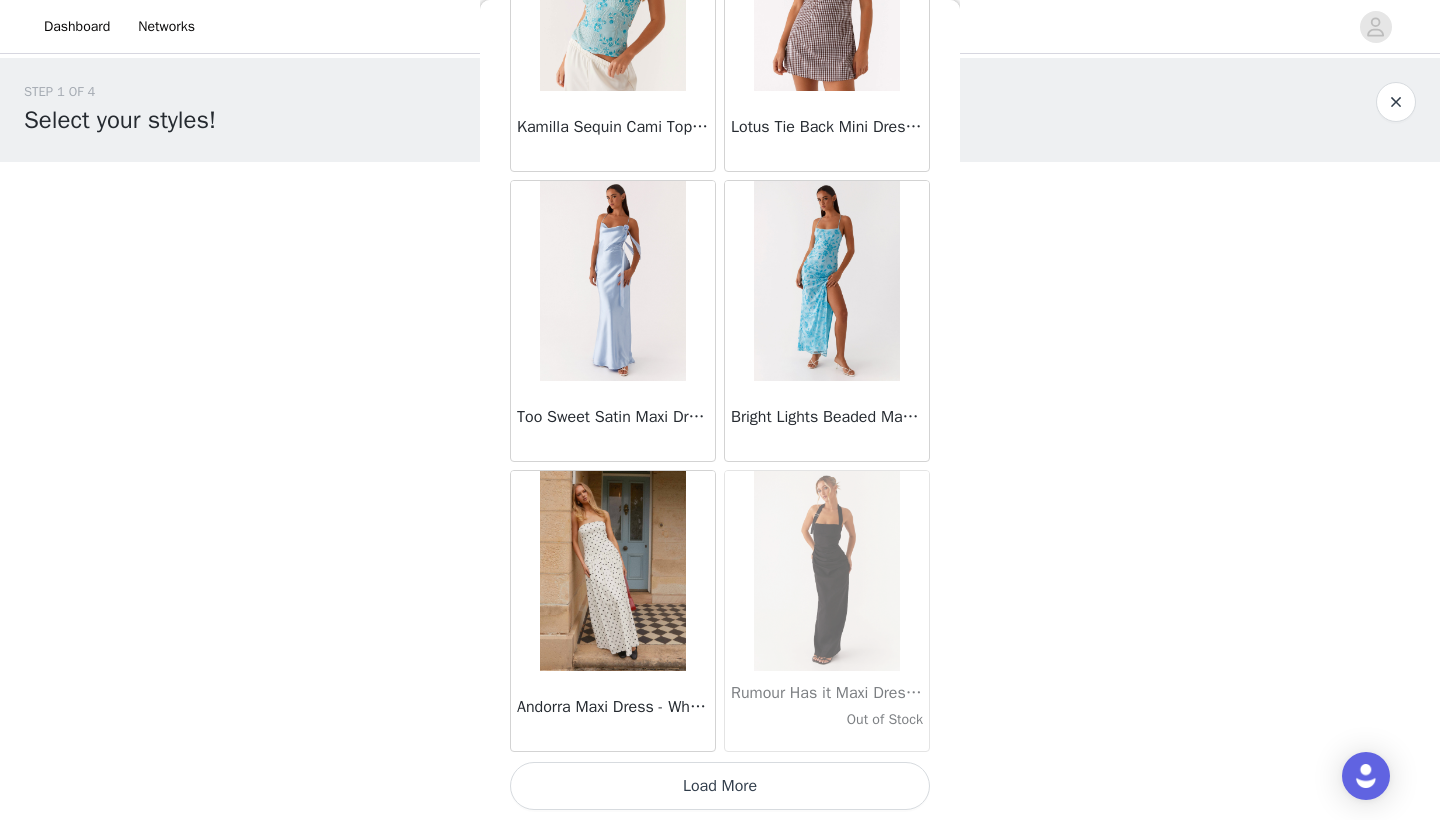 click on "Load More" at bounding box center (720, 786) 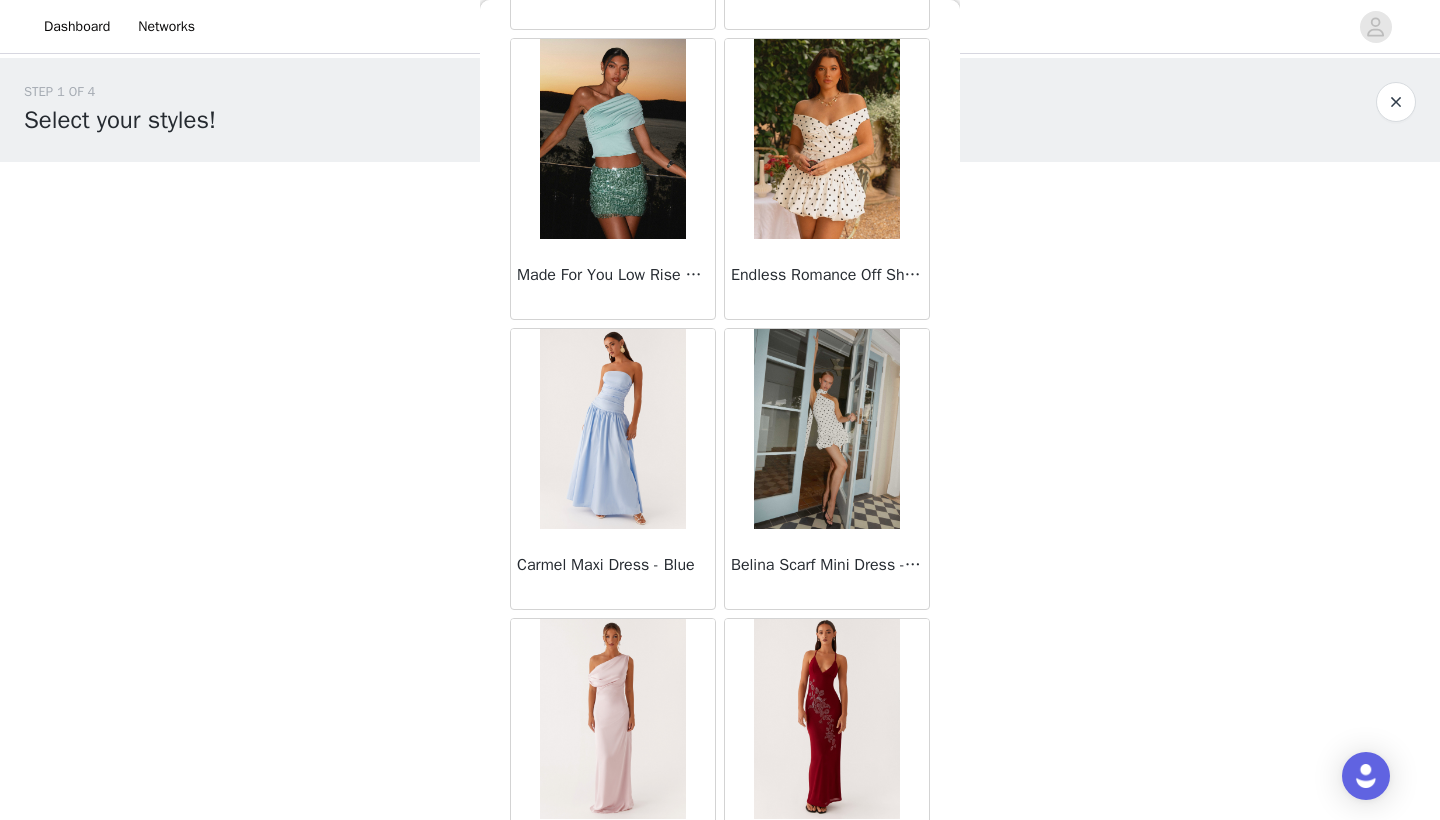 scroll, scrollTop: 16761, scrollLeft: 0, axis: vertical 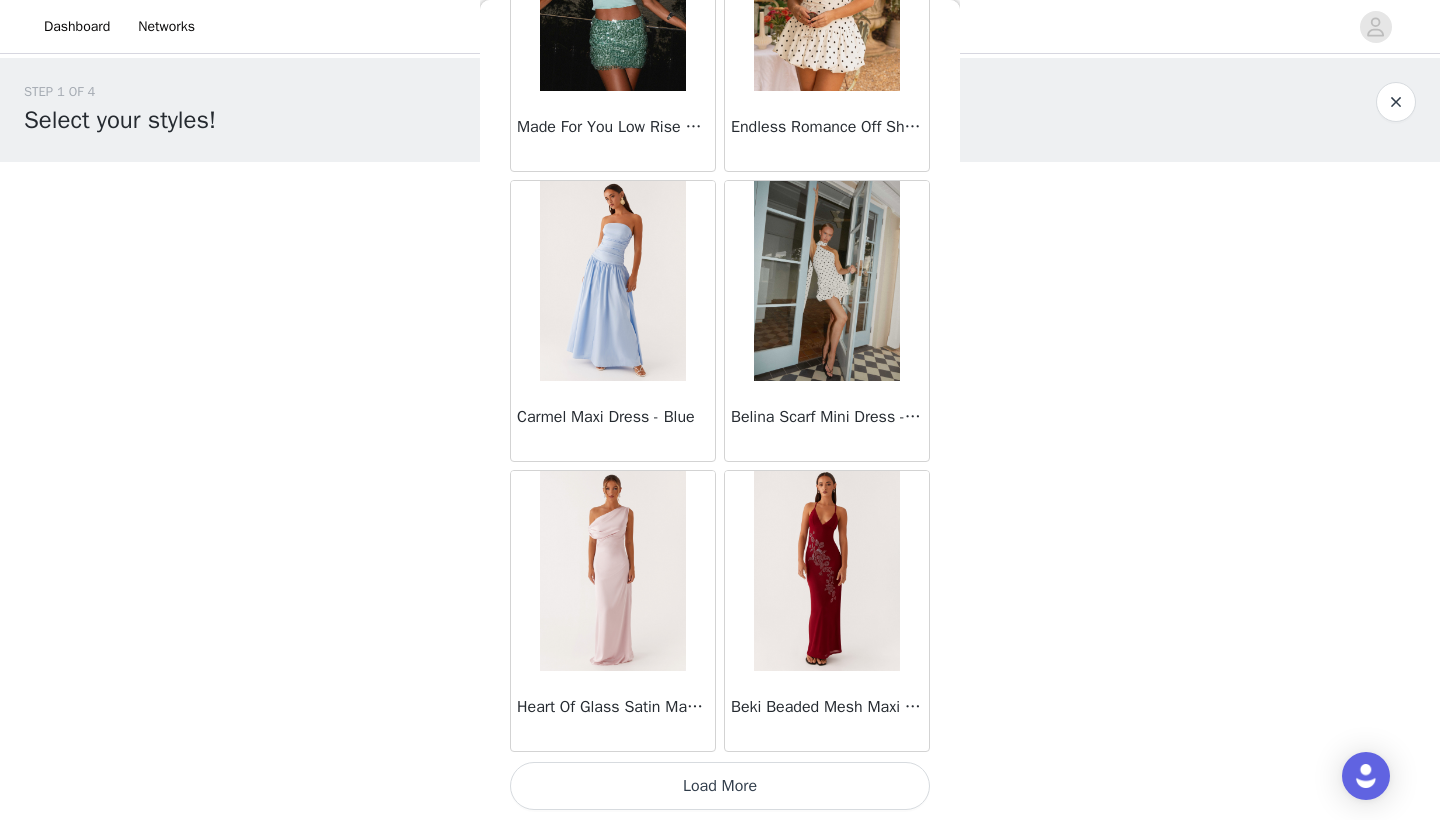 click on "Load More" at bounding box center [720, 786] 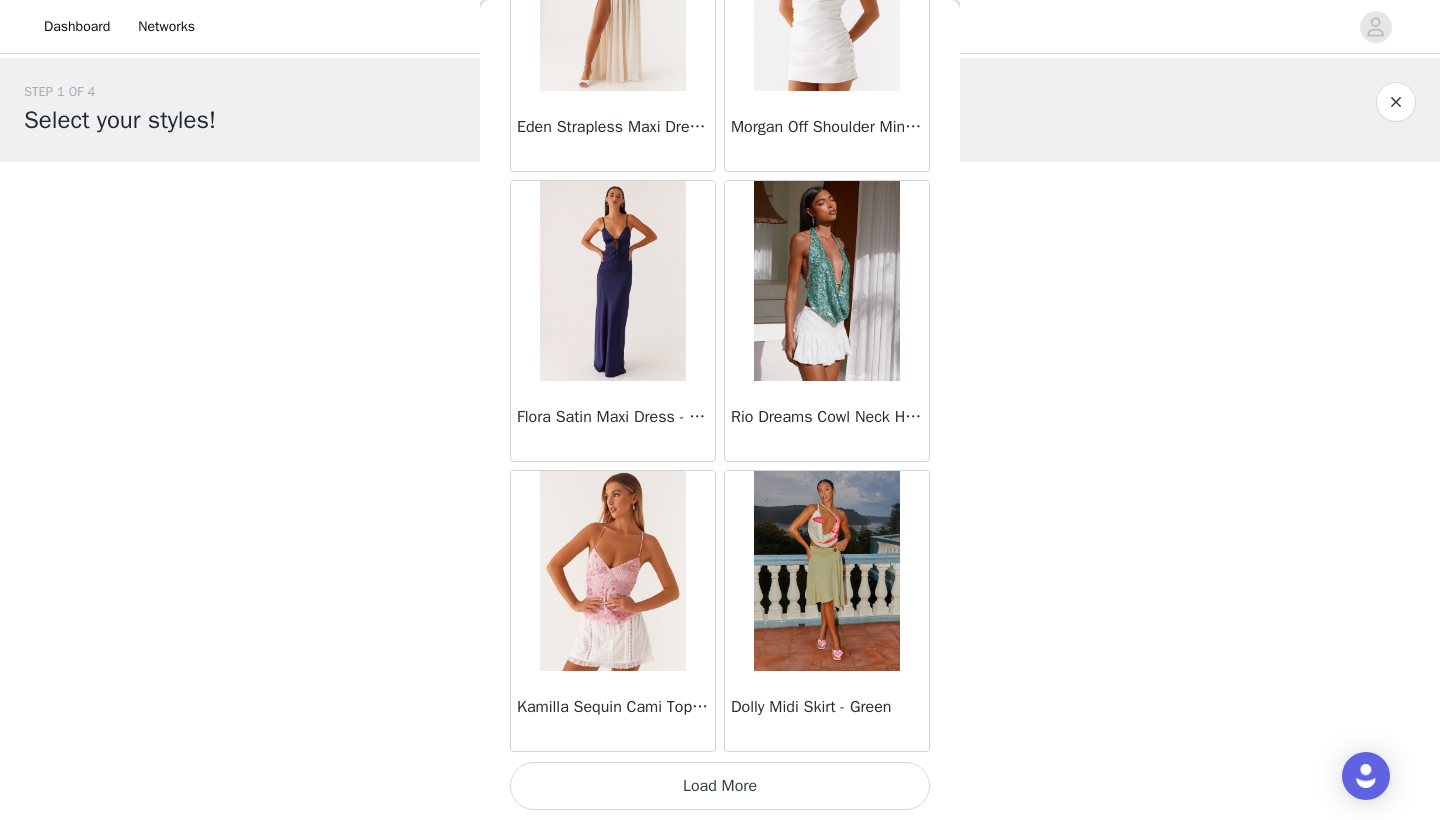 click on "Load More" at bounding box center [720, 786] 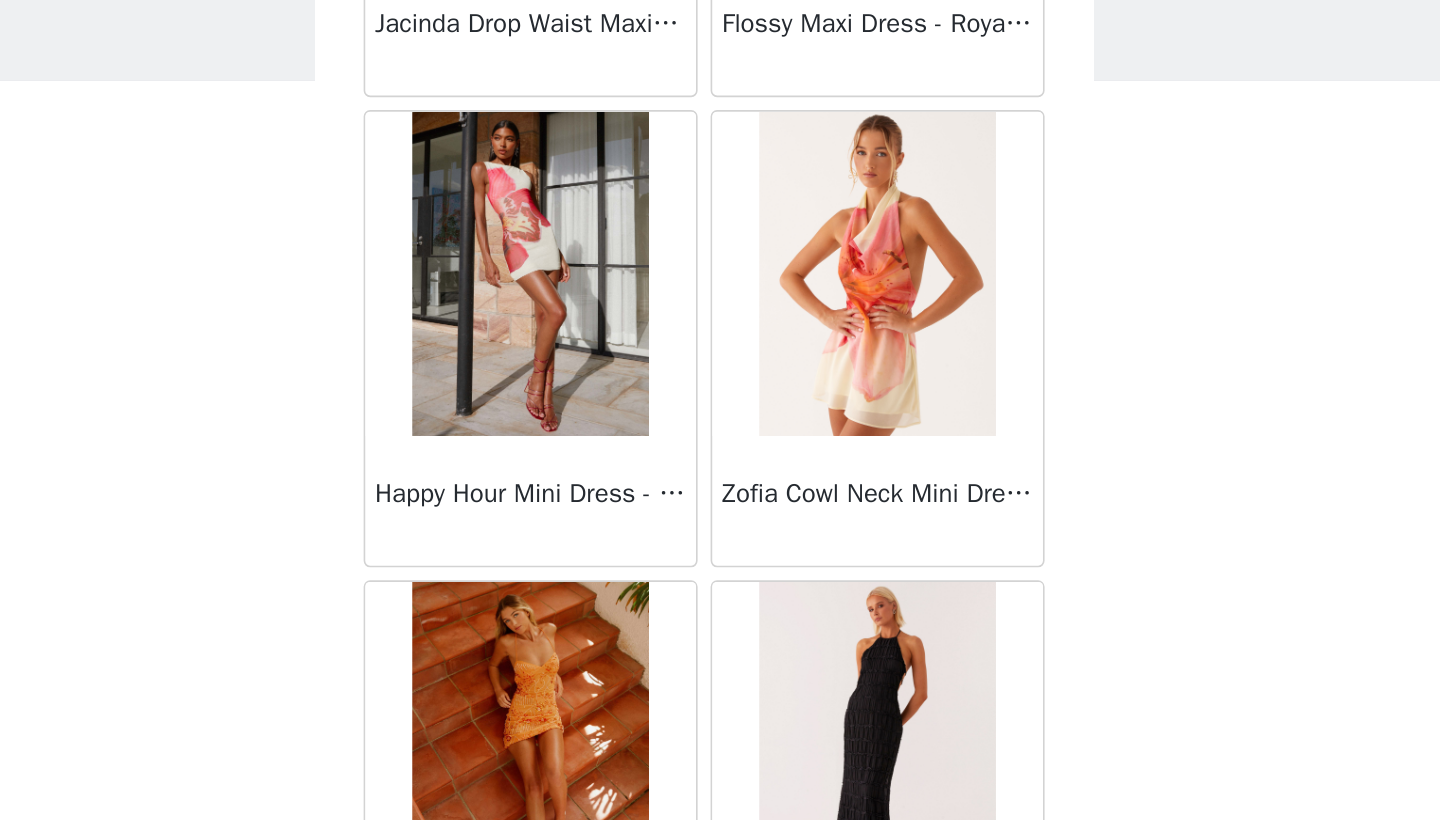 scroll, scrollTop: 22540, scrollLeft: 0, axis: vertical 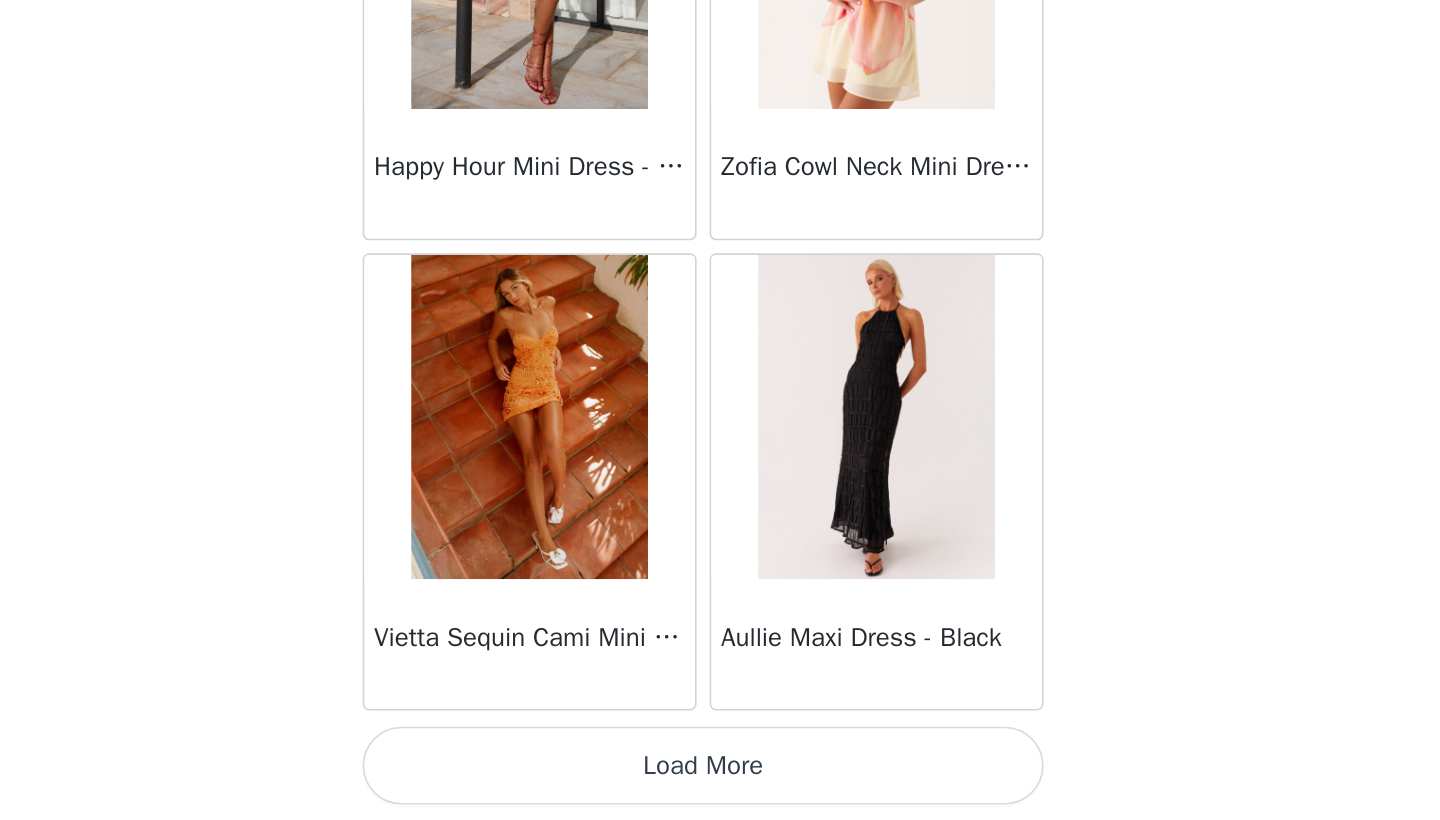 click on "Load More" at bounding box center [720, 786] 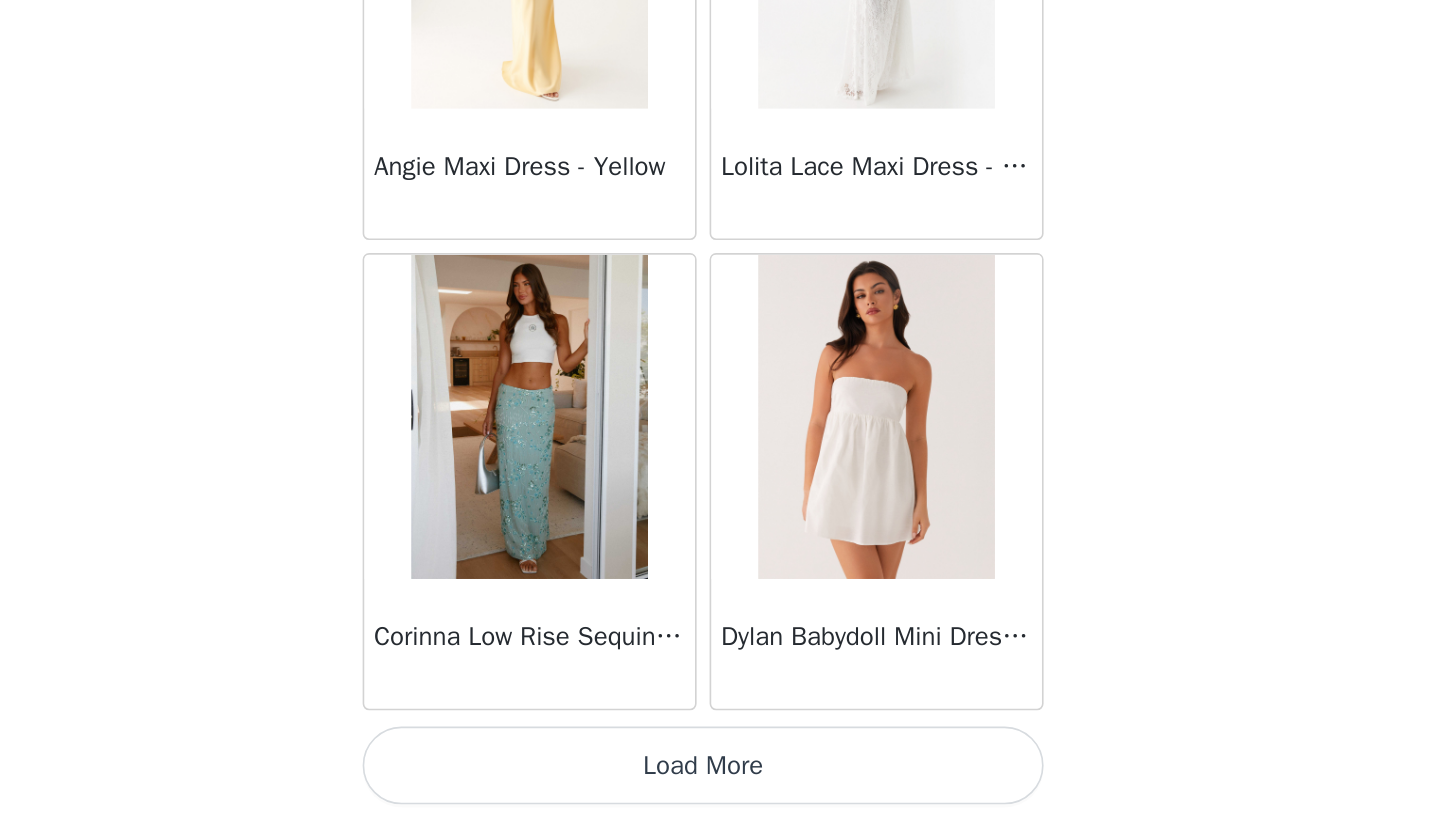 scroll, scrollTop: 25440, scrollLeft: 0, axis: vertical 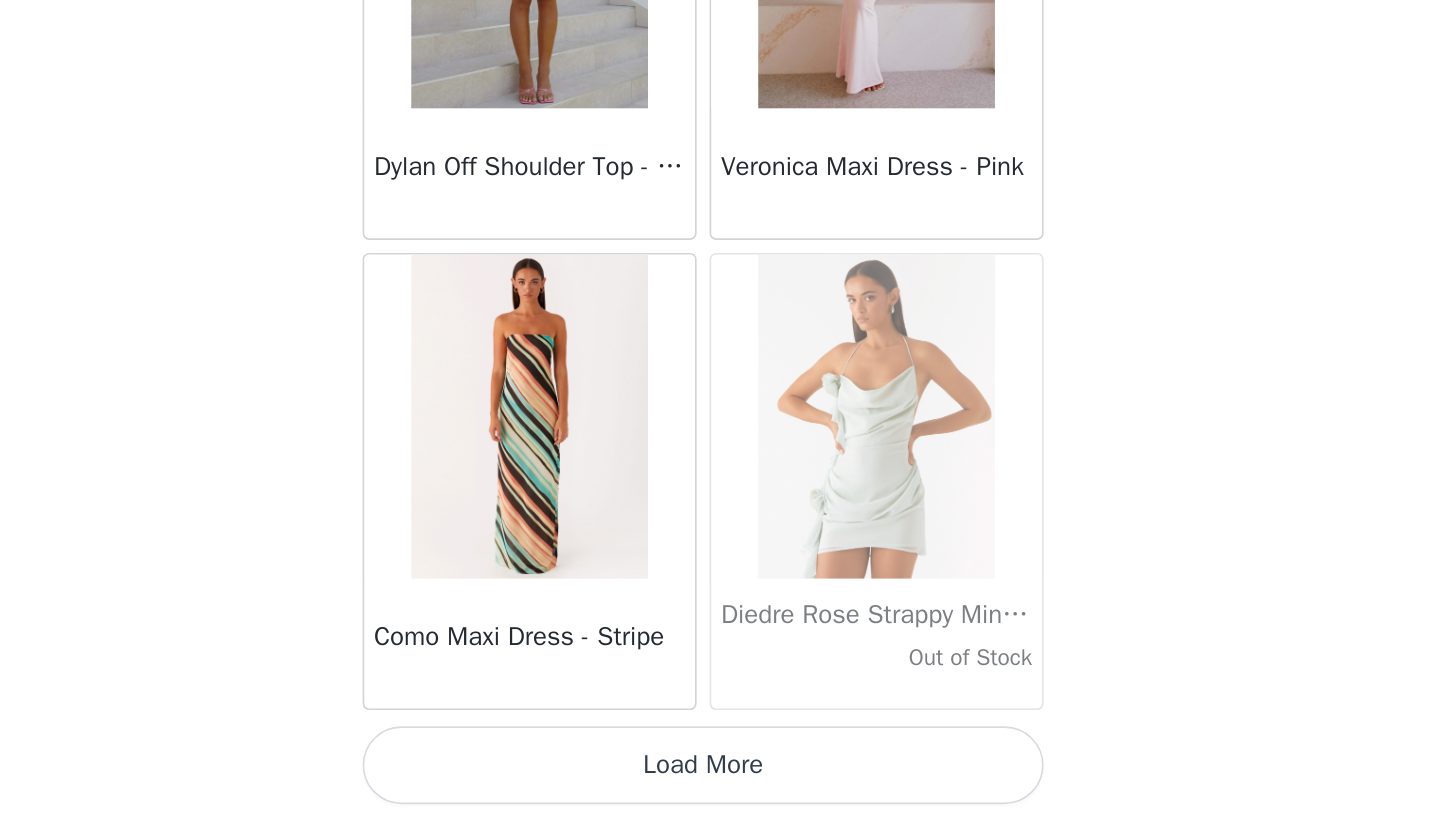 click on "Load More" at bounding box center (720, 786) 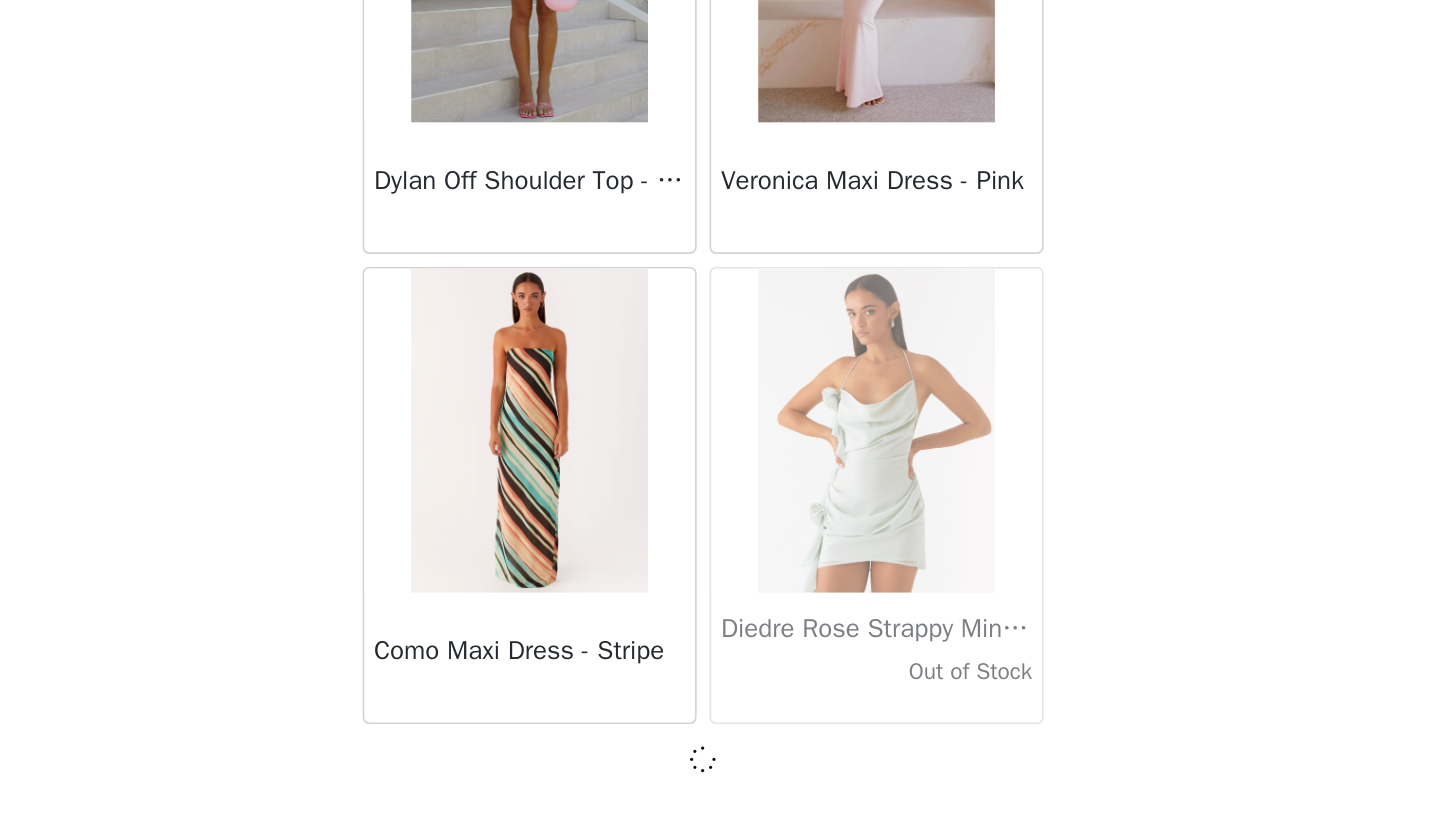 scroll, scrollTop: 0, scrollLeft: 0, axis: both 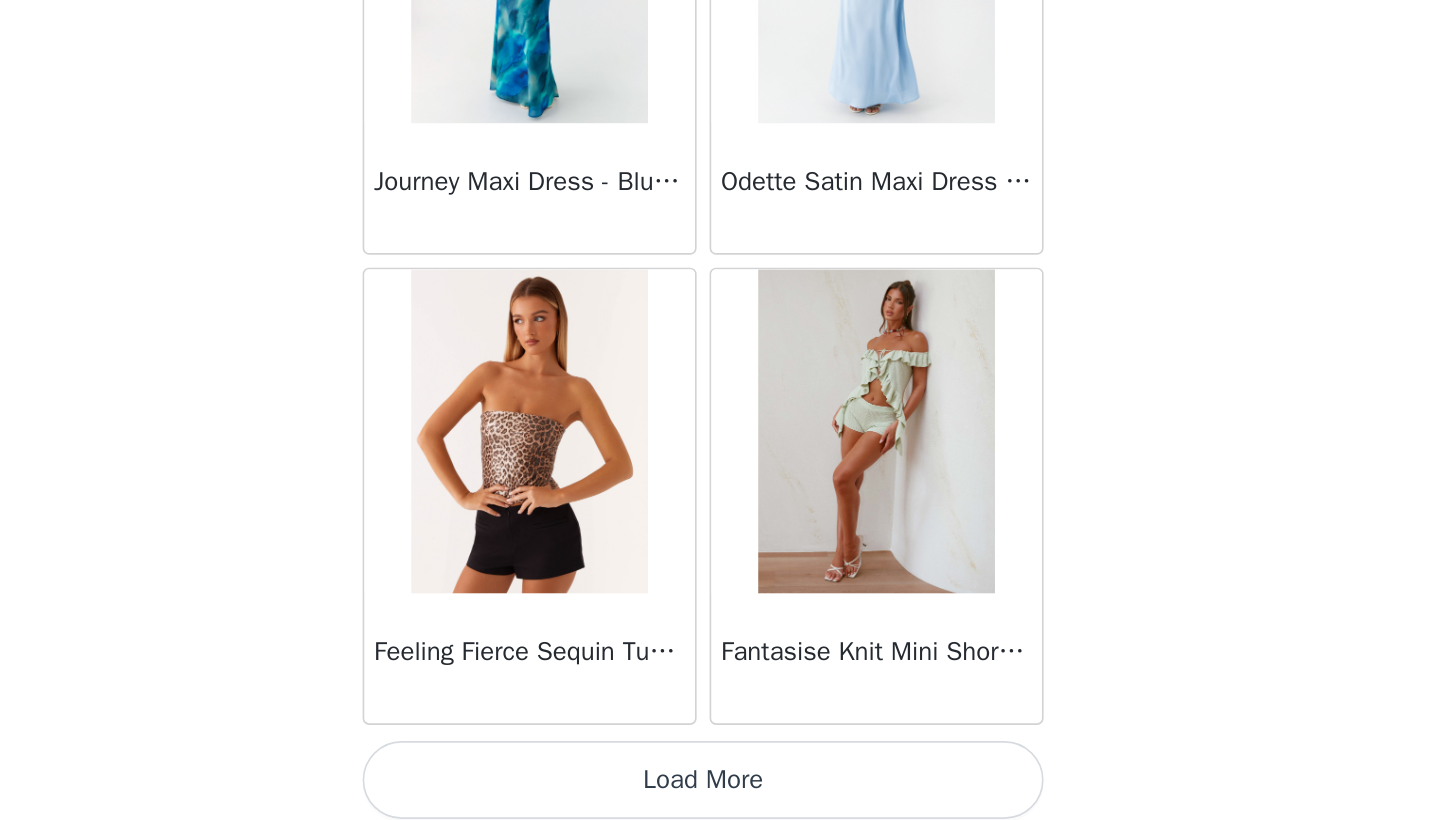 click on "Load More" at bounding box center [720, 795] 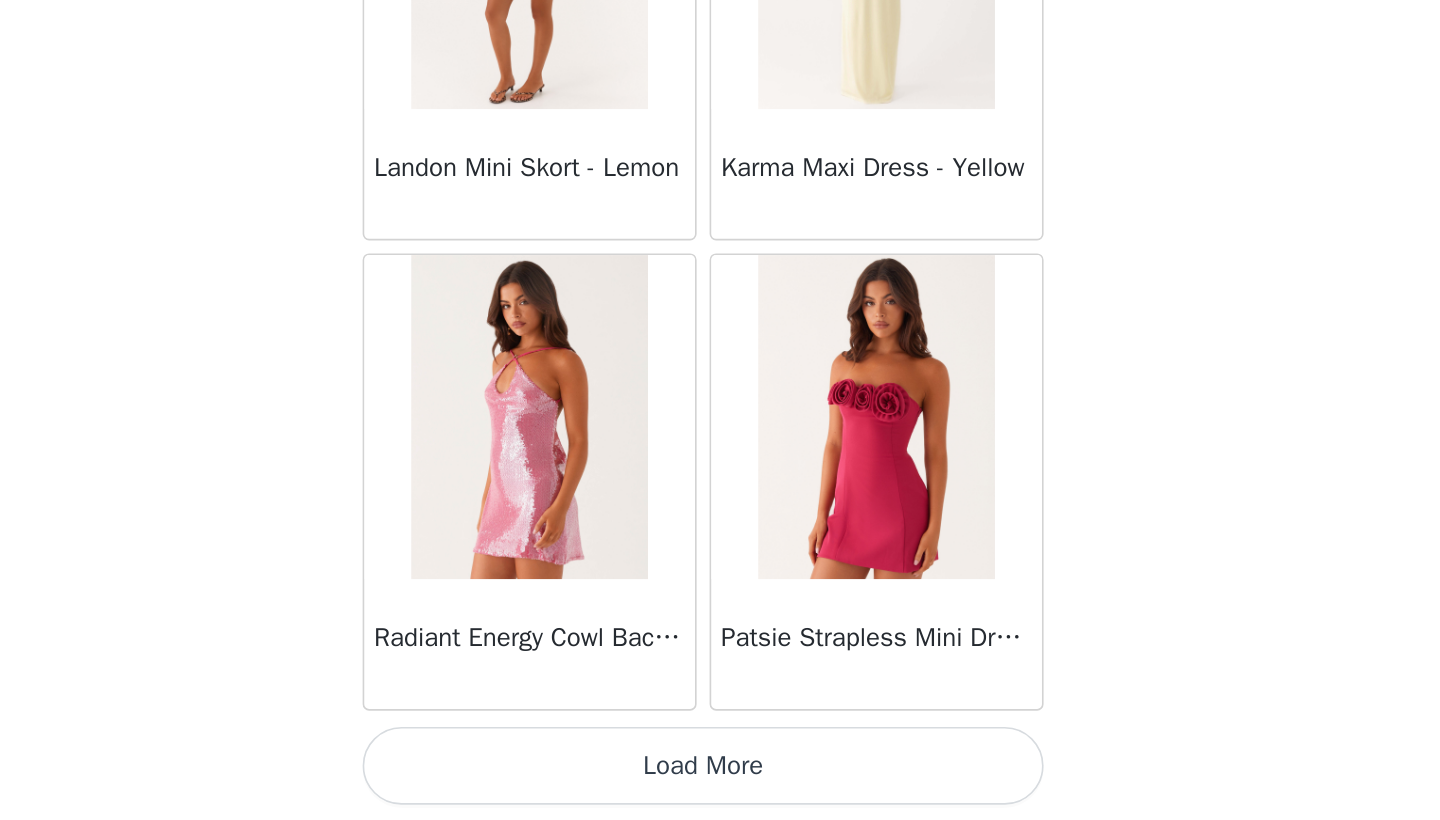 scroll, scrollTop: 34140, scrollLeft: 0, axis: vertical 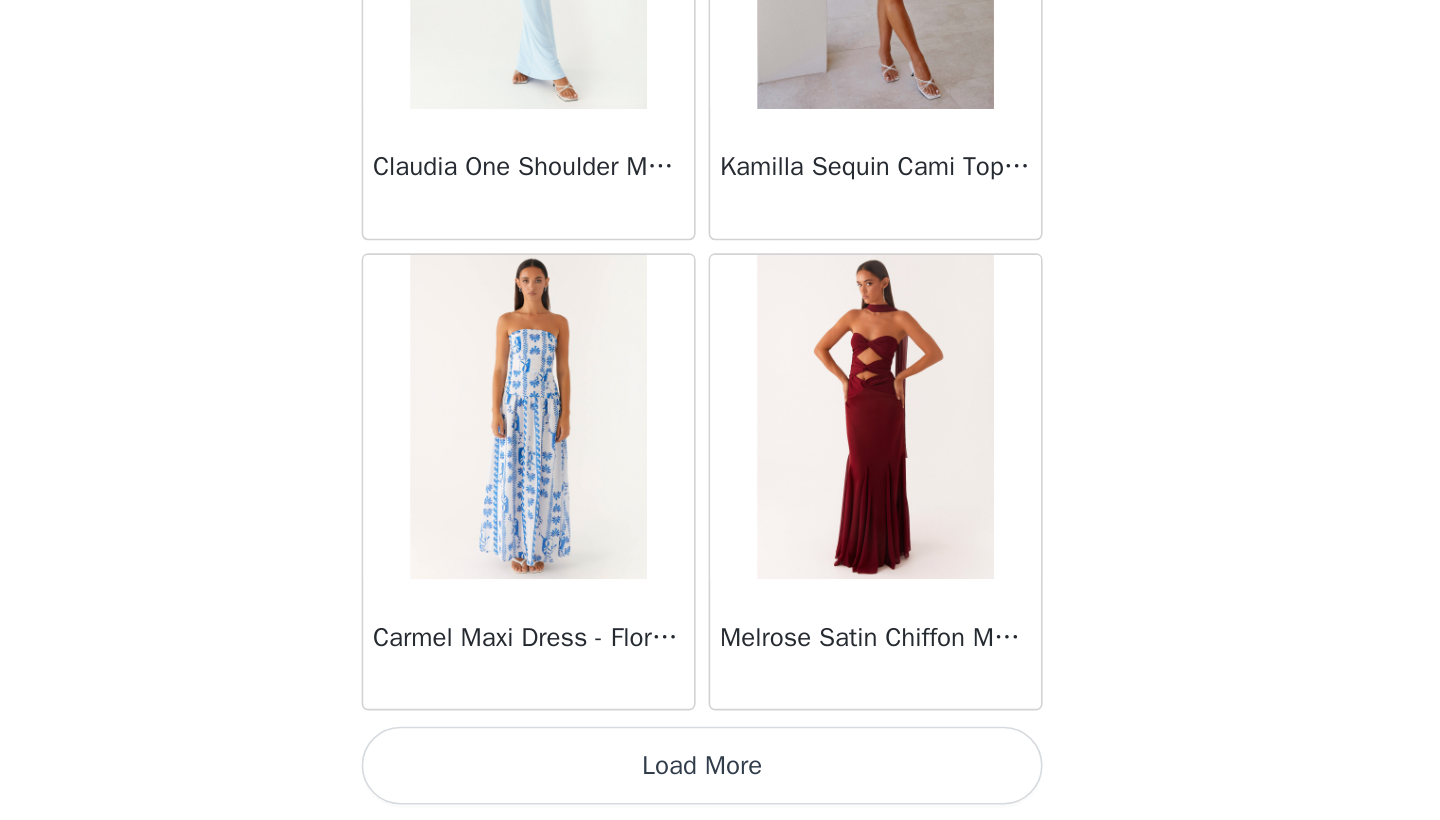 click on "Load More" at bounding box center (720, 786) 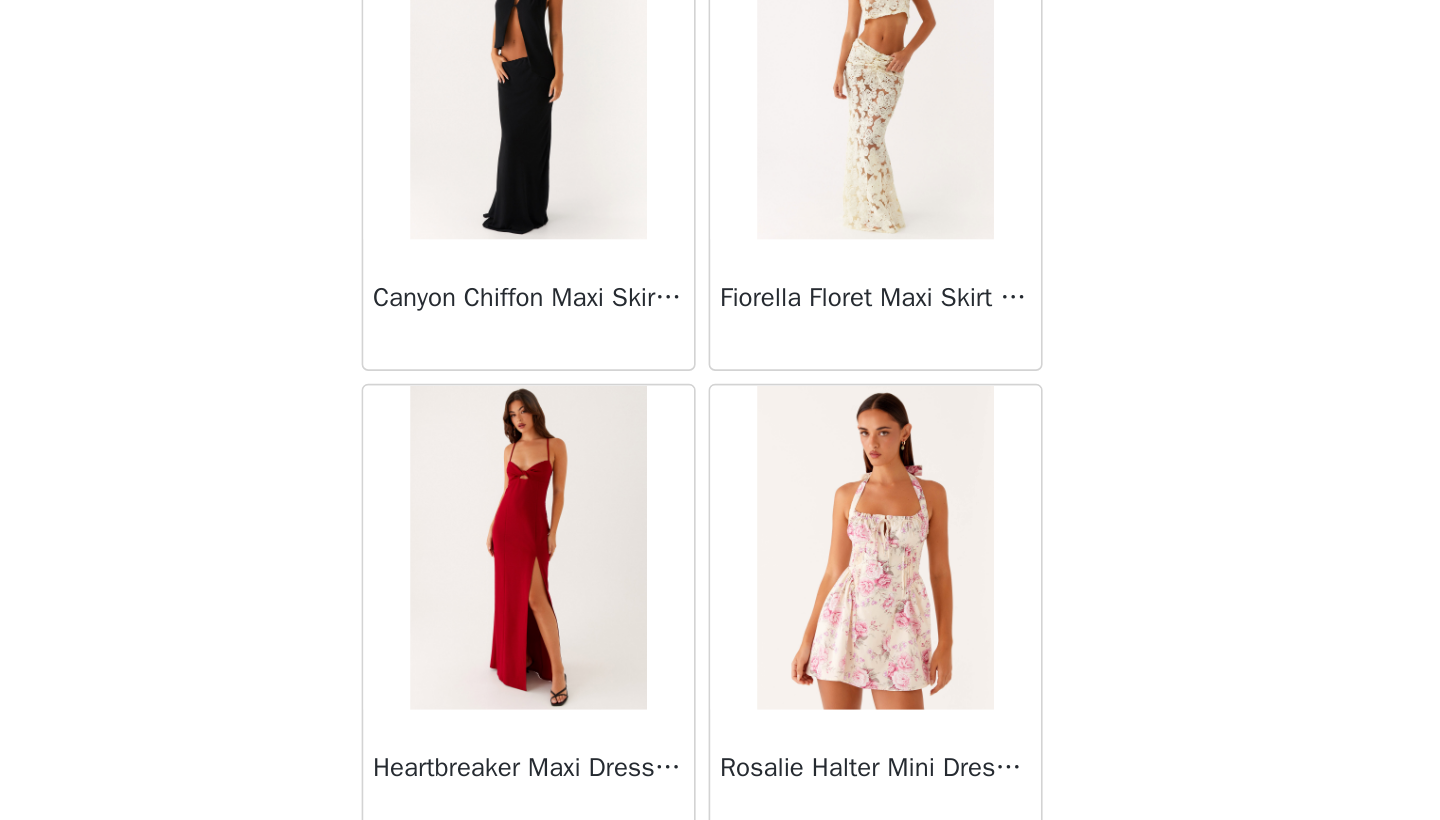 scroll, scrollTop: 39570, scrollLeft: 0, axis: vertical 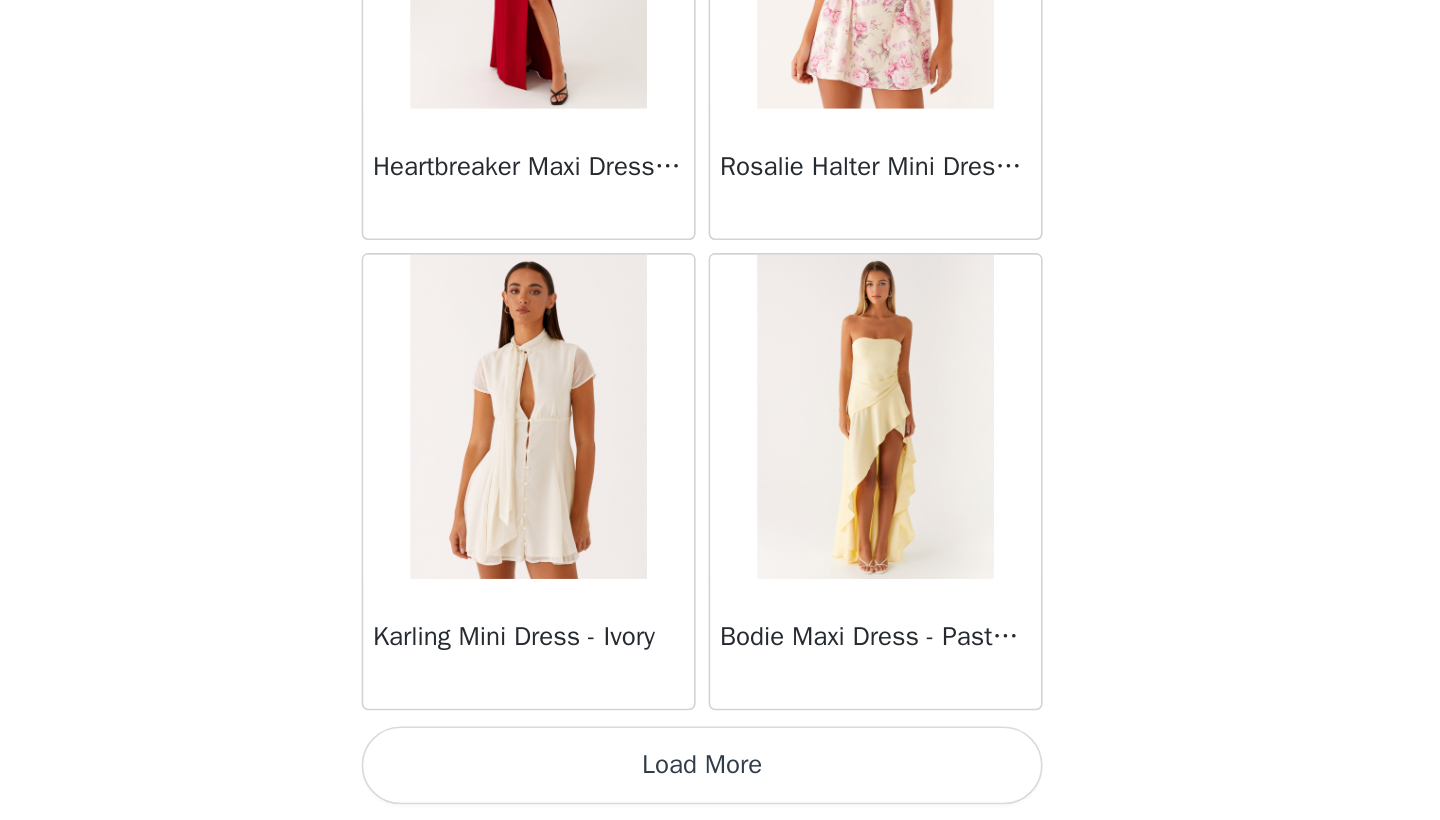 click on "Load More" at bounding box center (720, 786) 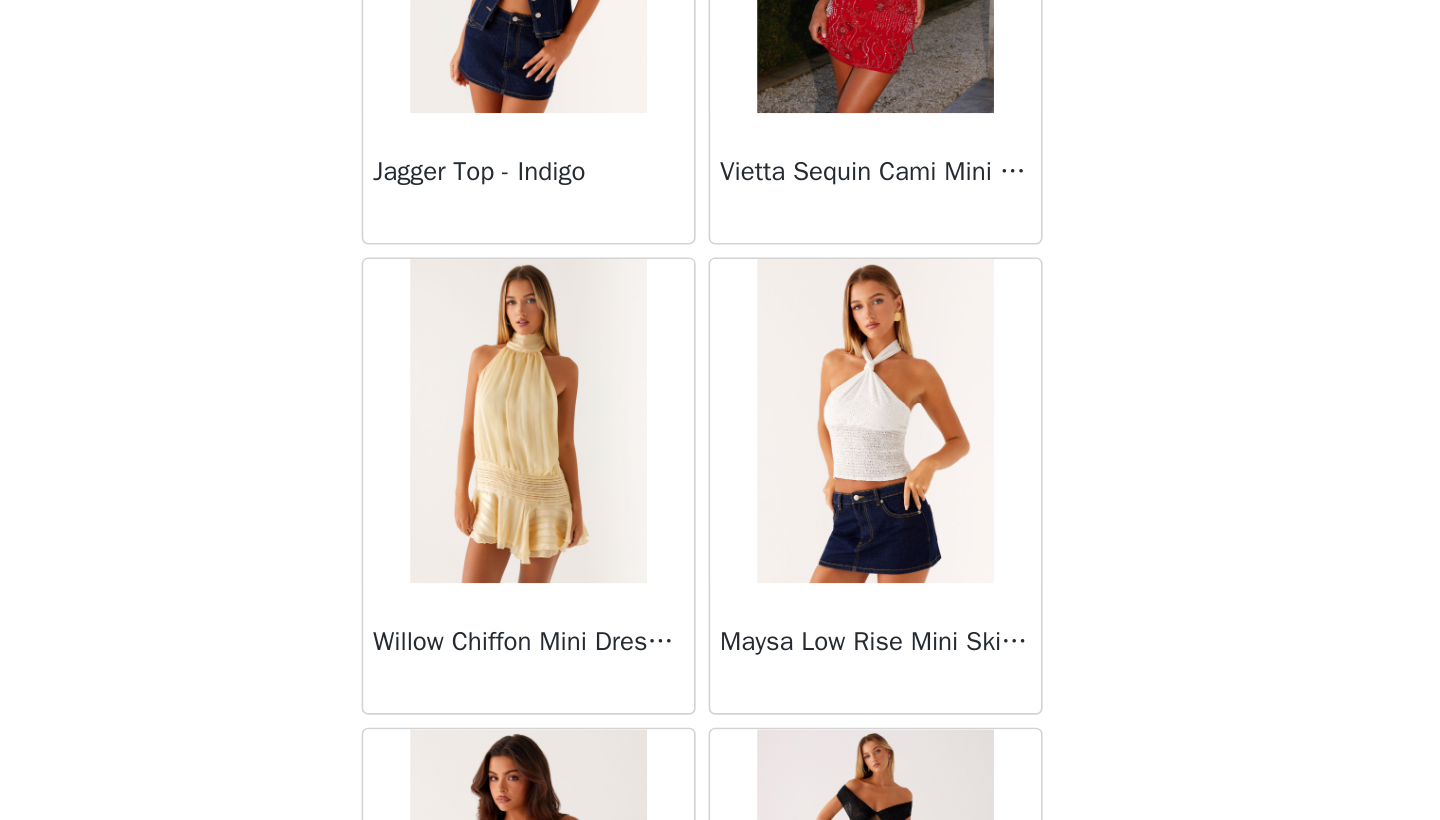 scroll, scrollTop: 42259, scrollLeft: 0, axis: vertical 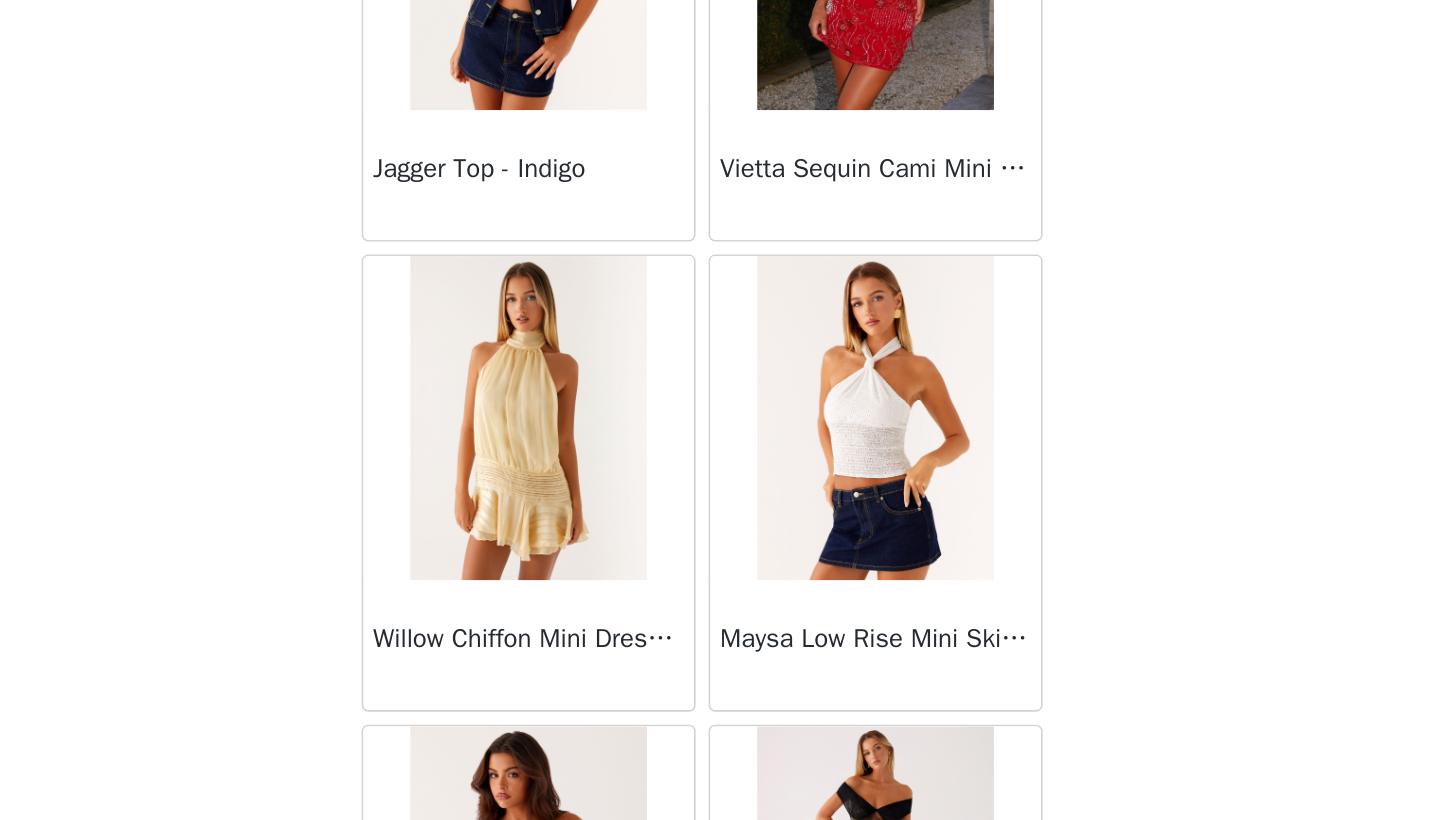 click at bounding box center (826, 572) 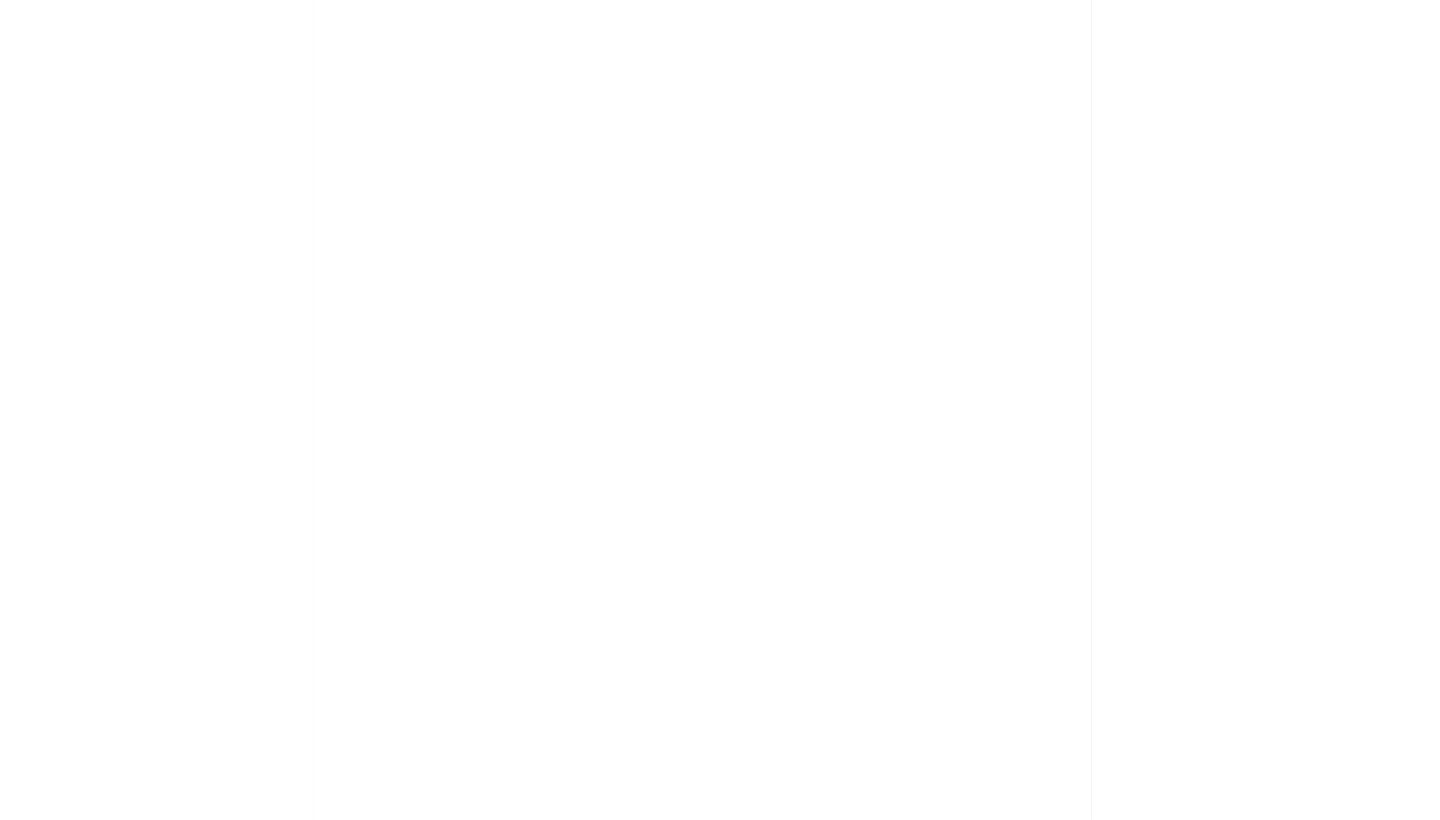 scroll, scrollTop: 0, scrollLeft: 0, axis: both 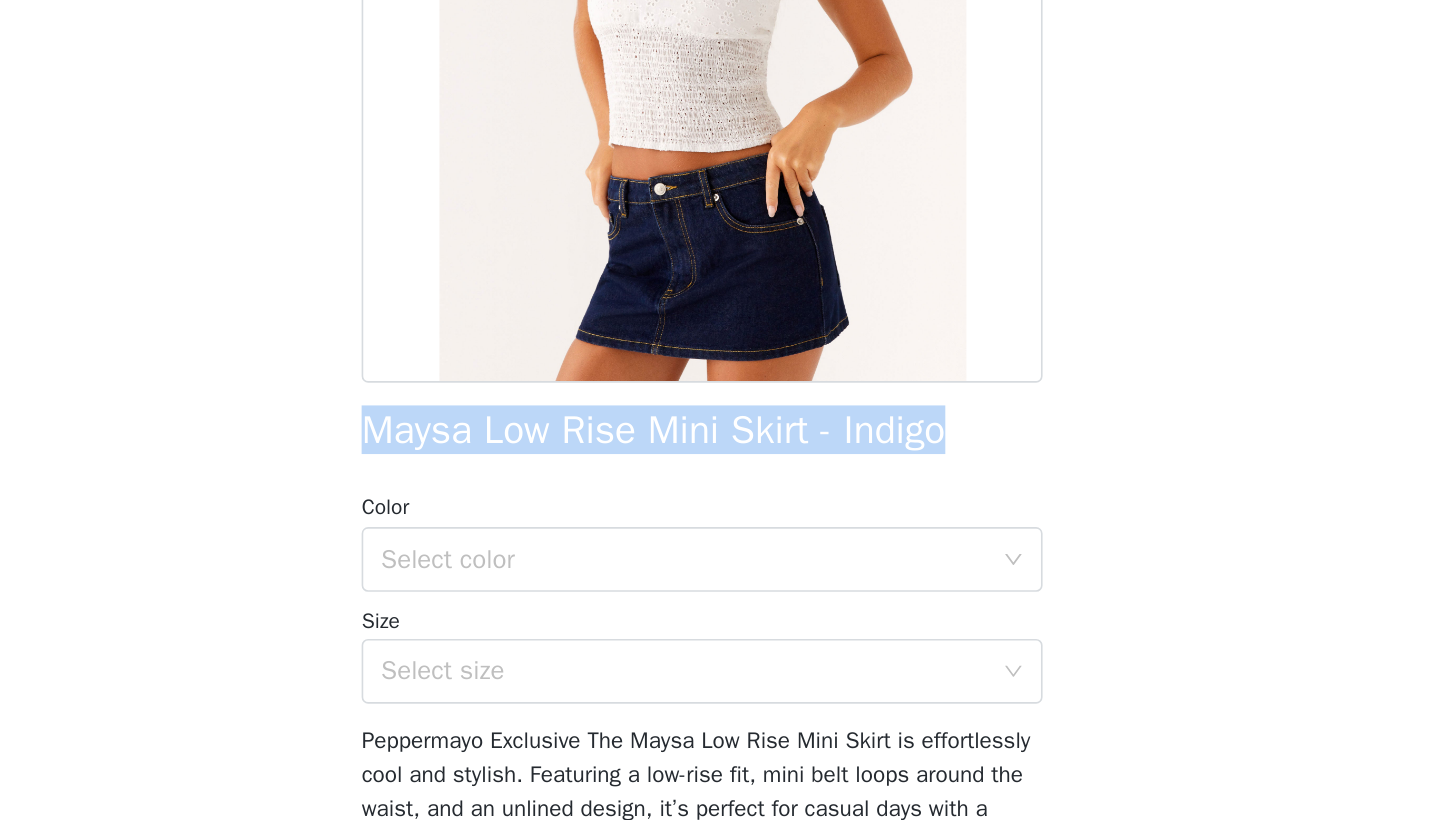 drag, startPoint x: 230, startPoint y: 267, endPoint x: 611, endPoint y: 251, distance: 381.33582 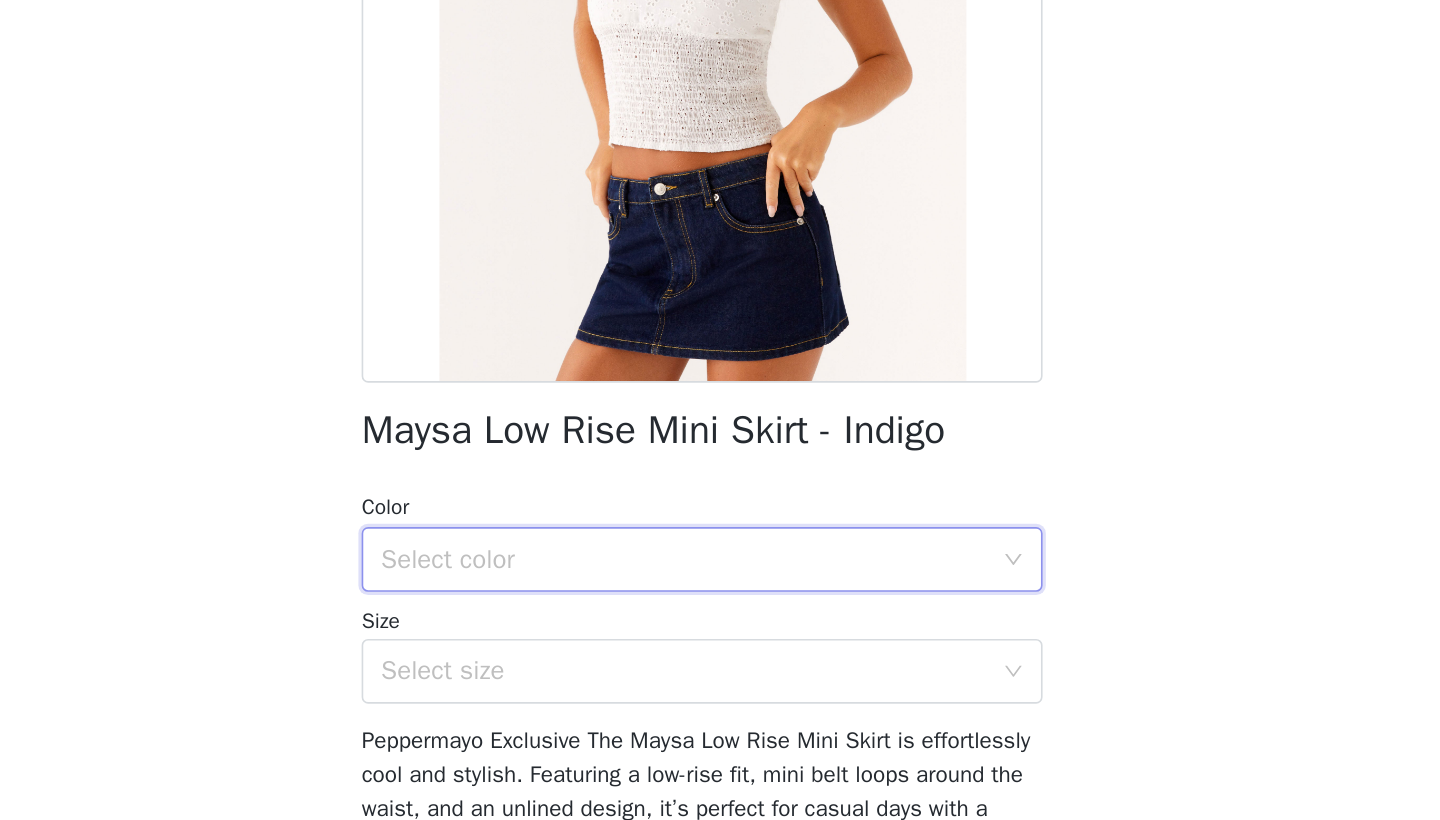 click on "Select color" at bounding box center [713, 659] 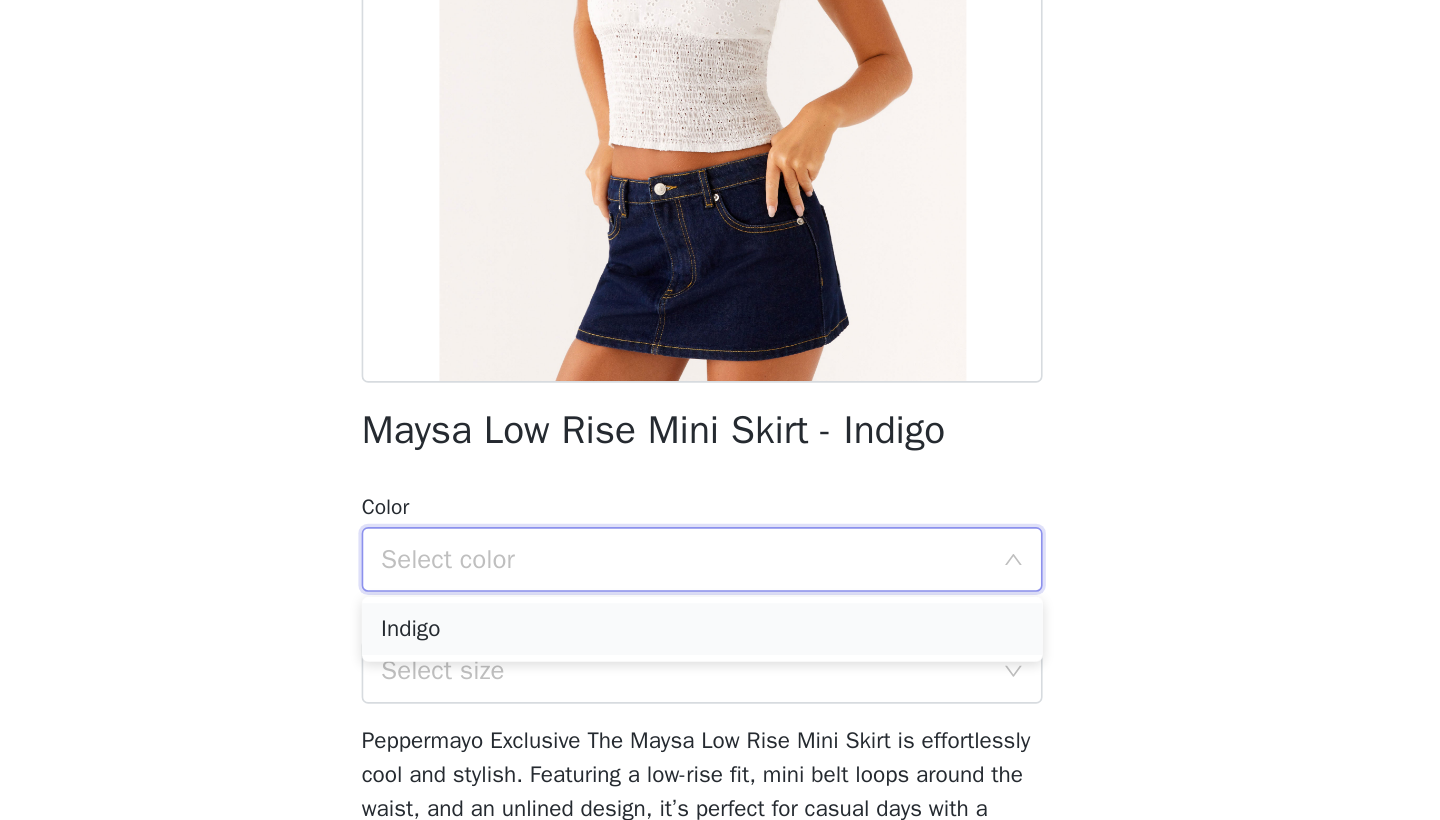 click on "Indigo" at bounding box center (720, 702) 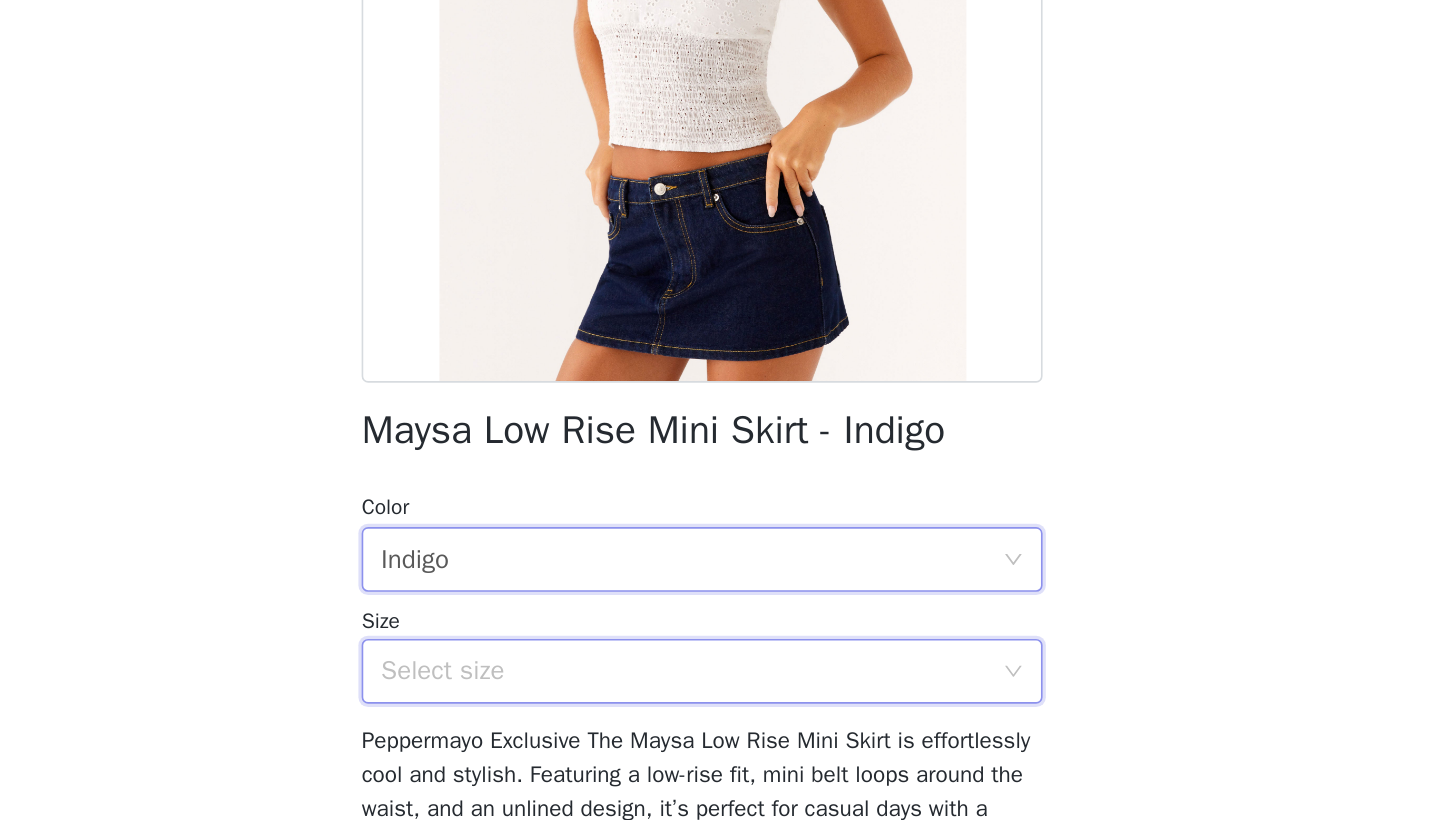 click on "Select size" at bounding box center [713, 728] 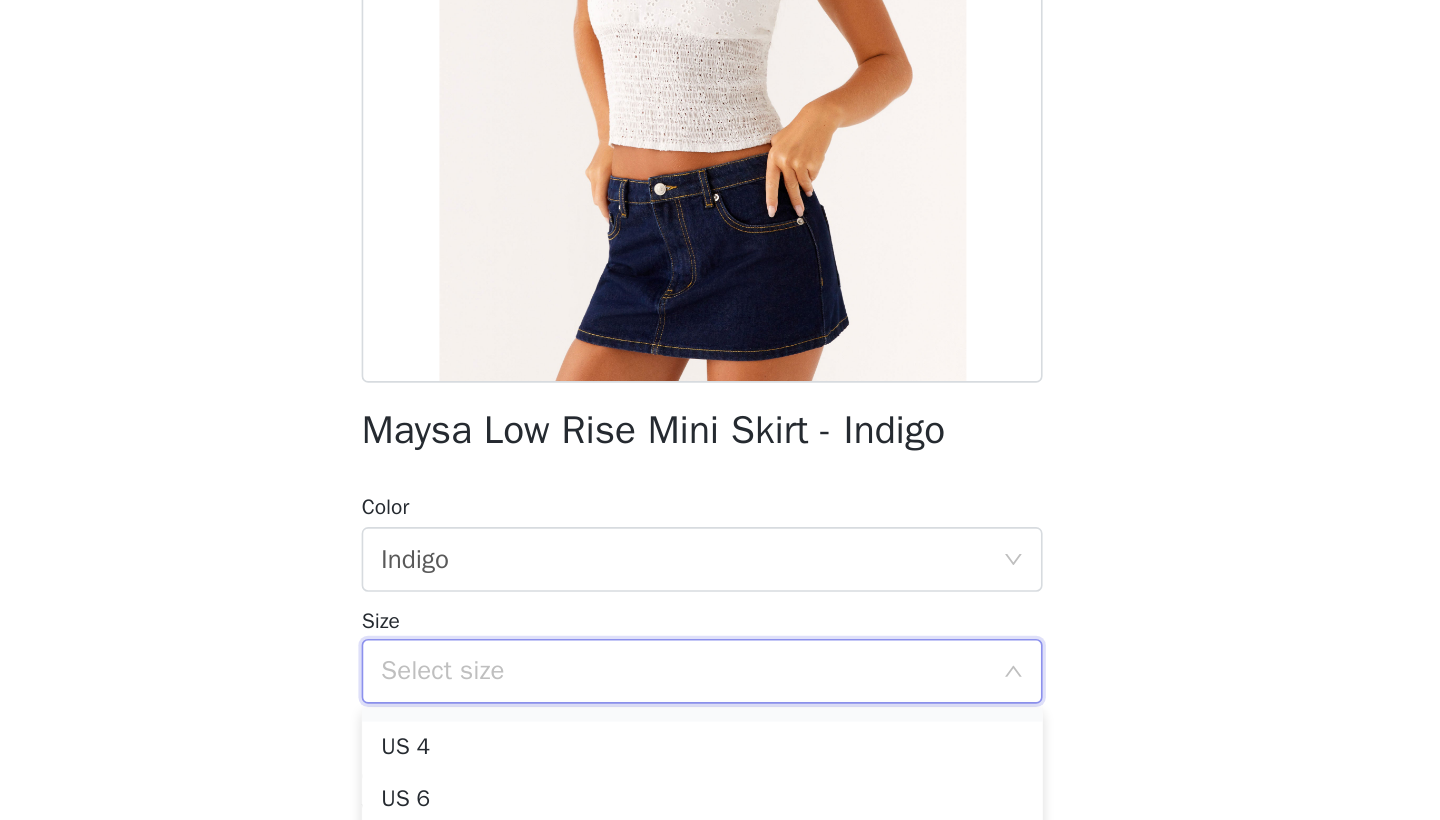 scroll, scrollTop: 63, scrollLeft: 0, axis: vertical 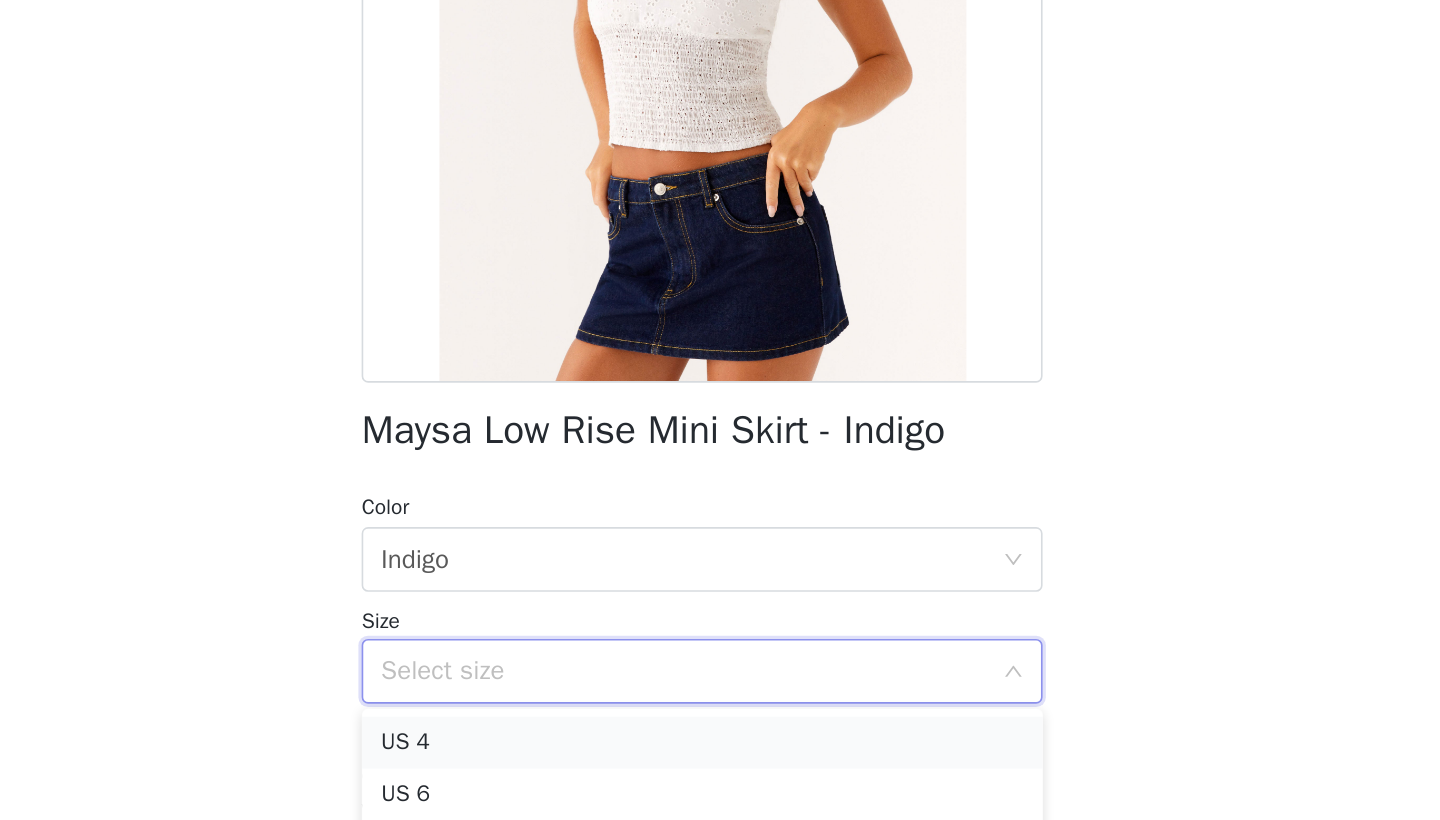 click on "US 4" at bounding box center [720, 772] 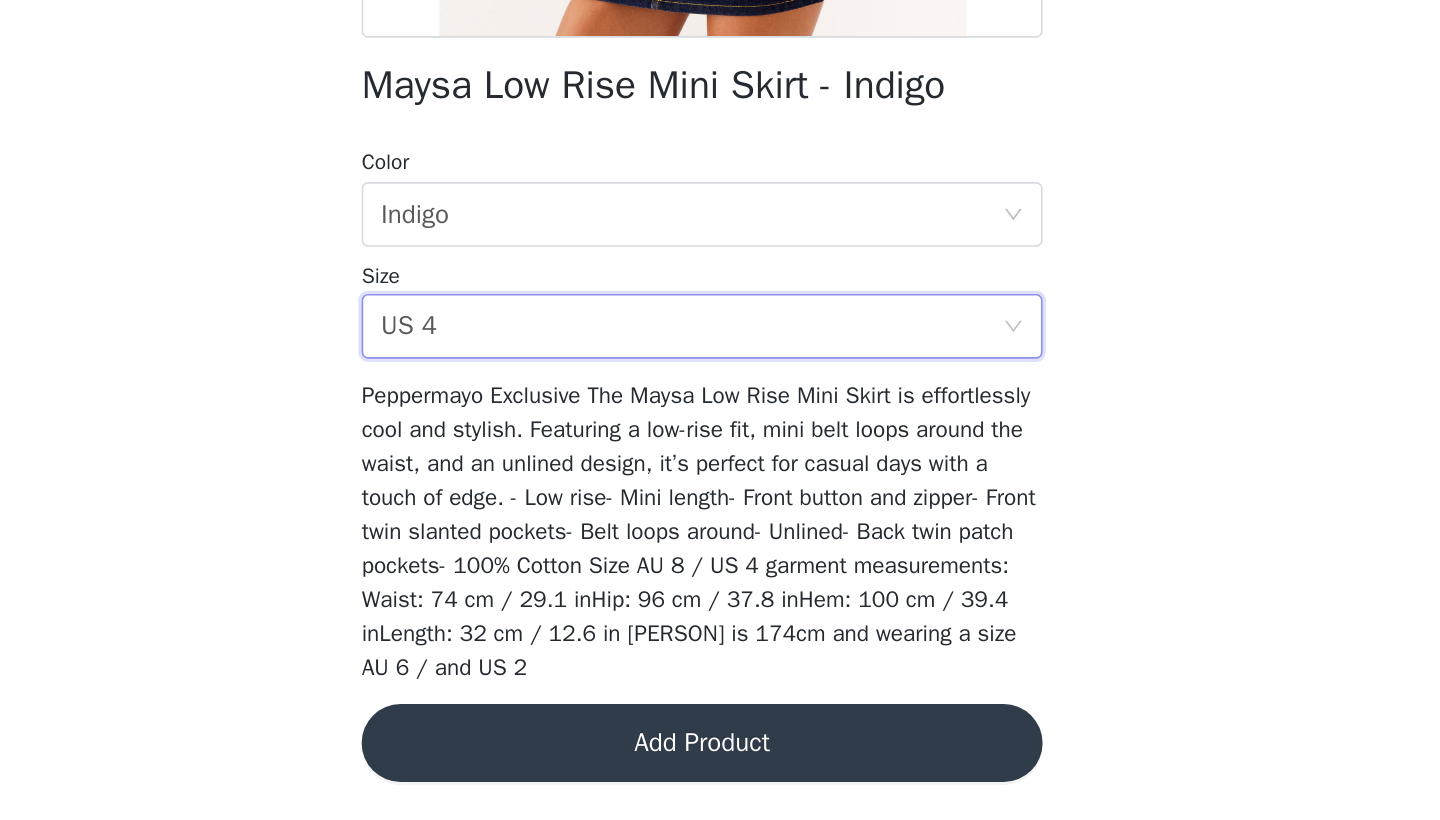 scroll, scrollTop: 212, scrollLeft: 0, axis: vertical 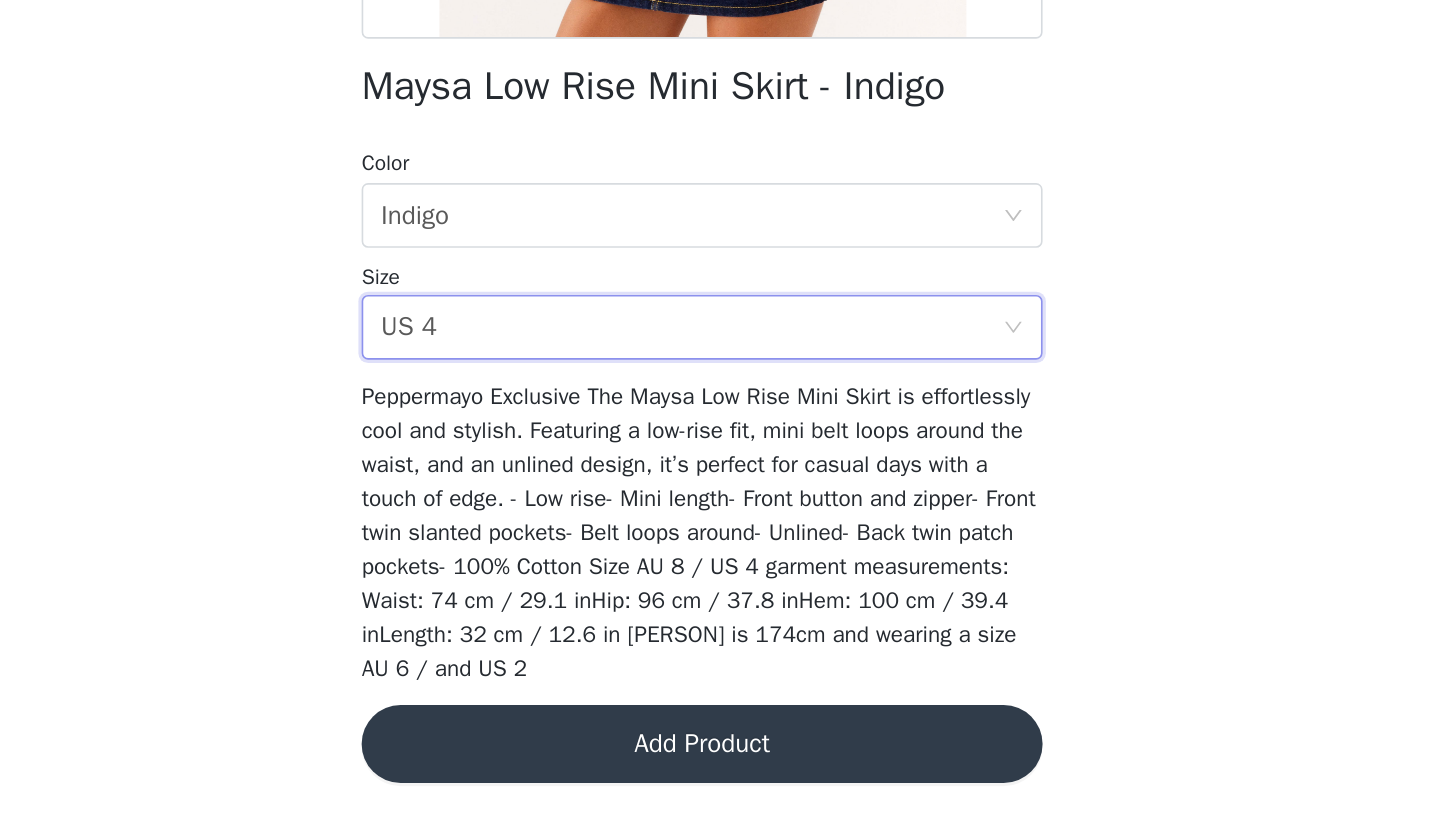 click on "Add Product" at bounding box center (720, 773) 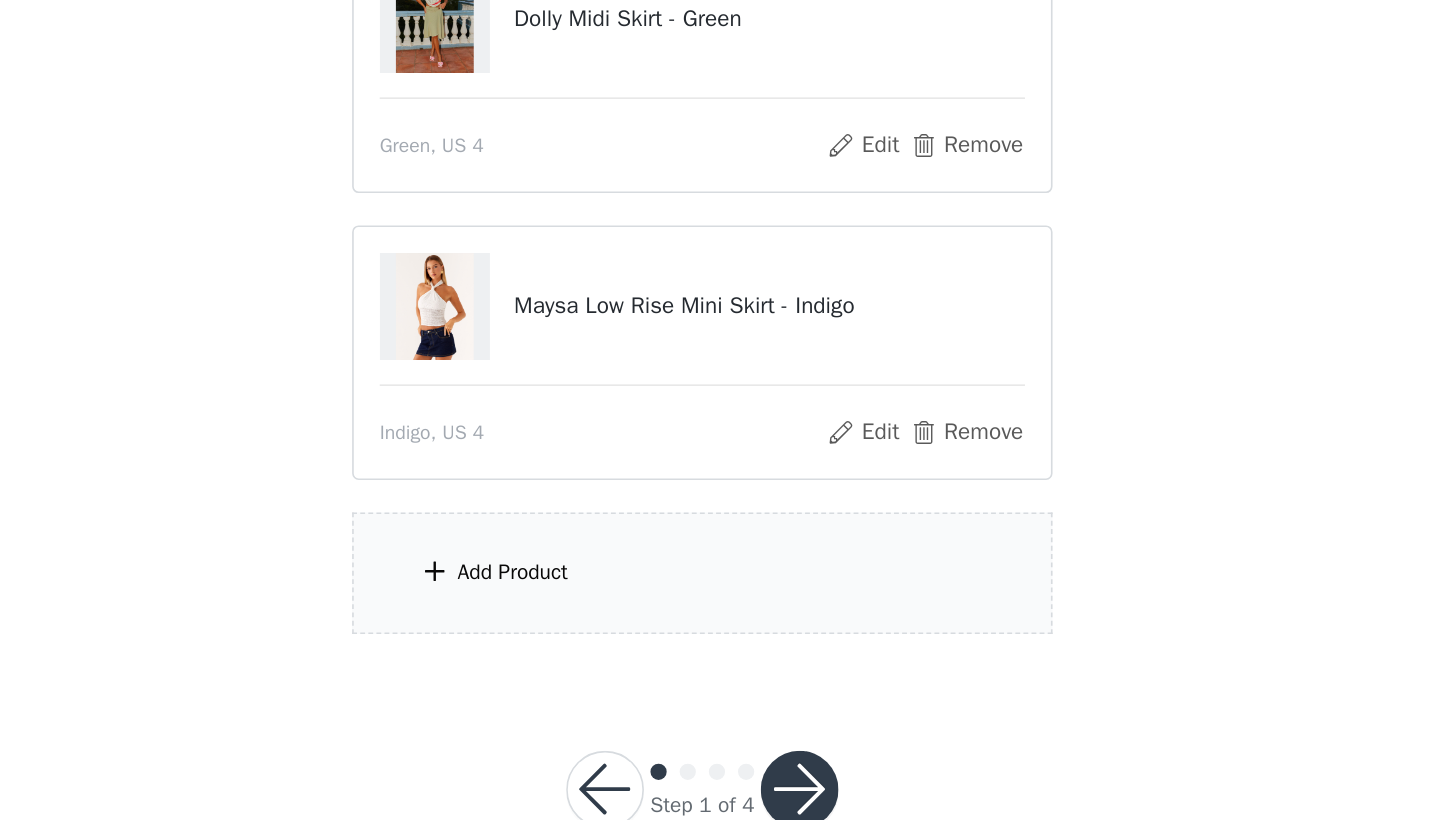 click on "Add Product" at bounding box center (720, 667) 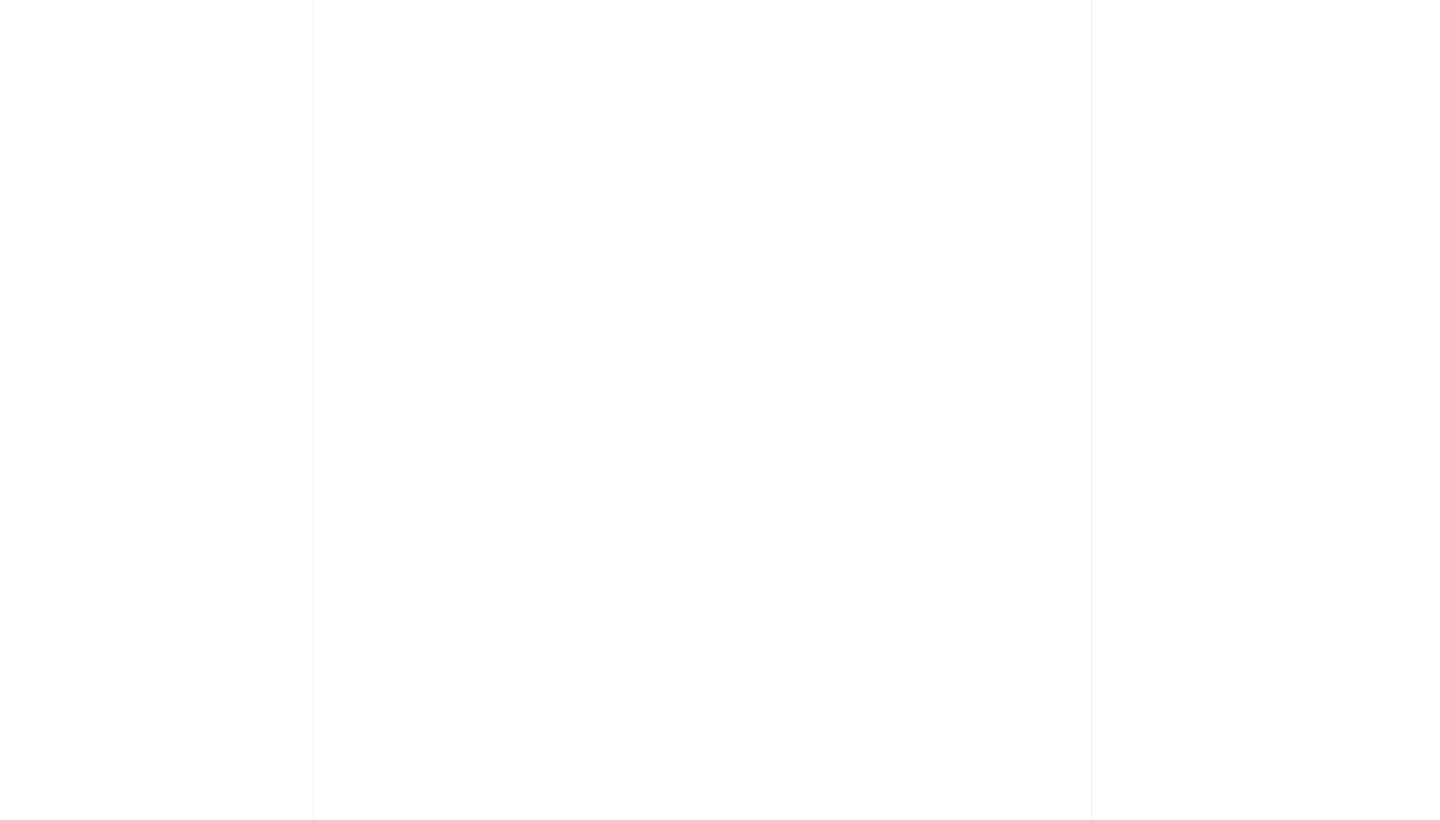 scroll, scrollTop: 51, scrollLeft: 0, axis: vertical 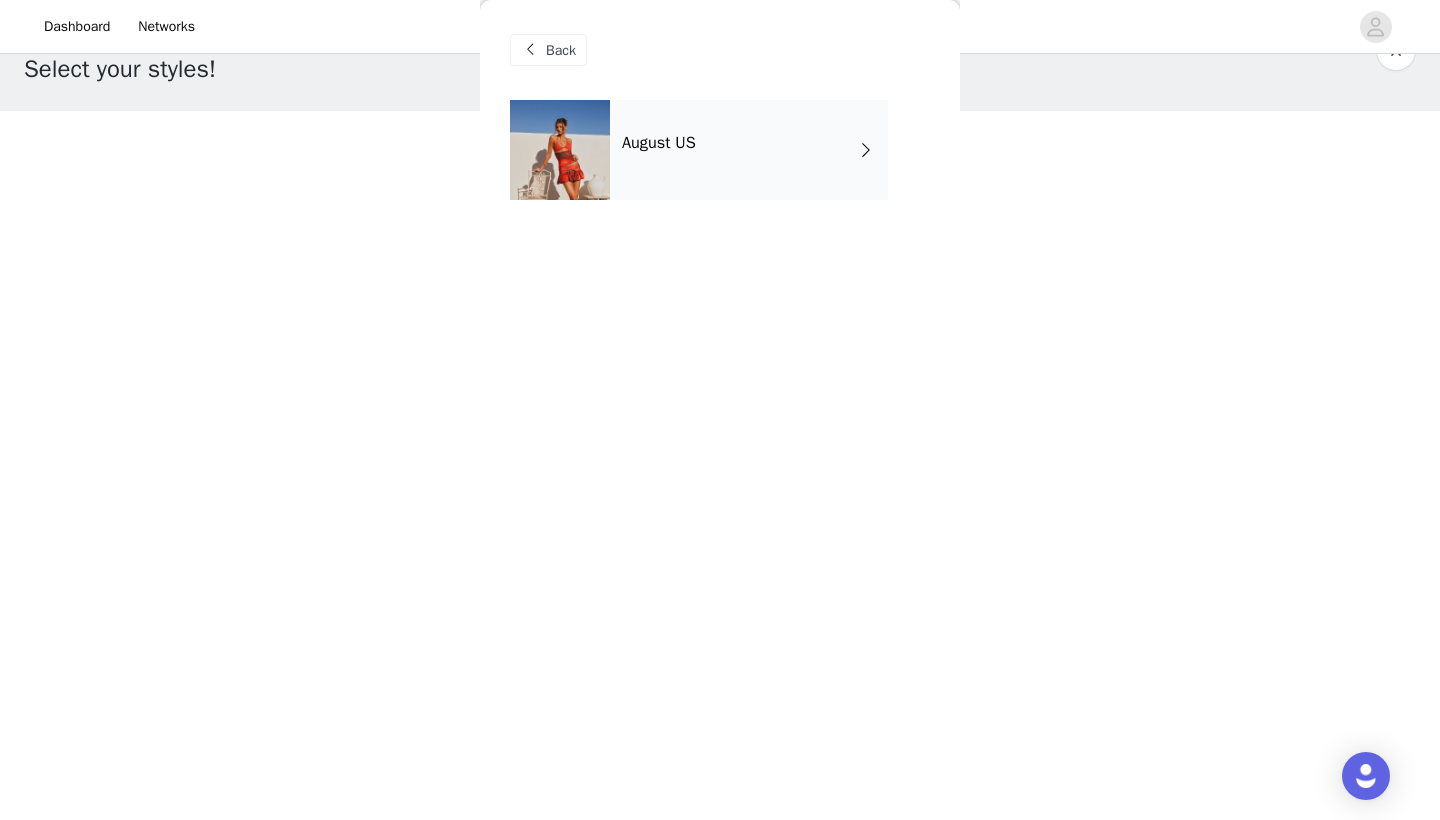 click on "August US" at bounding box center [749, 150] 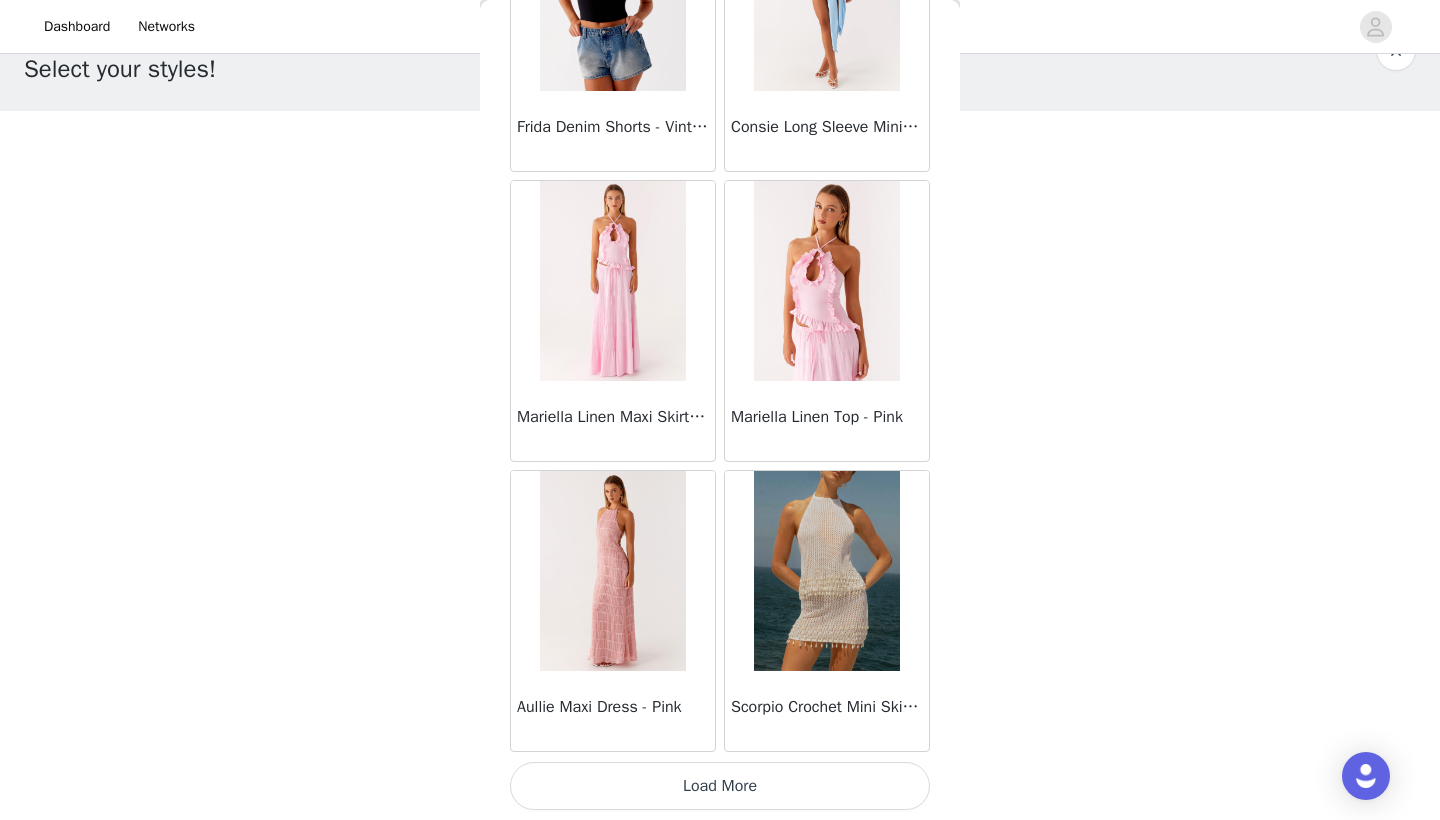scroll, scrollTop: 2240, scrollLeft: 0, axis: vertical 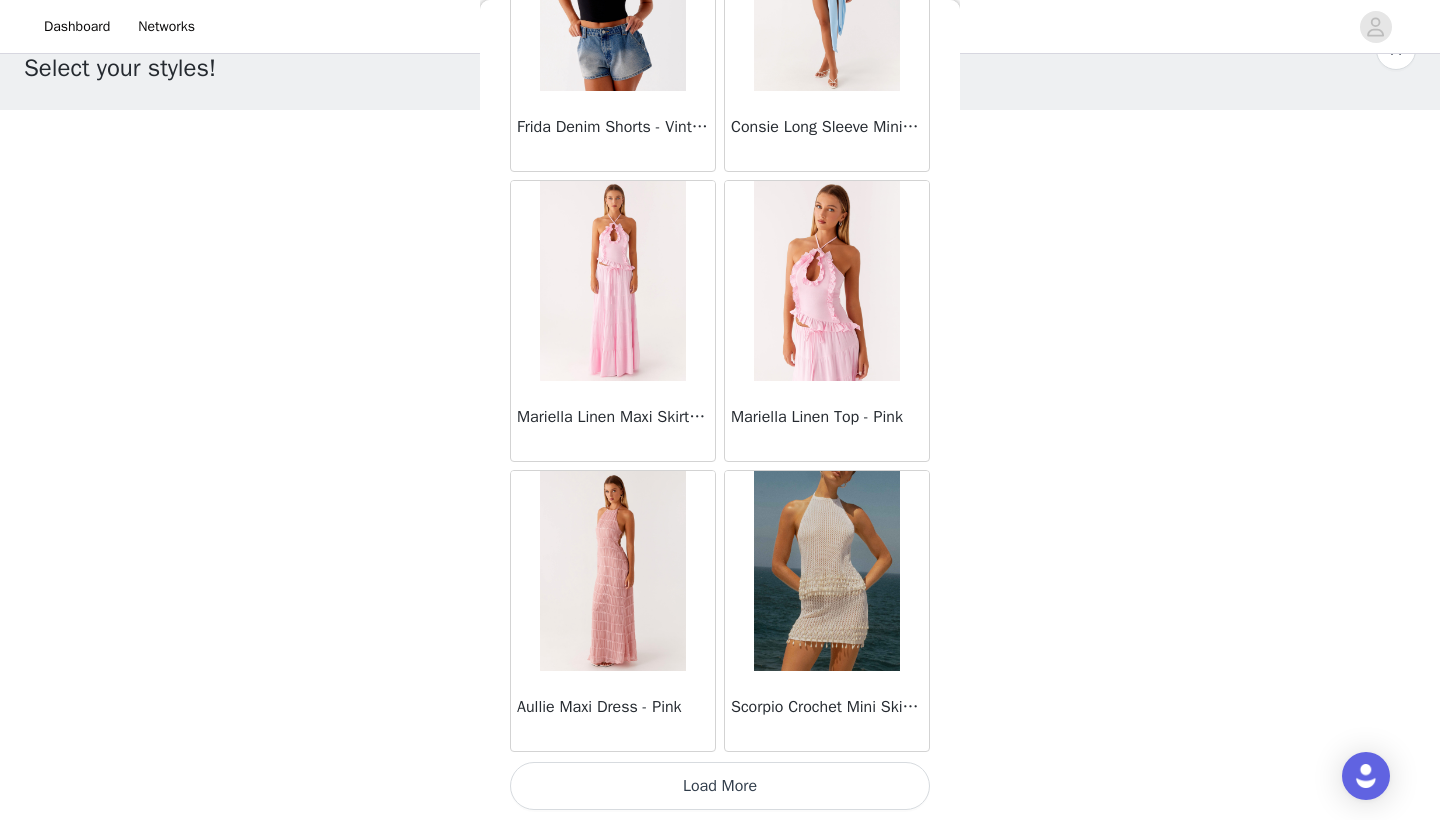 click on "Load More" at bounding box center [720, 786] 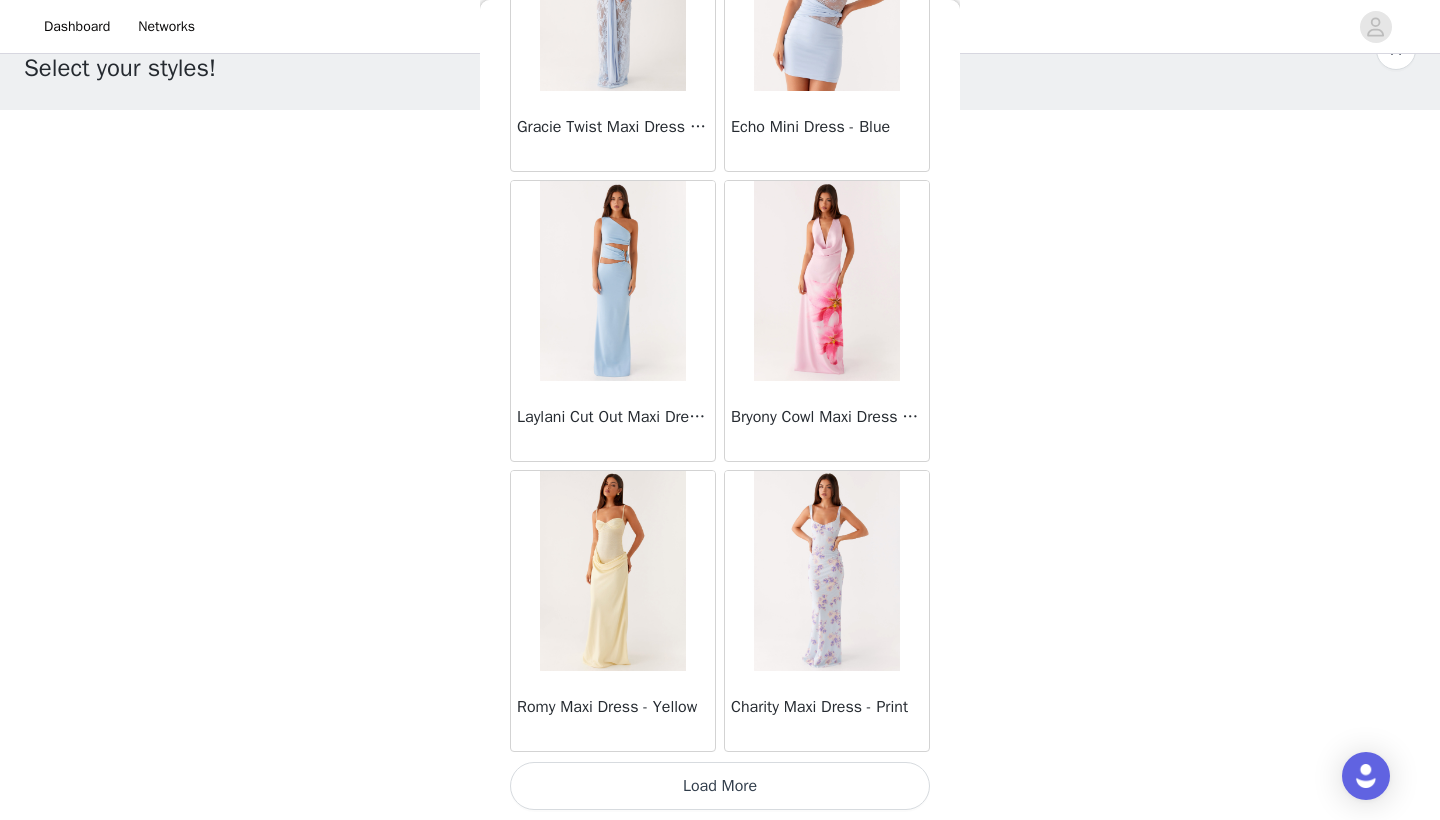click on "Load More" at bounding box center (720, 786) 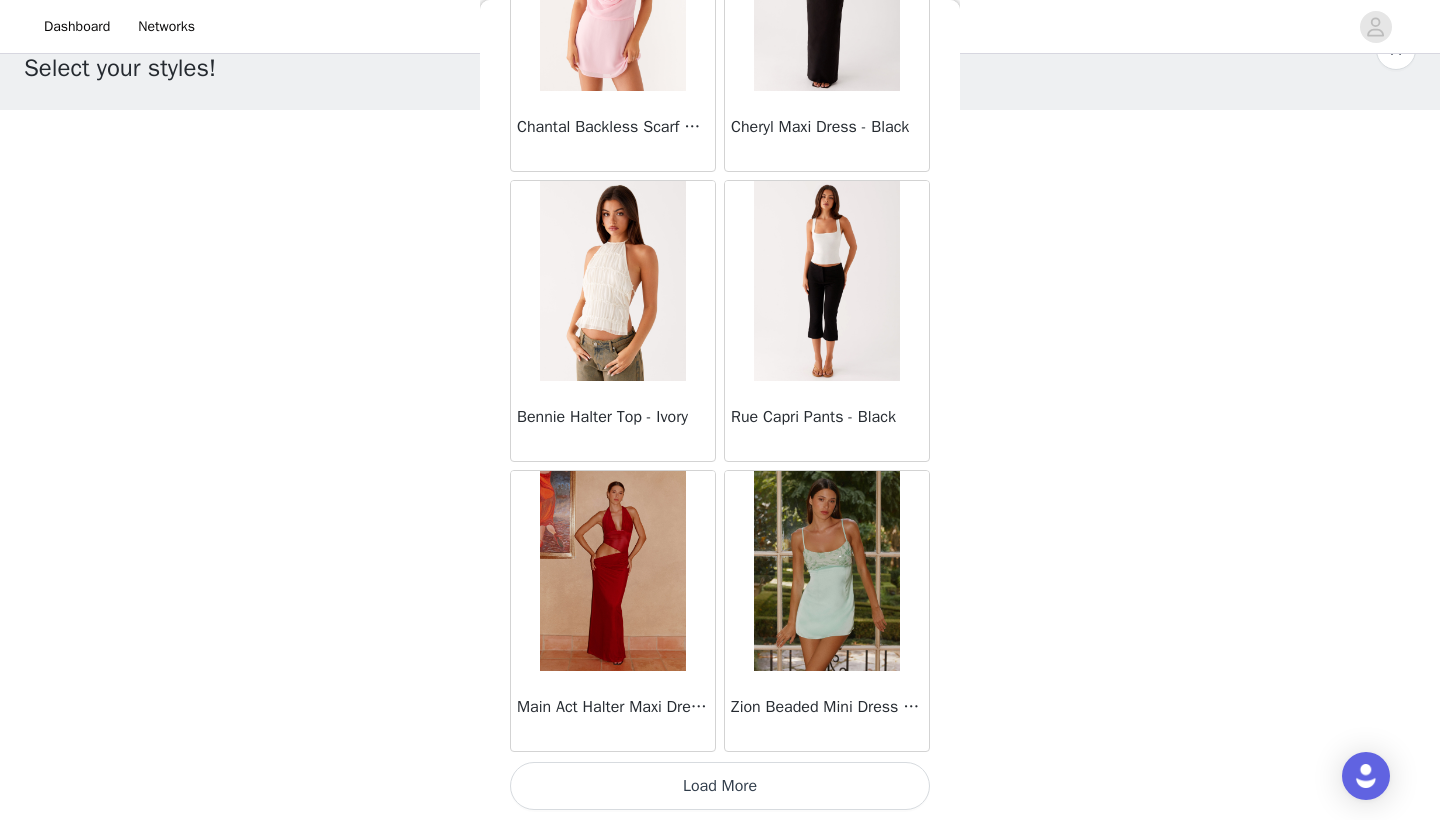 click on "Load More" at bounding box center [720, 786] 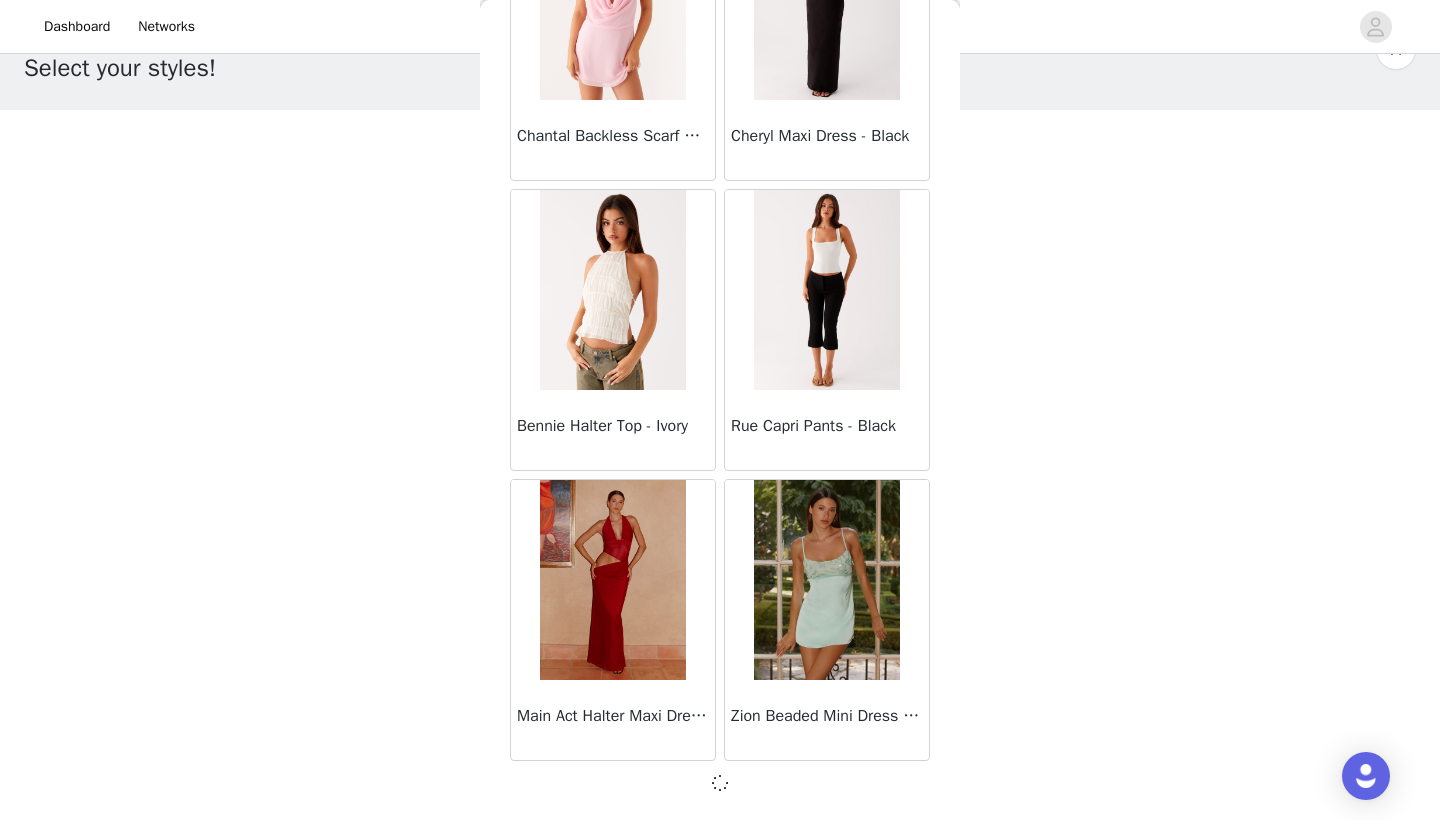 scroll, scrollTop: 8031, scrollLeft: 0, axis: vertical 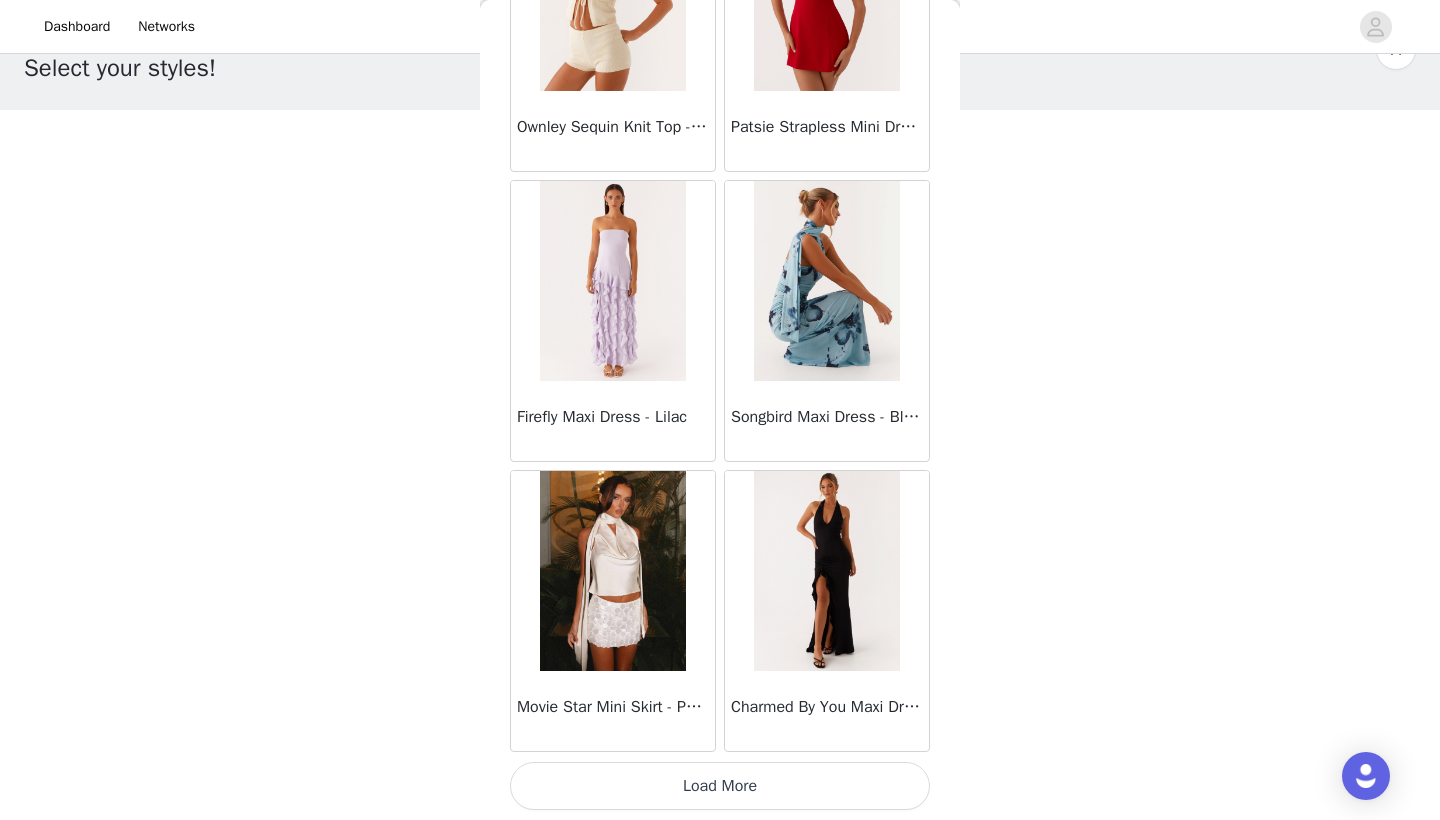 click on "Load More" at bounding box center (720, 786) 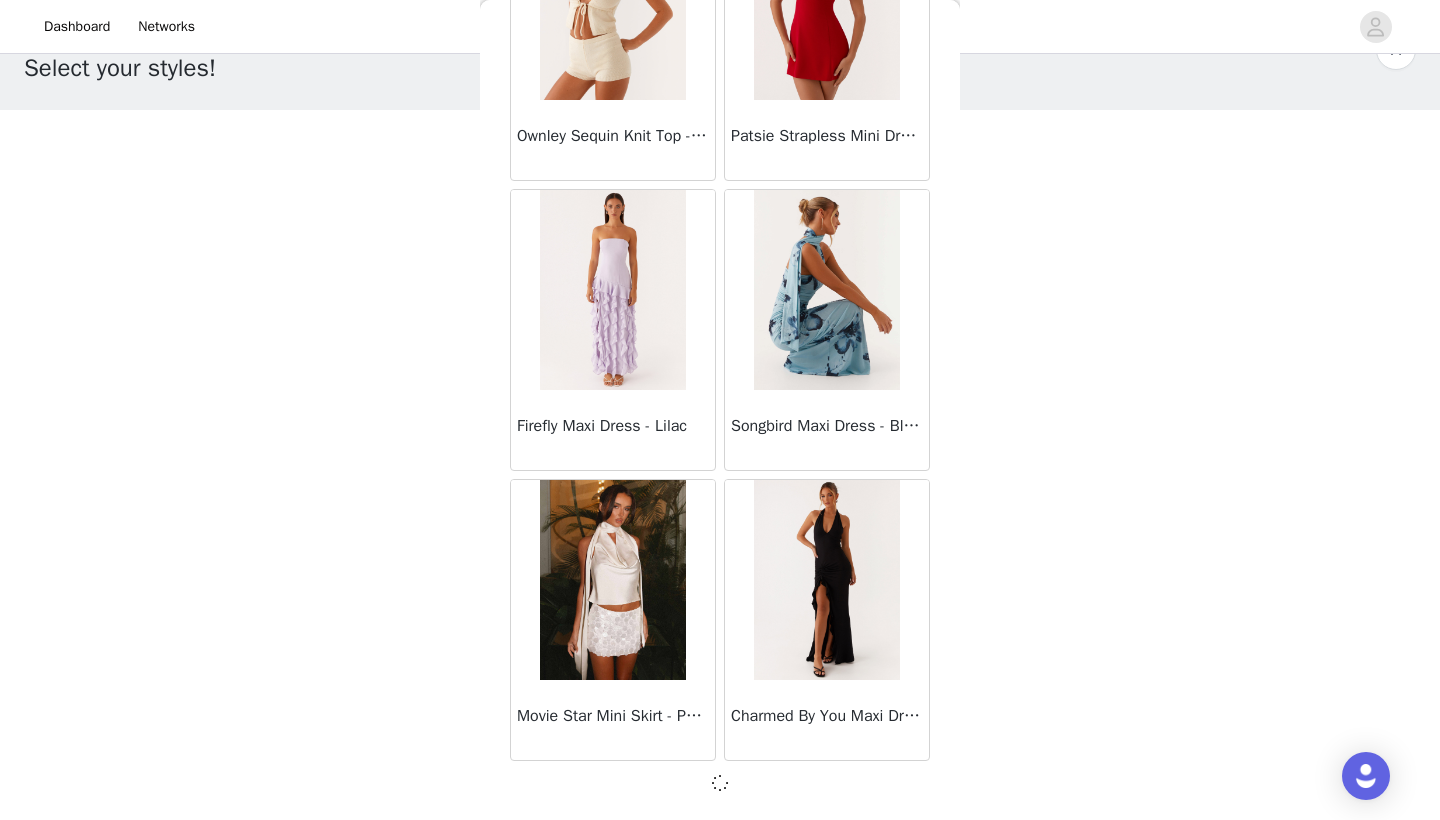 scroll, scrollTop: 10931, scrollLeft: 0, axis: vertical 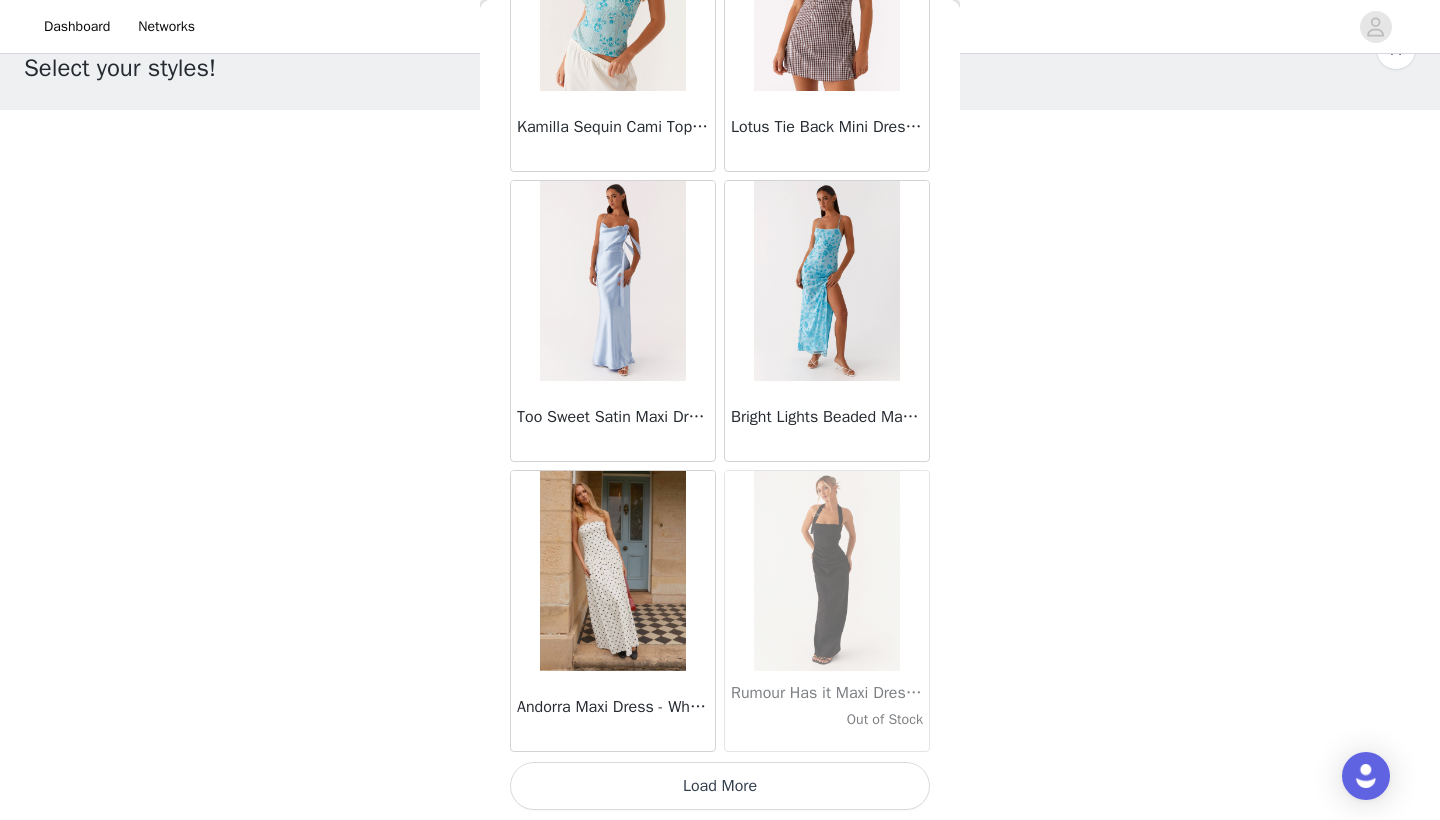 click on "Load More" at bounding box center (720, 786) 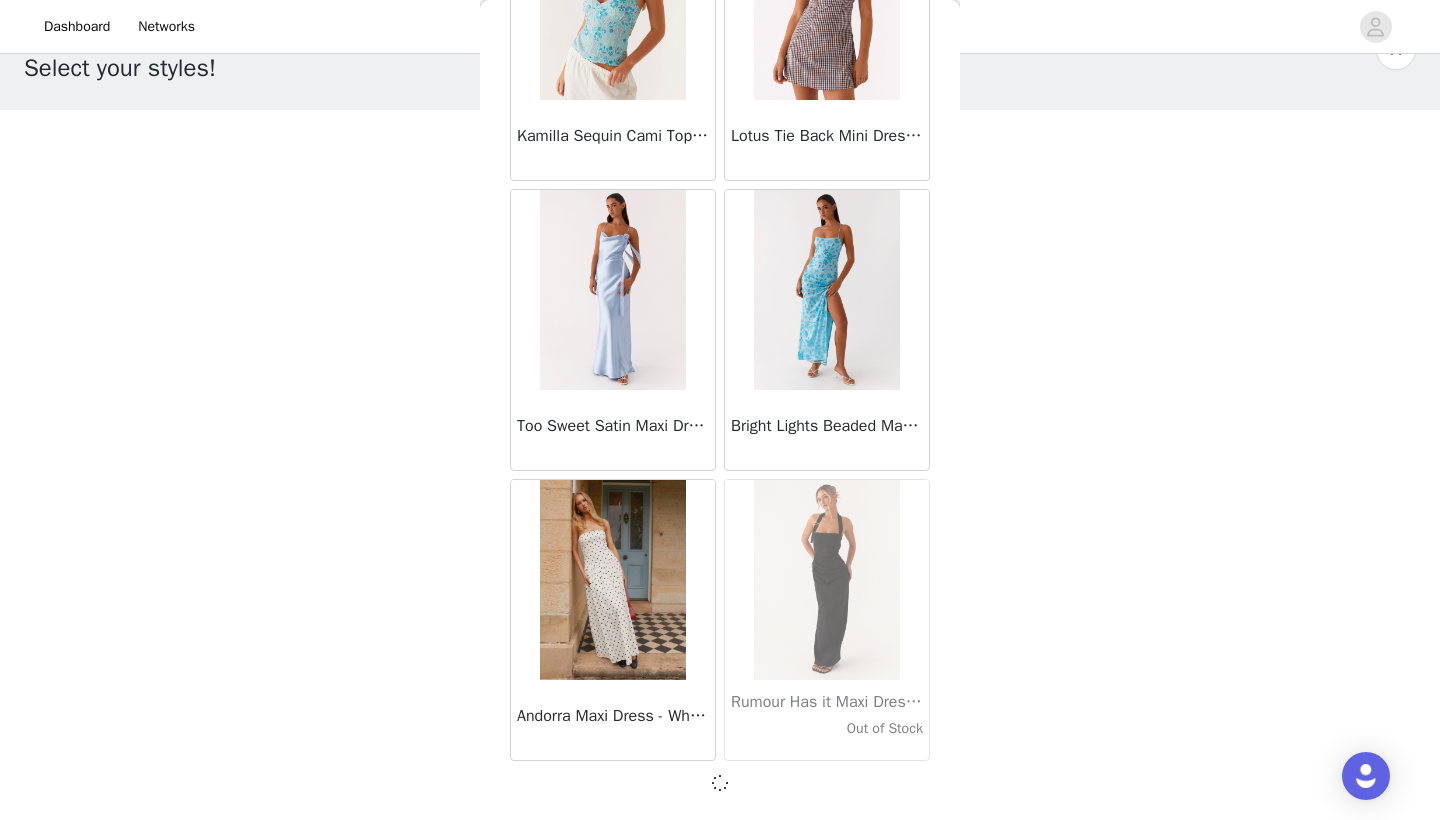 scroll, scrollTop: 13831, scrollLeft: 0, axis: vertical 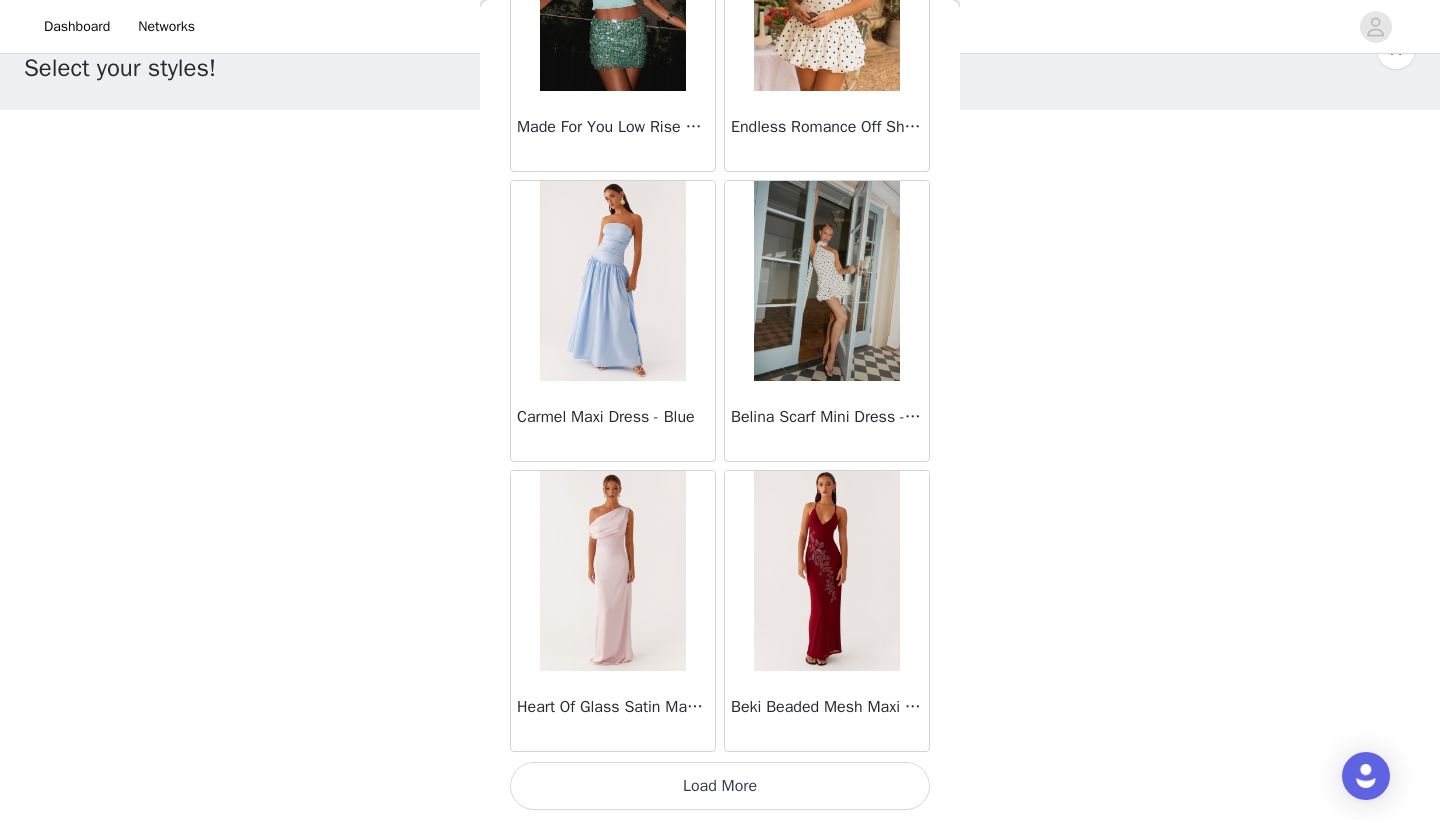 click on "Load More" at bounding box center (720, 786) 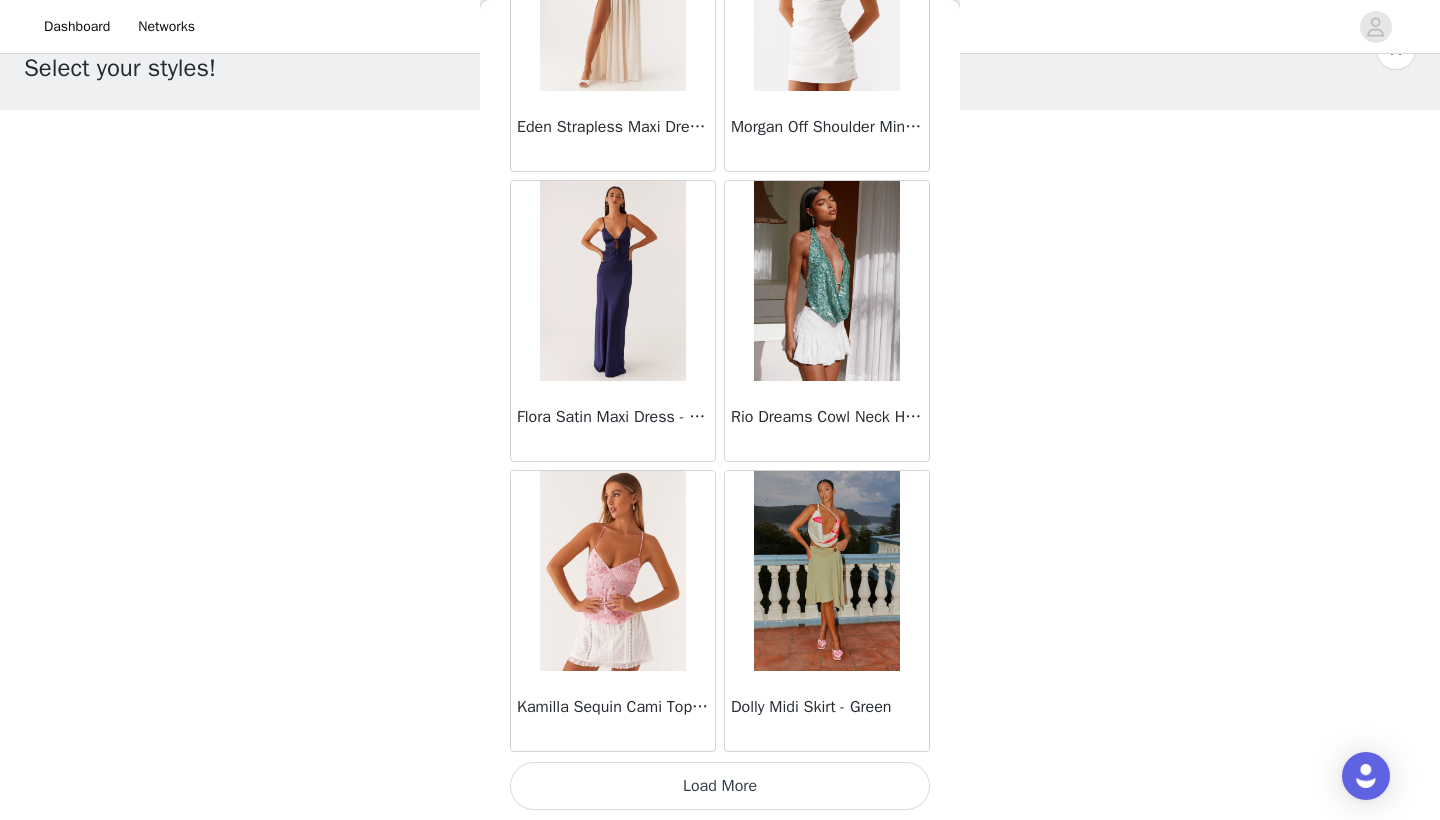 click on "Load More" at bounding box center [720, 786] 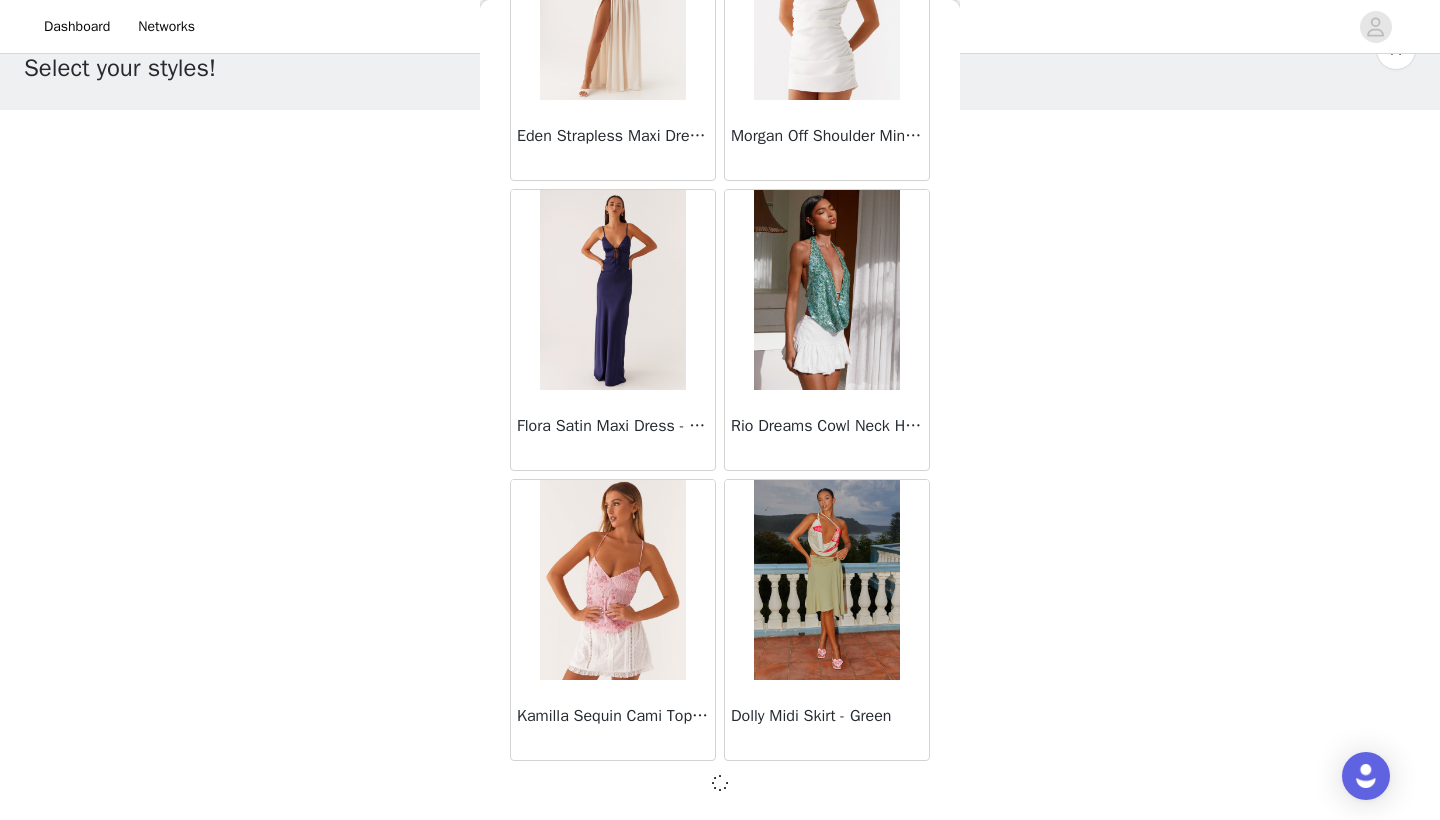 scroll, scrollTop: 19631, scrollLeft: 0, axis: vertical 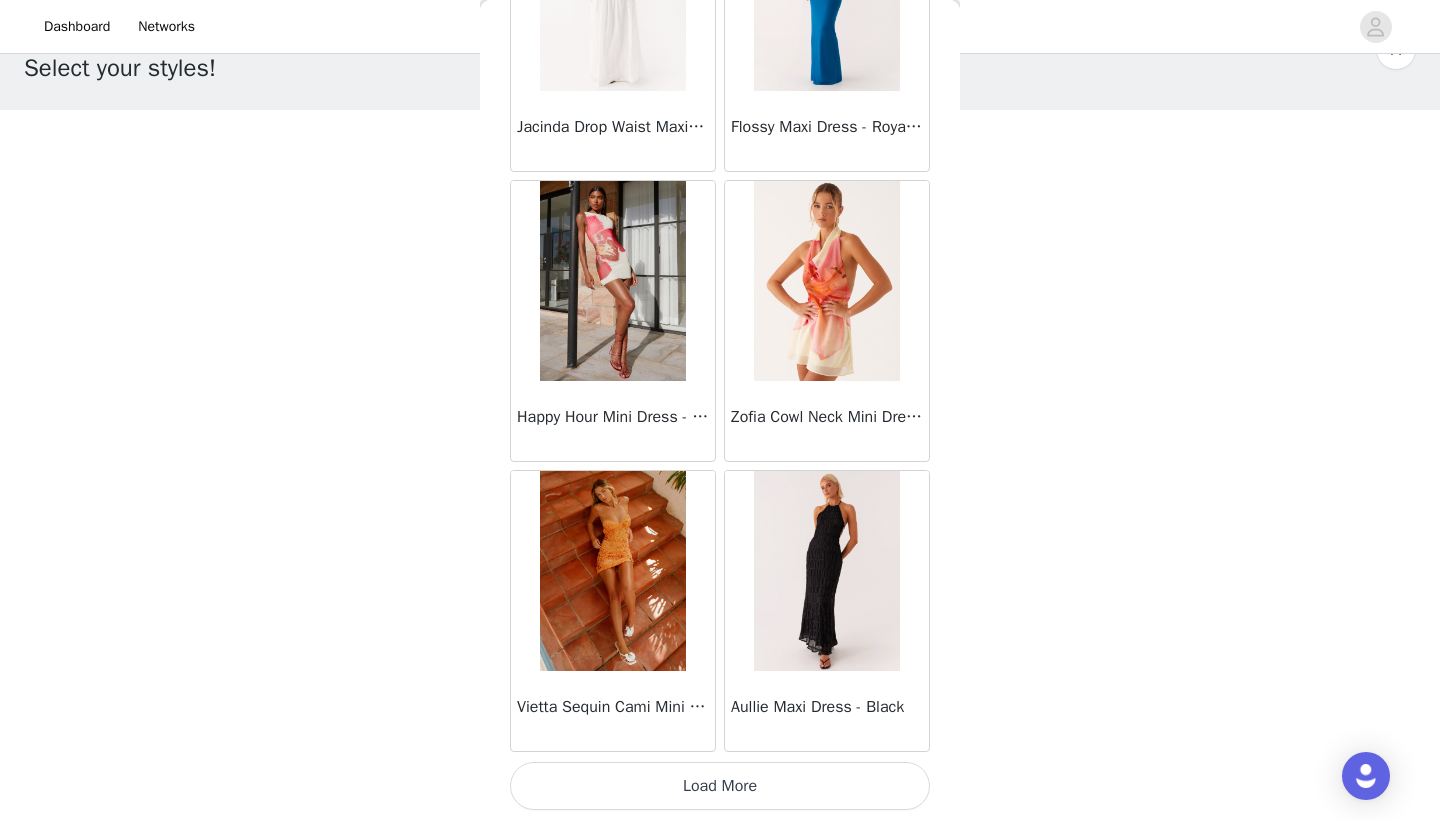 click on "Load More" at bounding box center [720, 786] 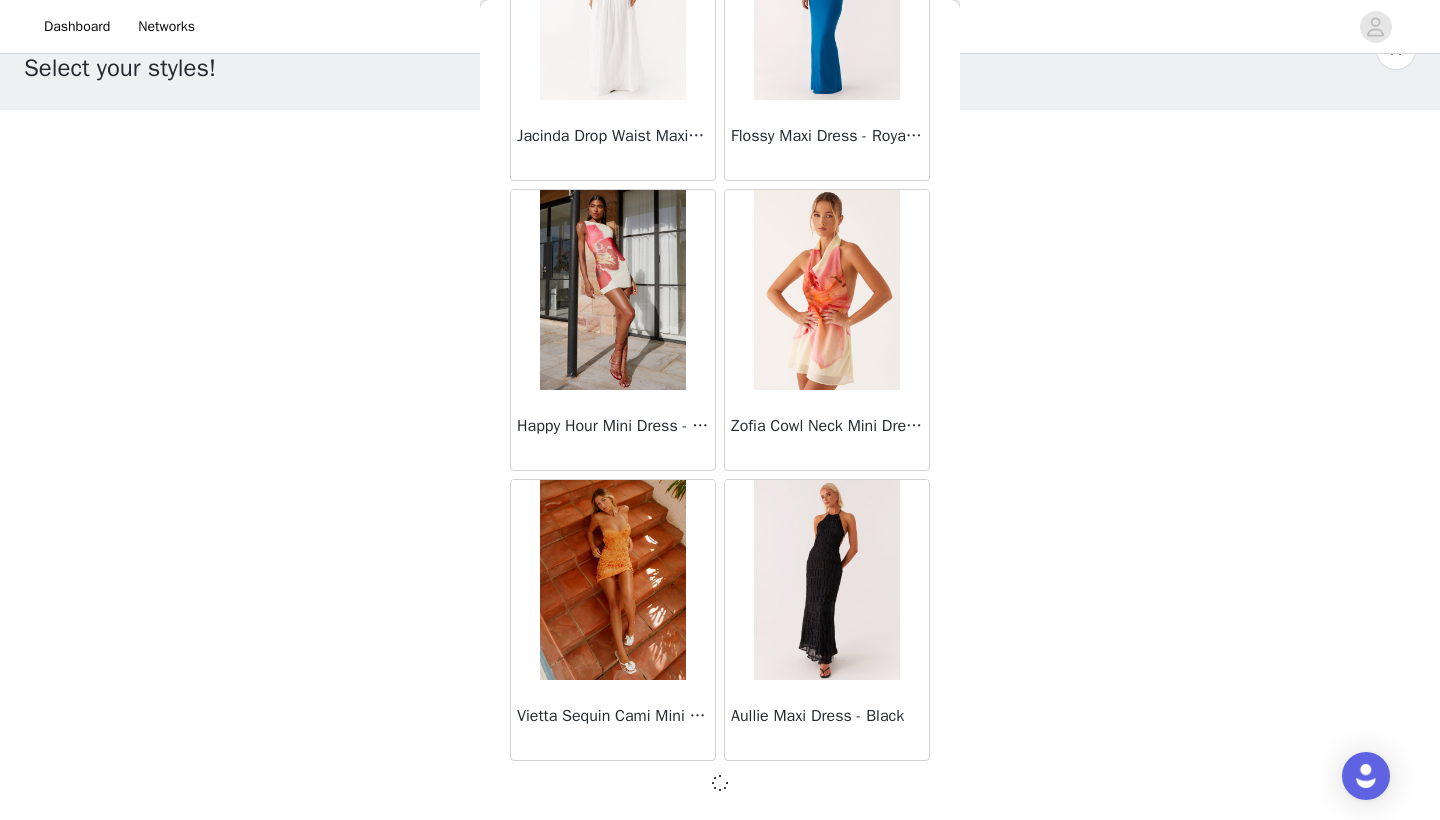 scroll, scrollTop: 22531, scrollLeft: 0, axis: vertical 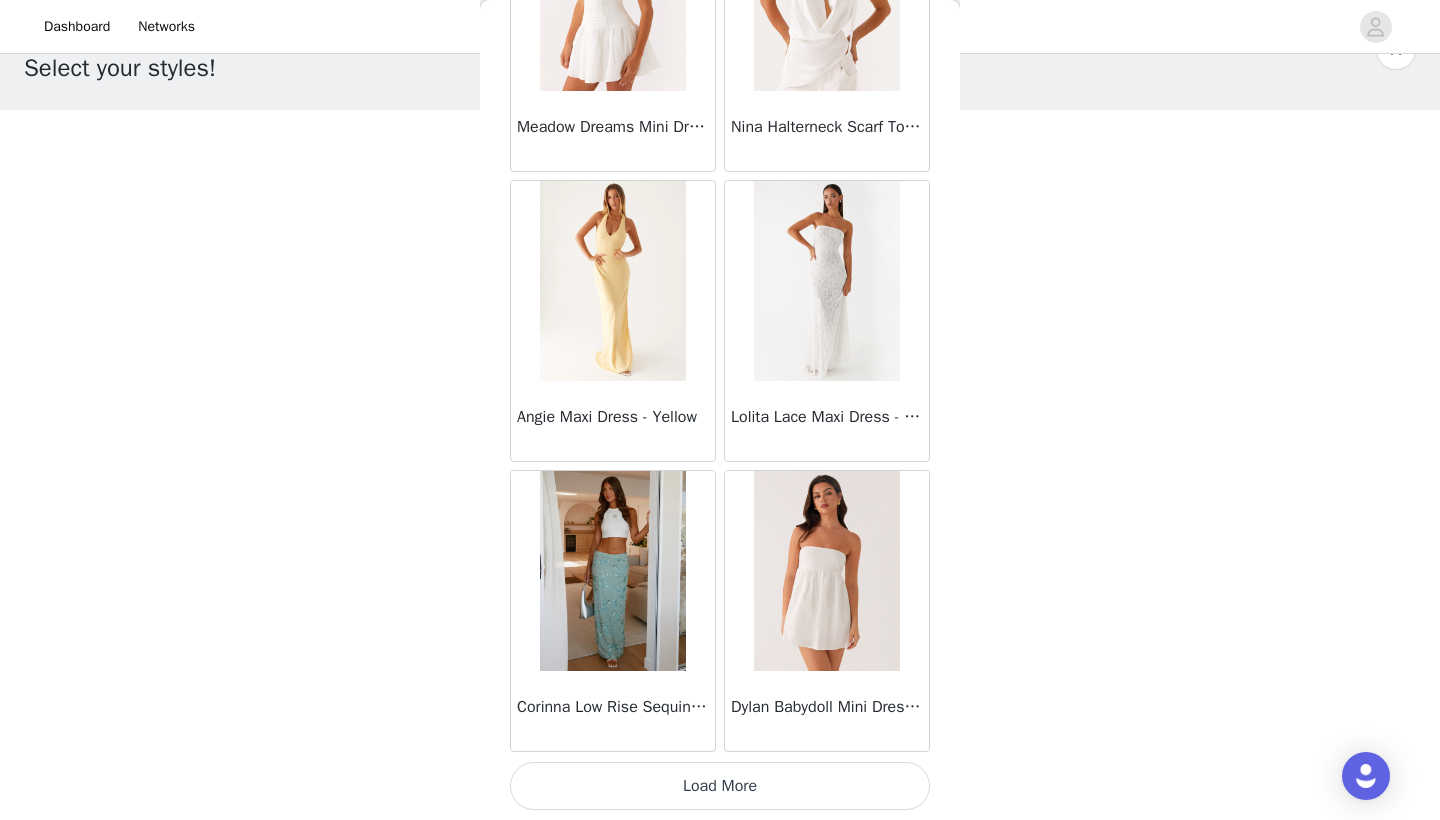 click on "Load More" at bounding box center (720, 786) 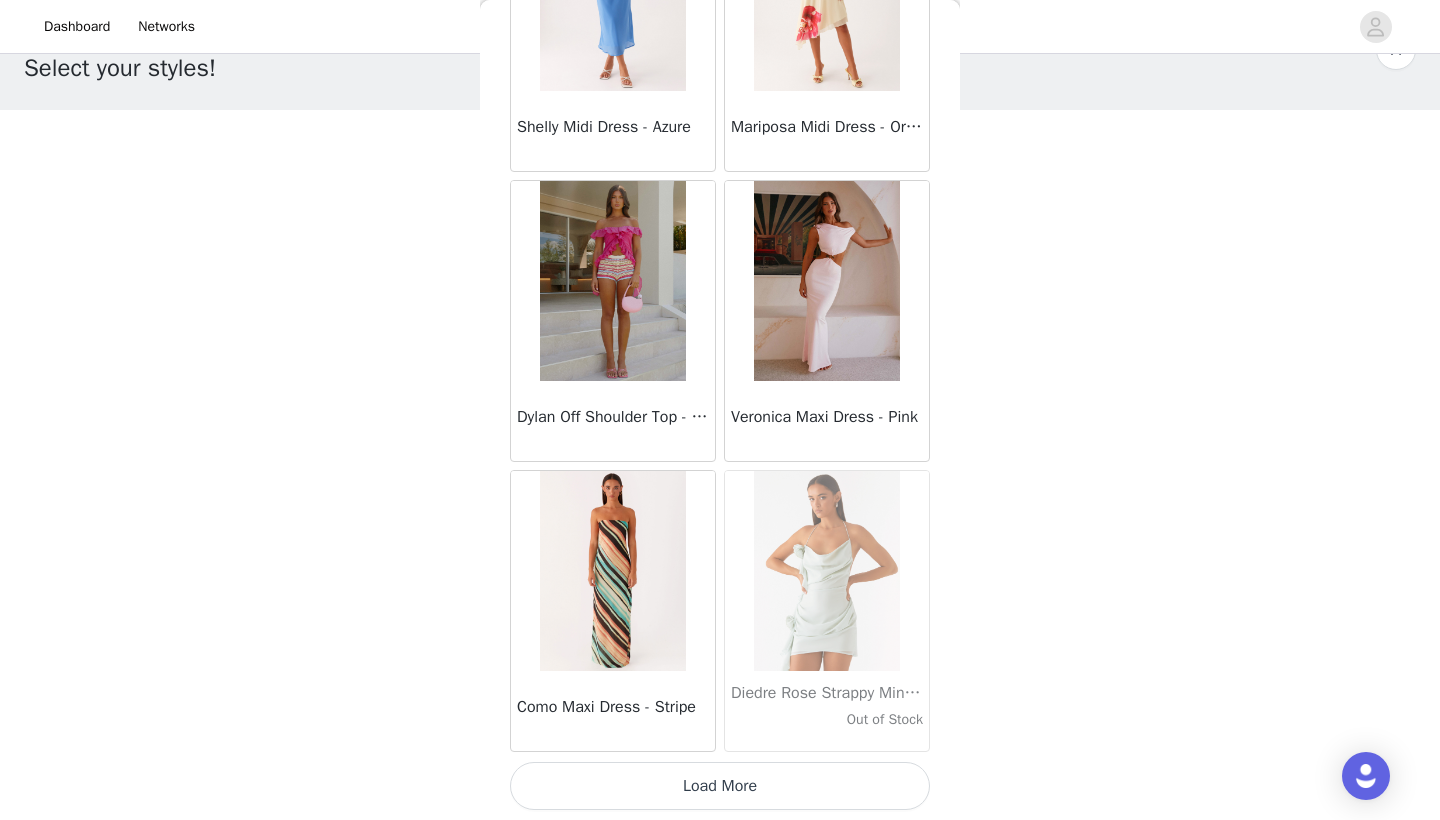 click on "Load More" at bounding box center [720, 786] 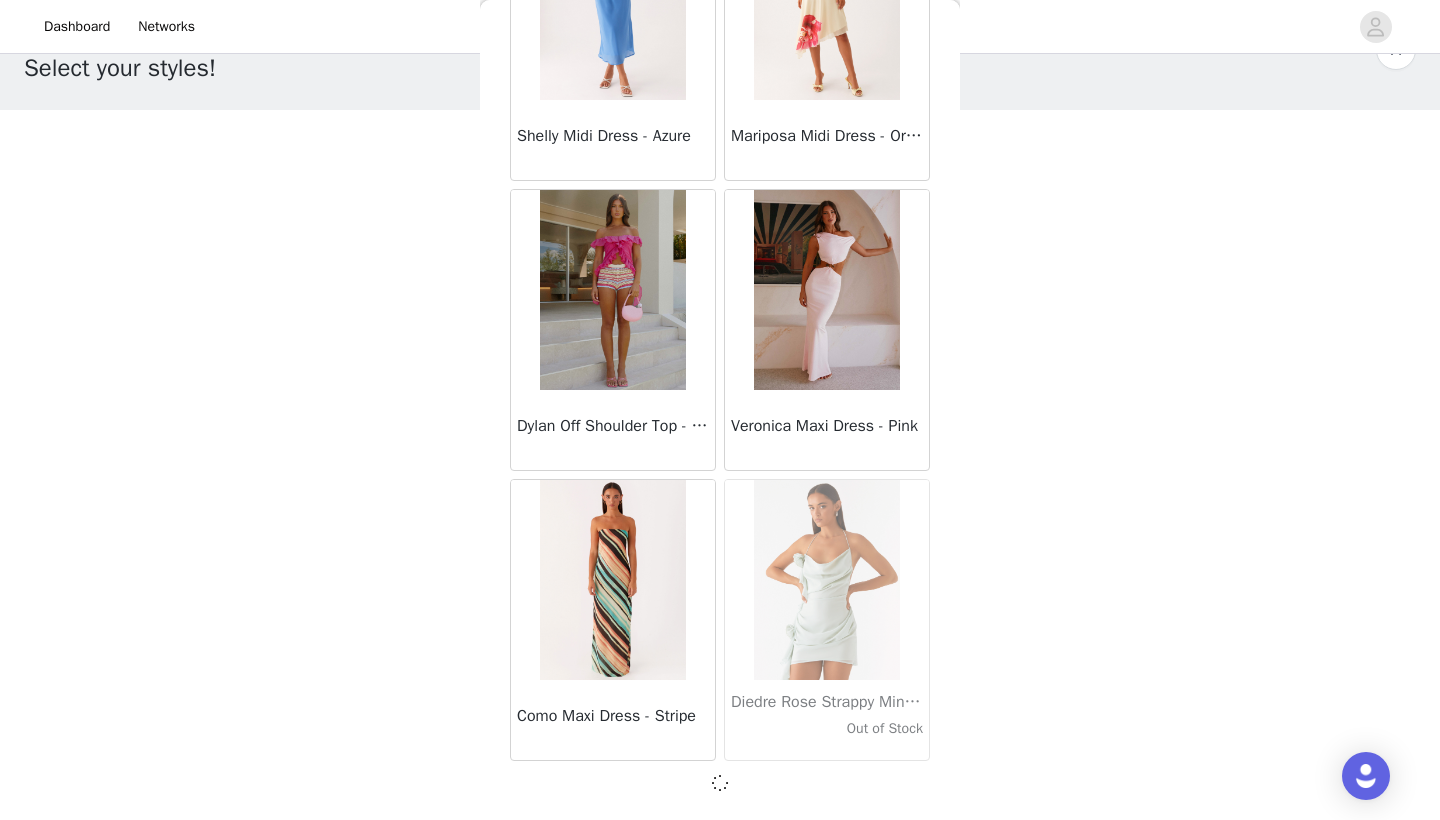 scroll, scrollTop: 28331, scrollLeft: 0, axis: vertical 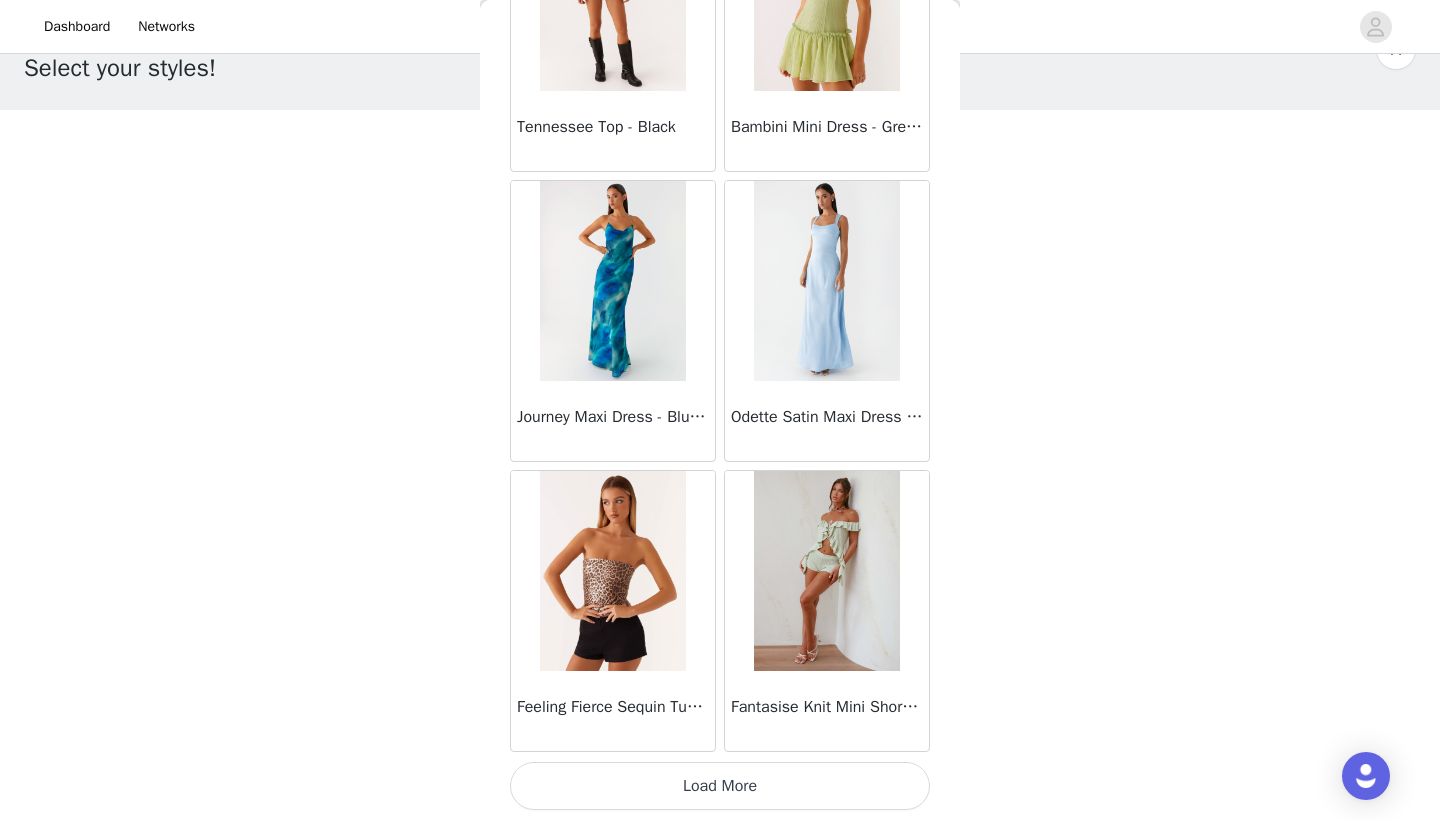 click on "Load More" at bounding box center [720, 786] 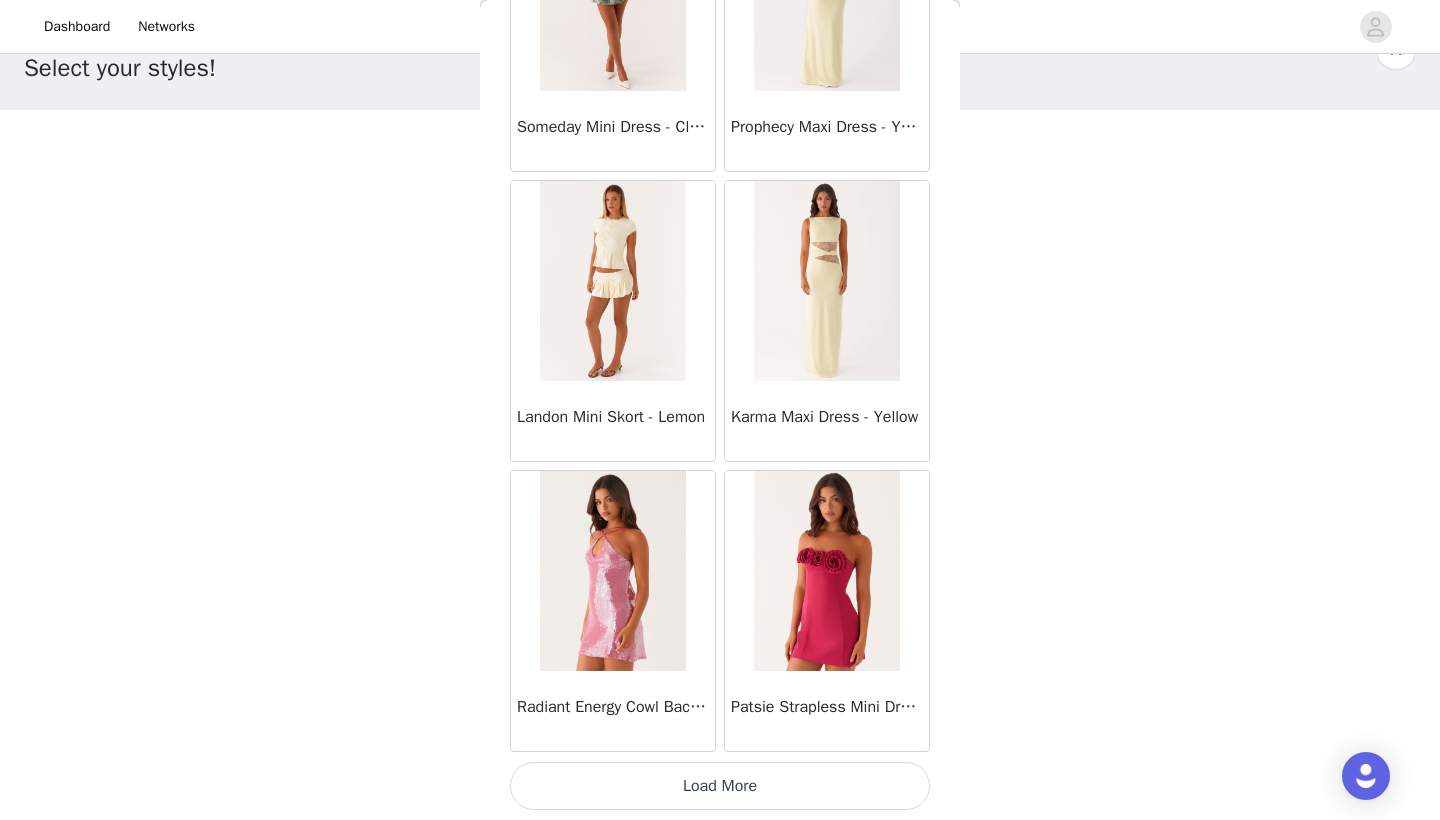 click on "Load More" at bounding box center (720, 786) 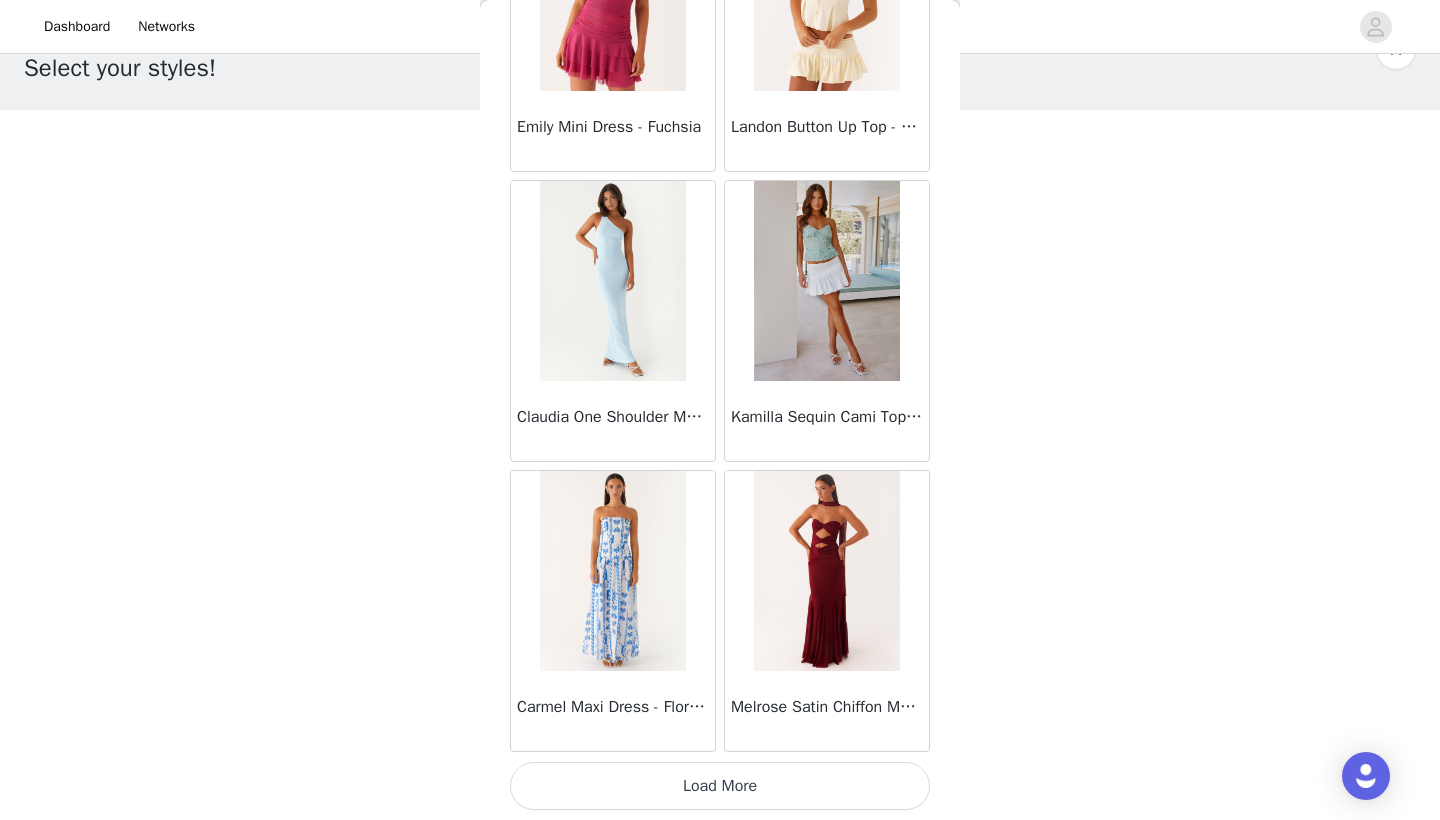 scroll, scrollTop: 37040, scrollLeft: 0, axis: vertical 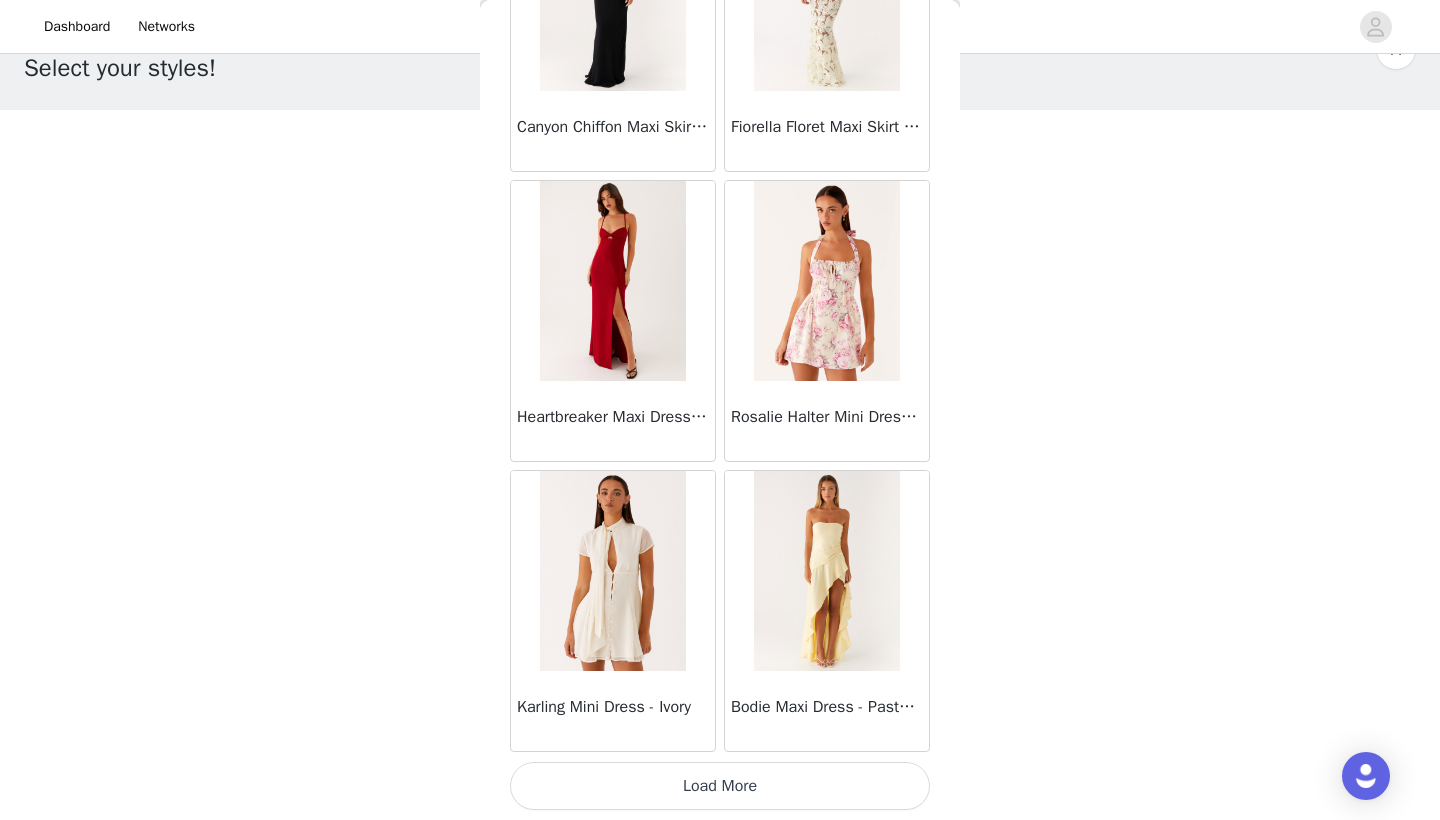 click on "Load More" at bounding box center [720, 786] 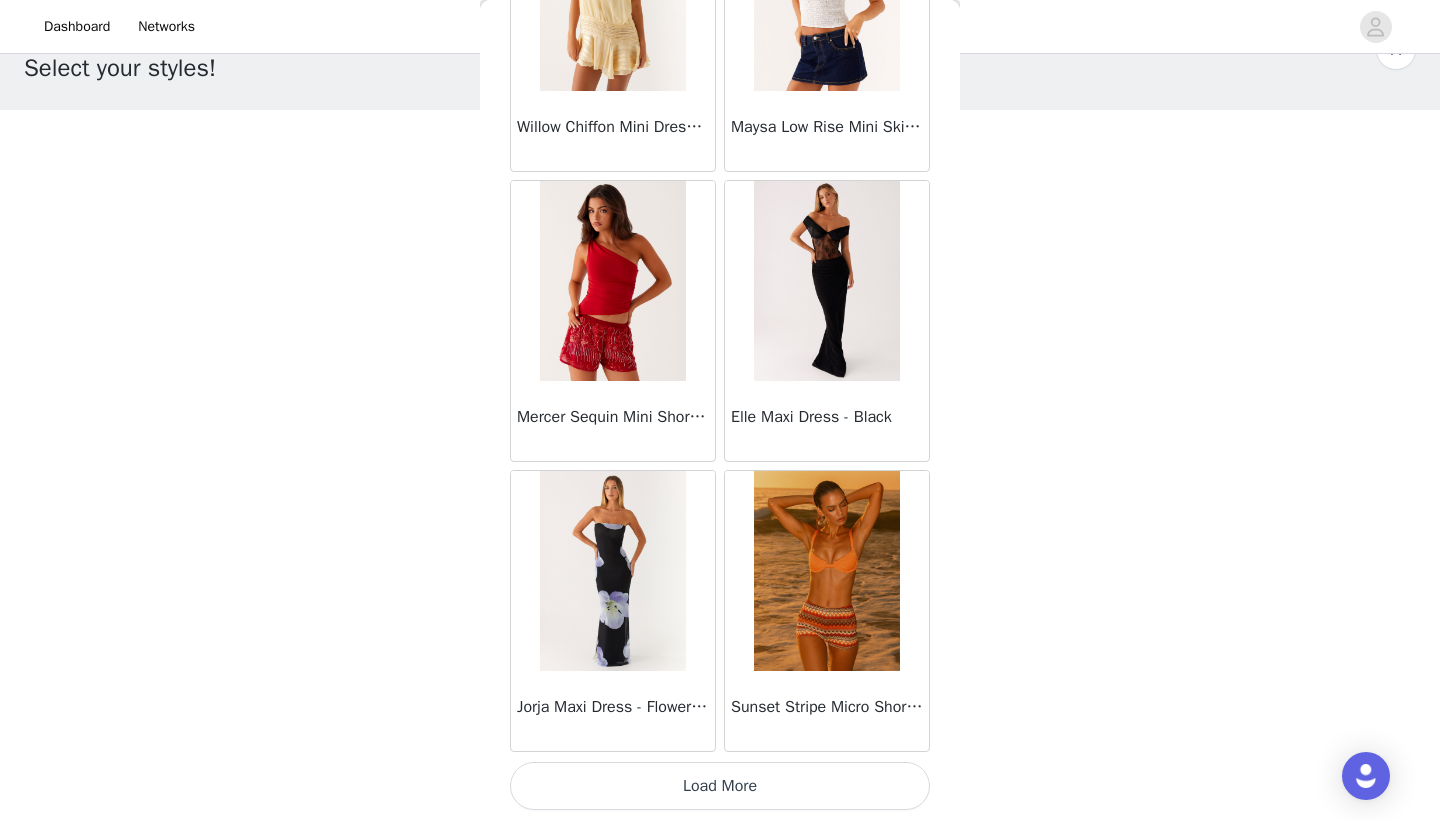 scroll, scrollTop: 42840, scrollLeft: 0, axis: vertical 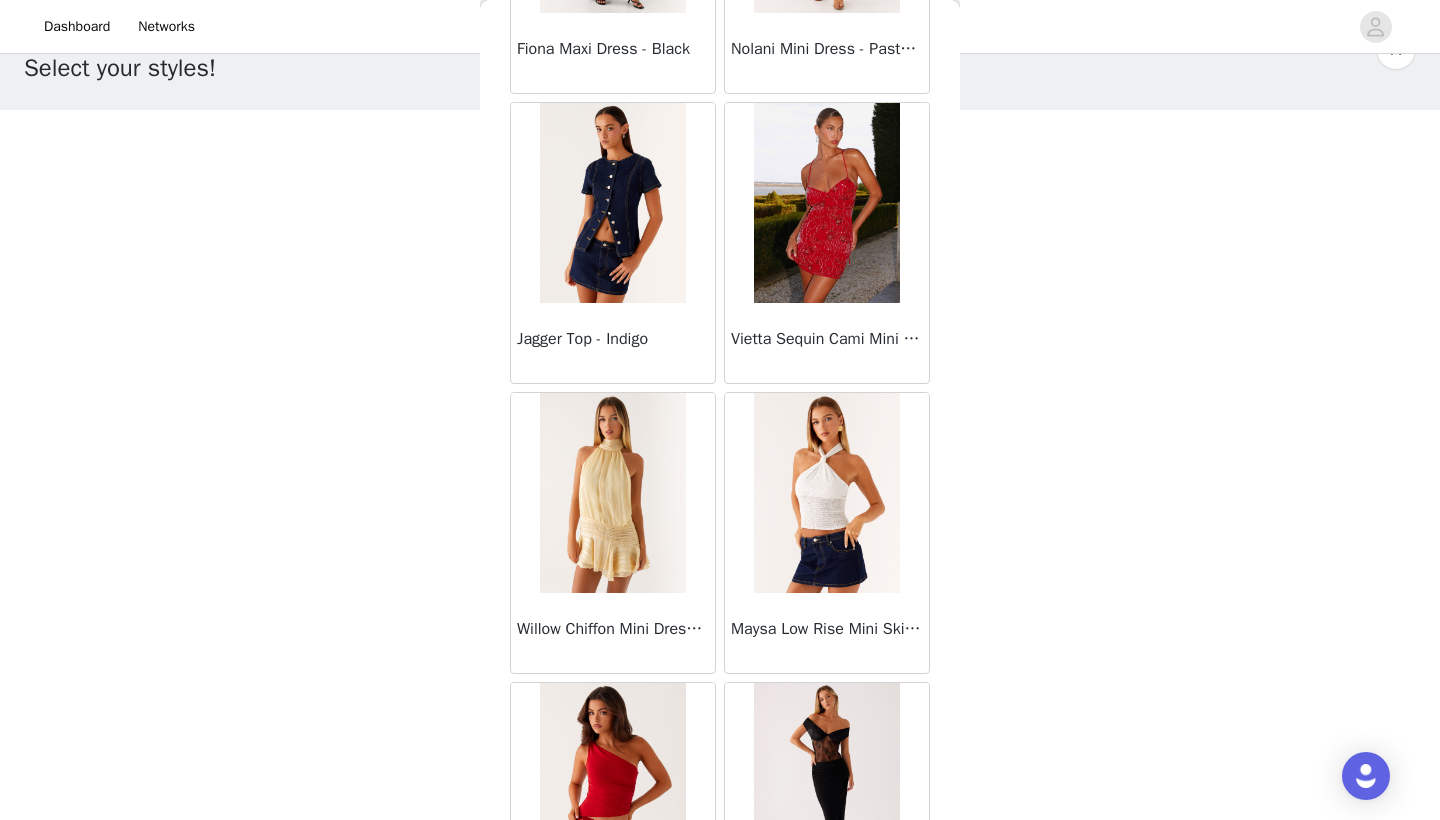 click at bounding box center [612, 203] 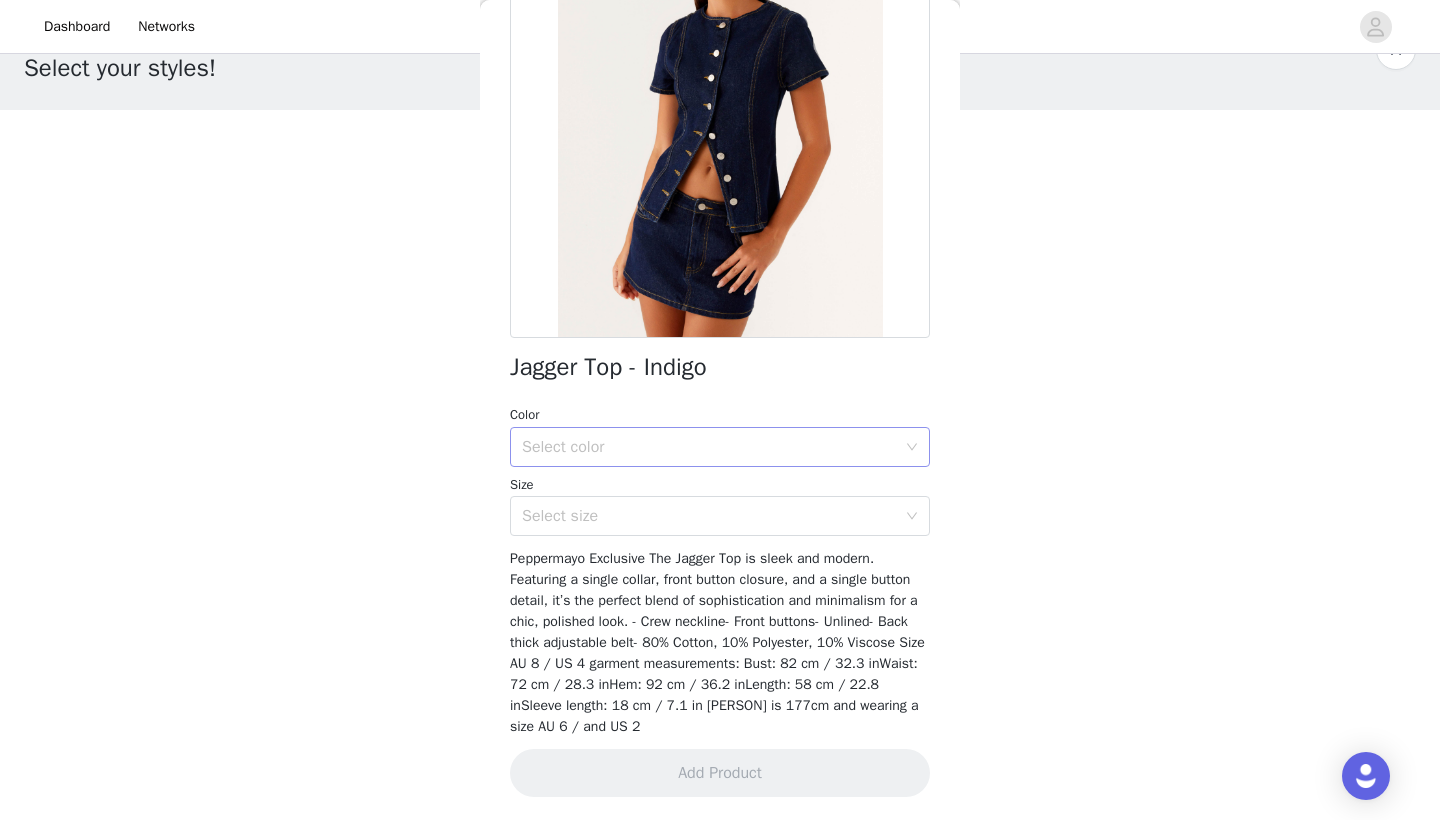 click on "Select color" at bounding box center [709, 447] 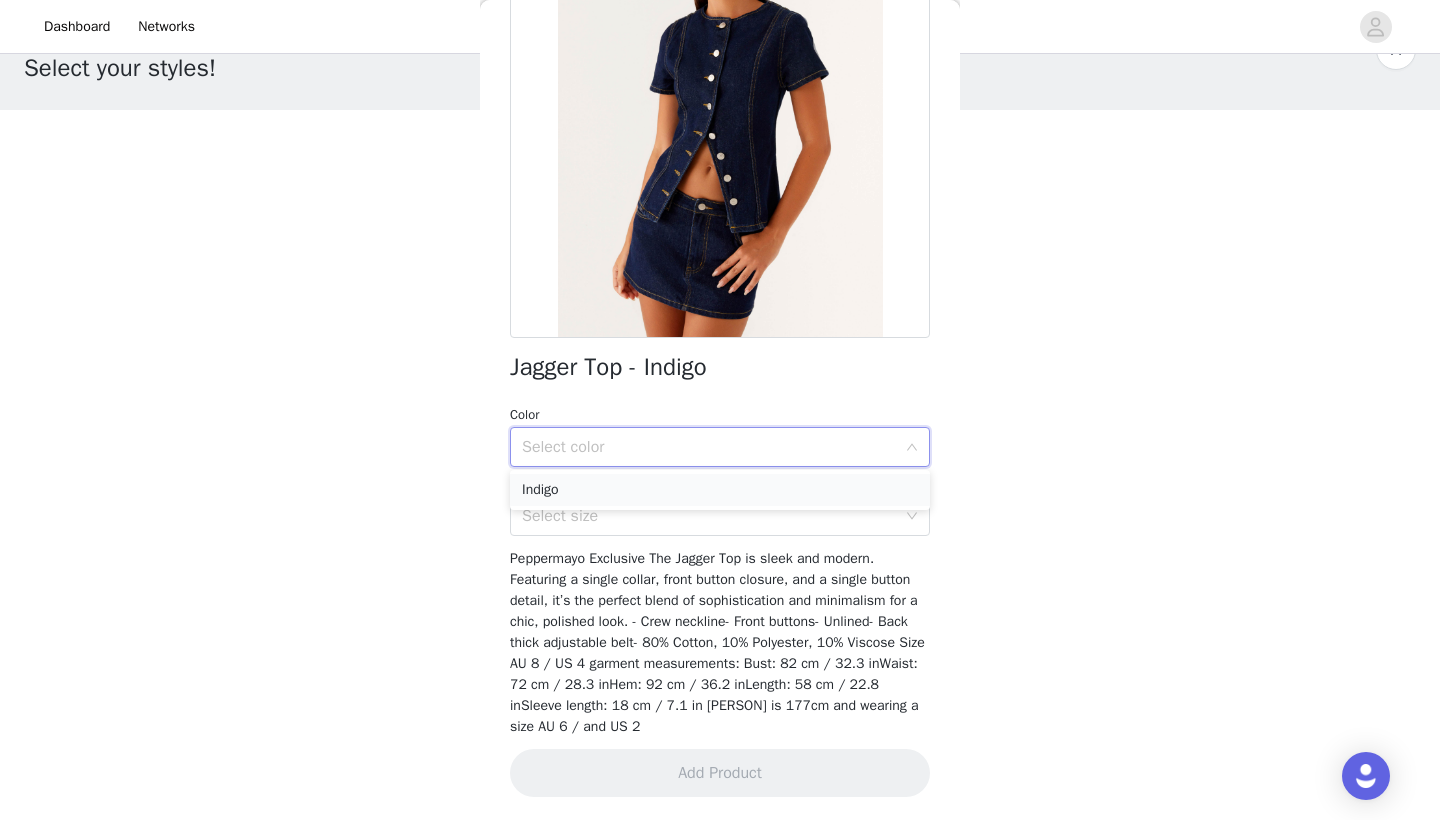 click on "Indigo" at bounding box center (720, 490) 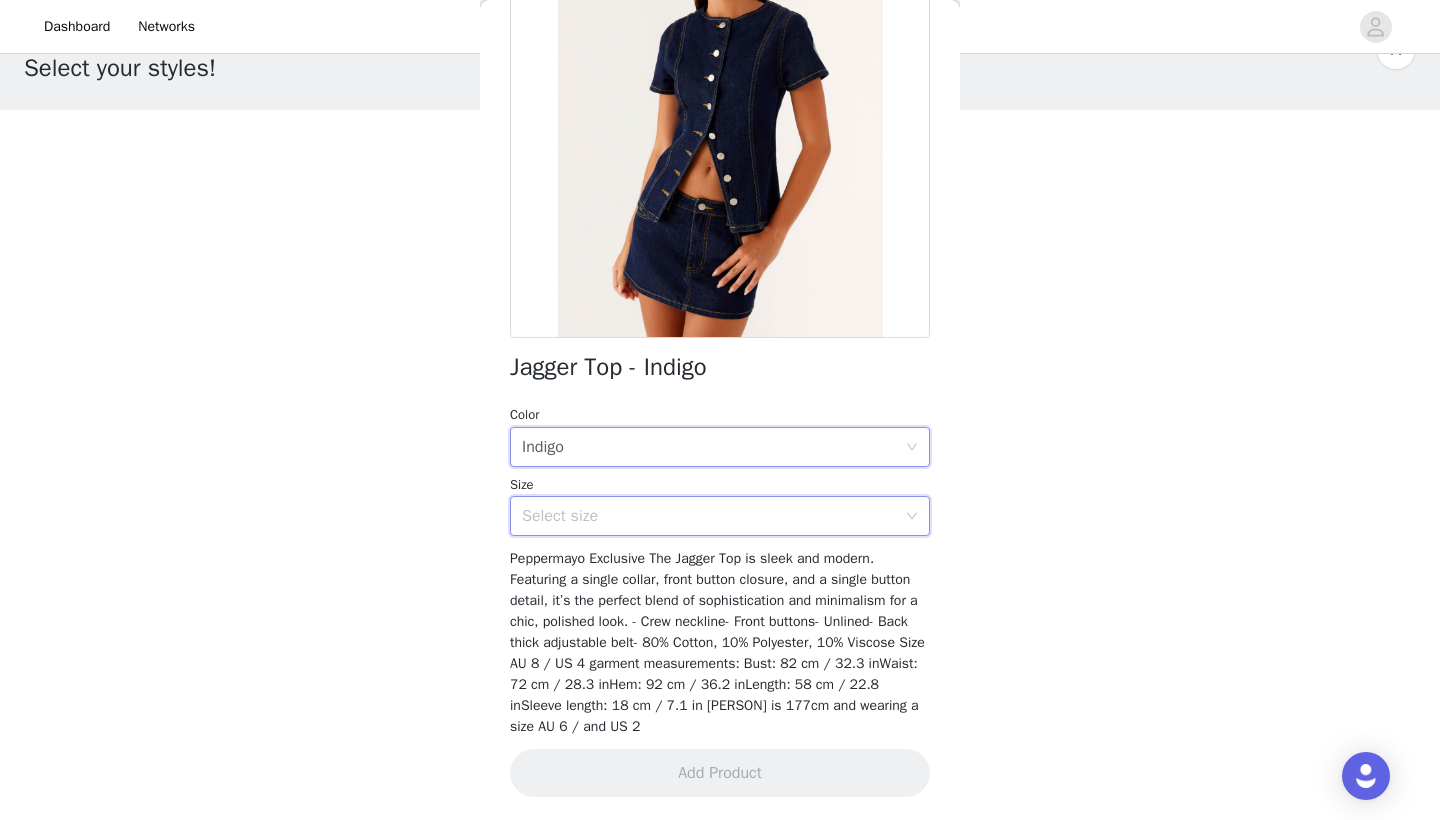 click on "Select size" at bounding box center [713, 516] 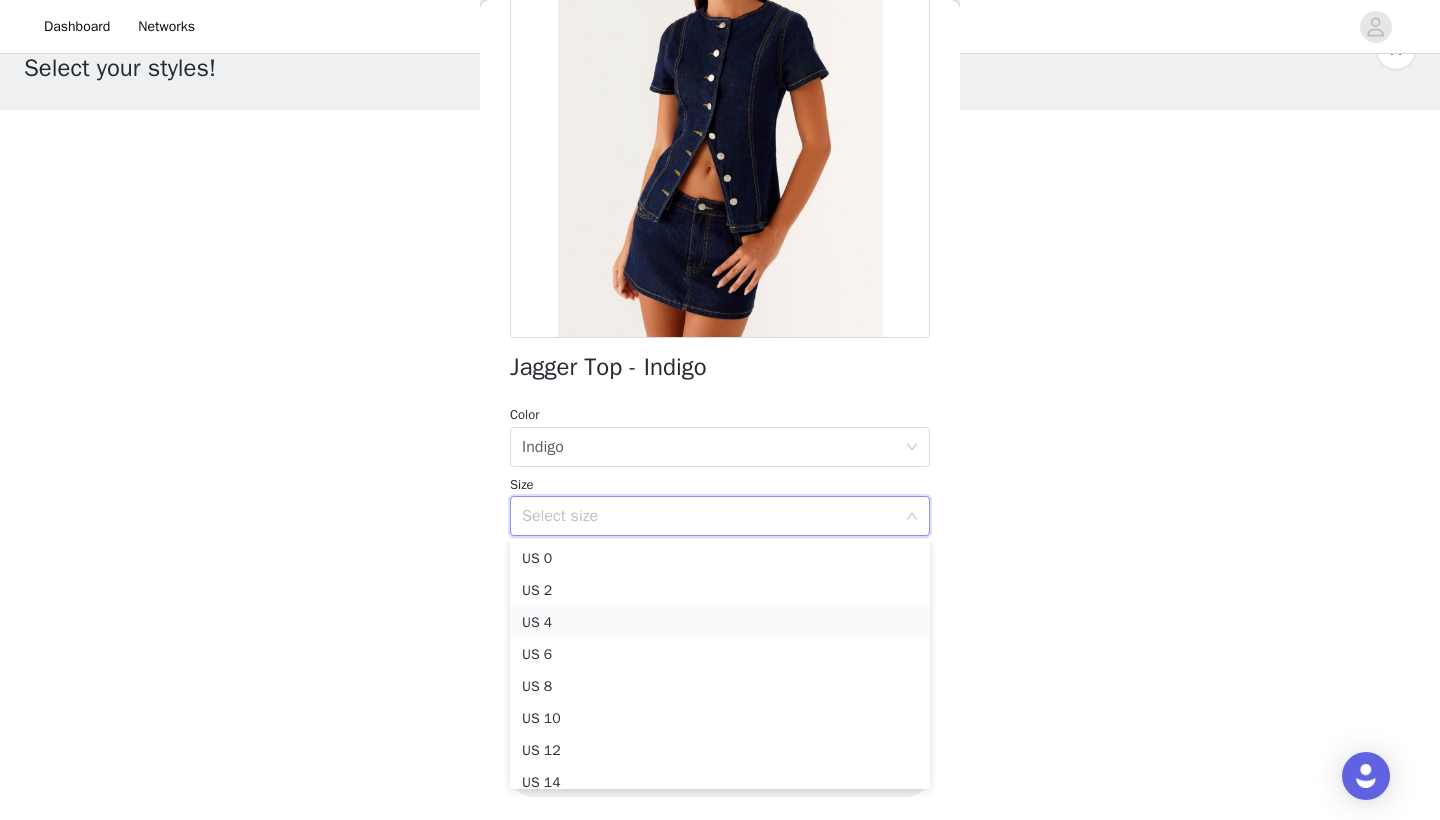 click on "US 4" at bounding box center [720, 623] 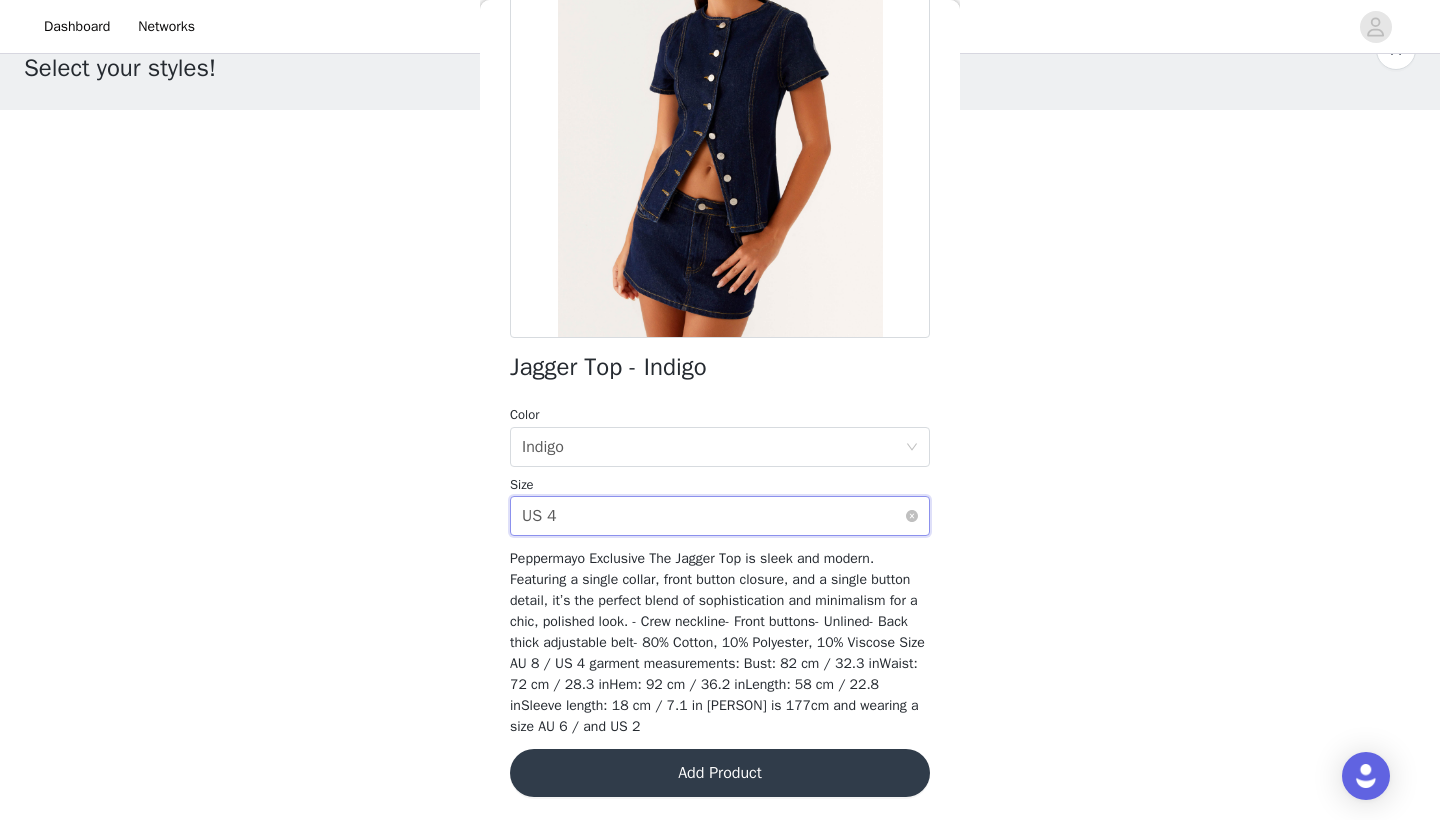 click on "Select size US 4" at bounding box center [713, 516] 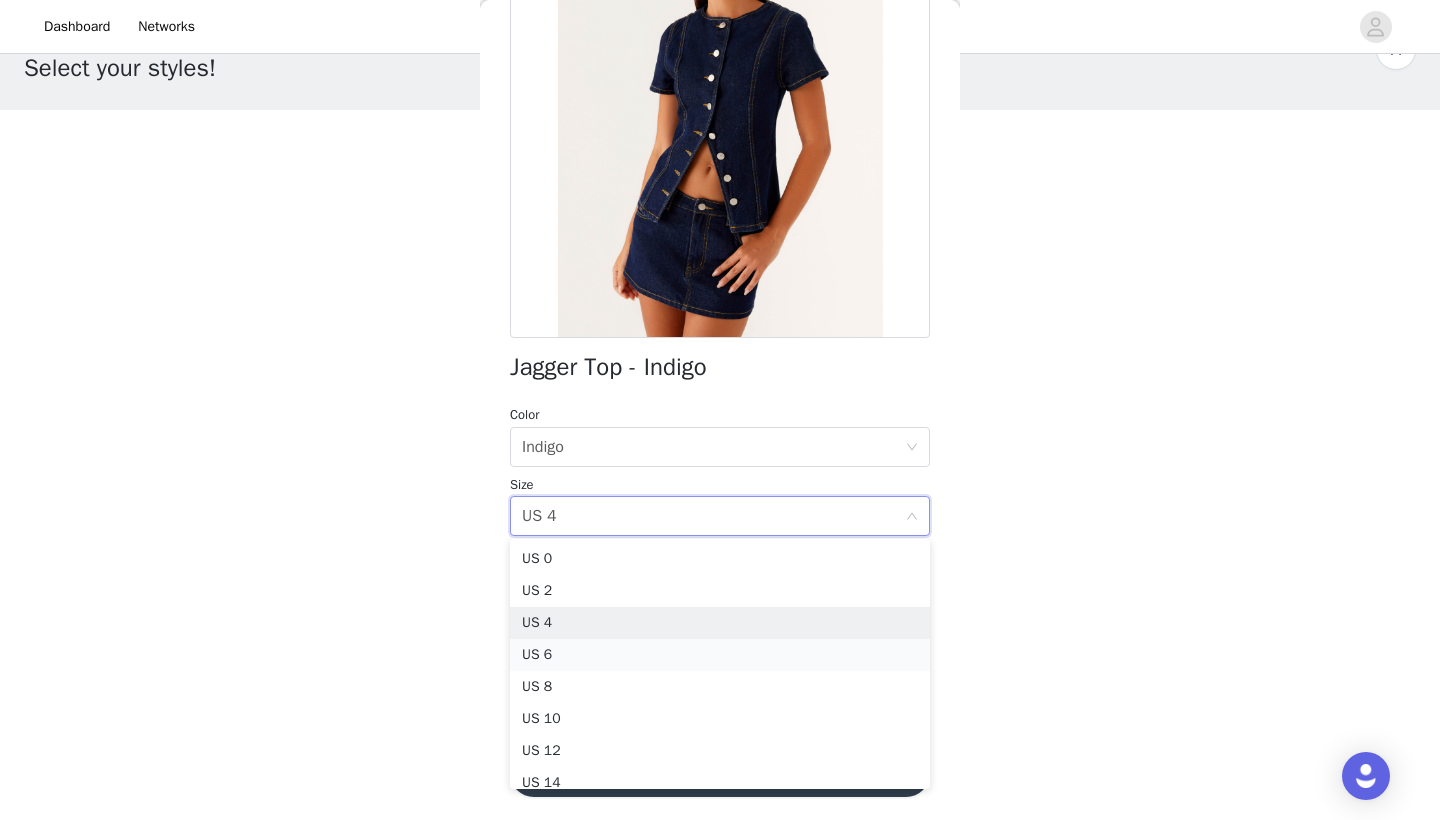 click on "US 6" at bounding box center (720, 655) 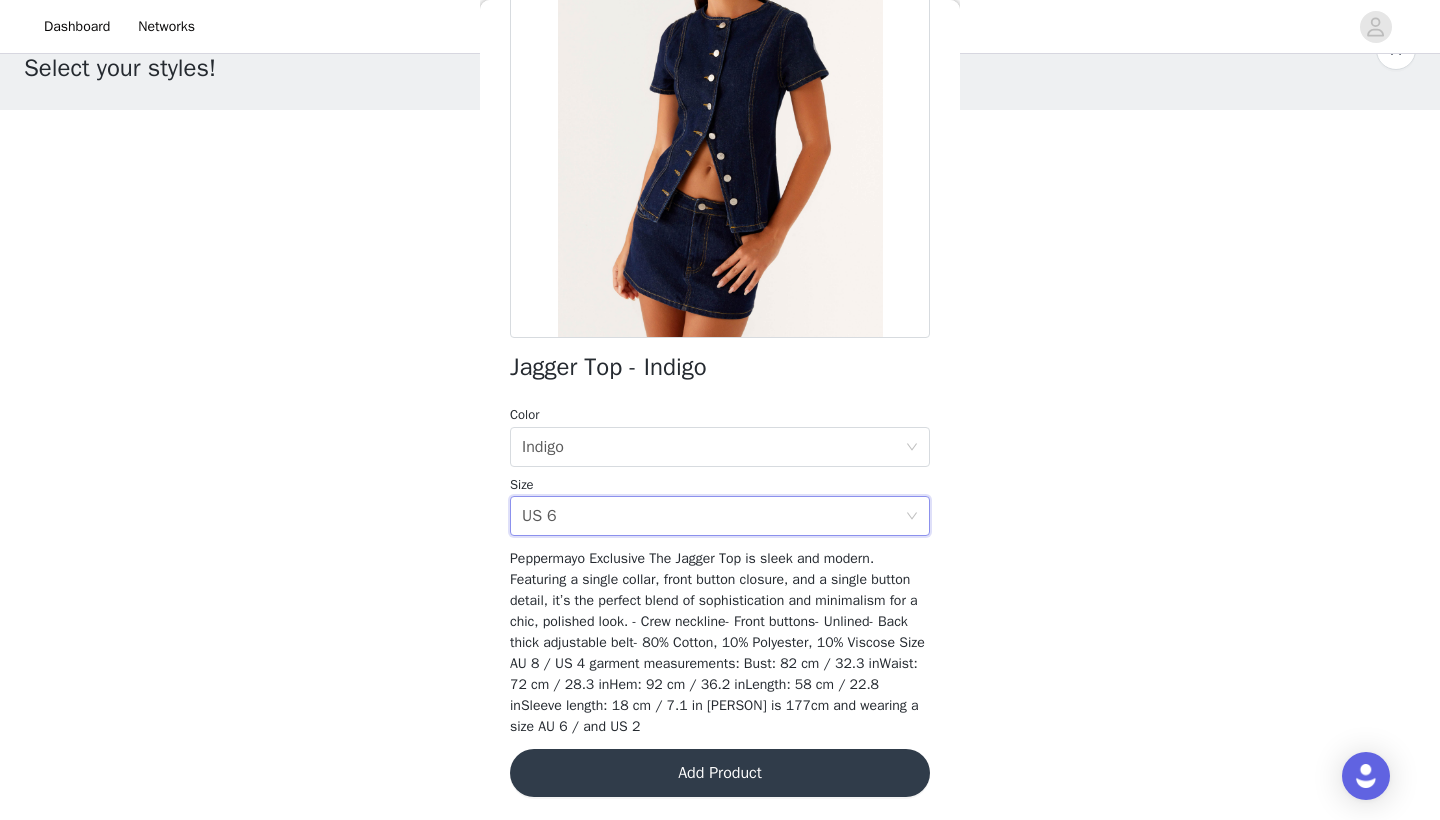 click on "Add Product" at bounding box center [720, 773] 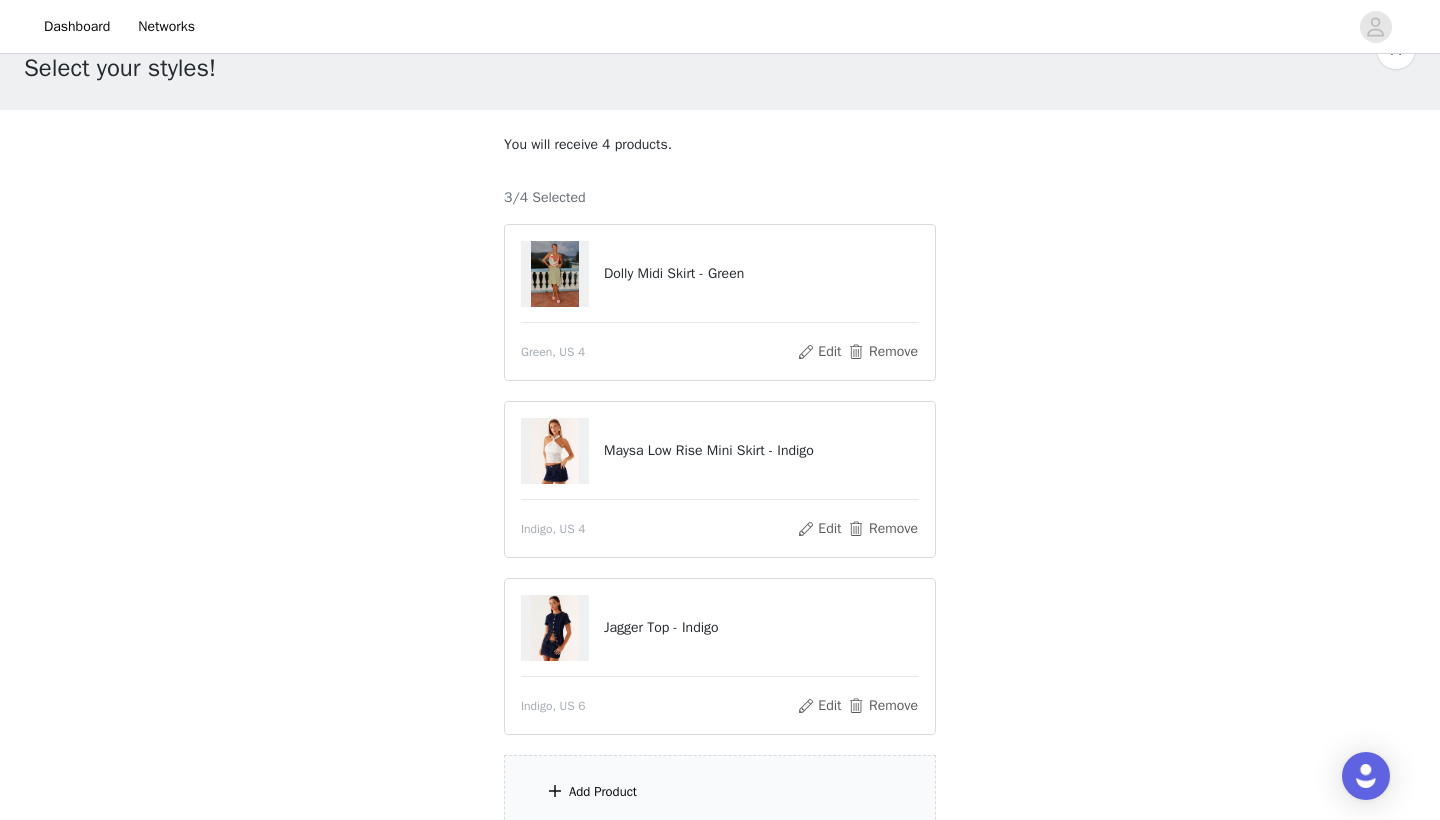 click on "You will receive 4 products.       3/4 Selected           Dolly Midi Skirt - Green           Green, US 4       Edit   Remove     Maysa Low Rise Mini Skirt - Indigo           Indigo, US 4       Edit   Remove     Jagger Top - Indigo           Indigo, US 6       Edit   Remove     Add Product" at bounding box center (720, 482) 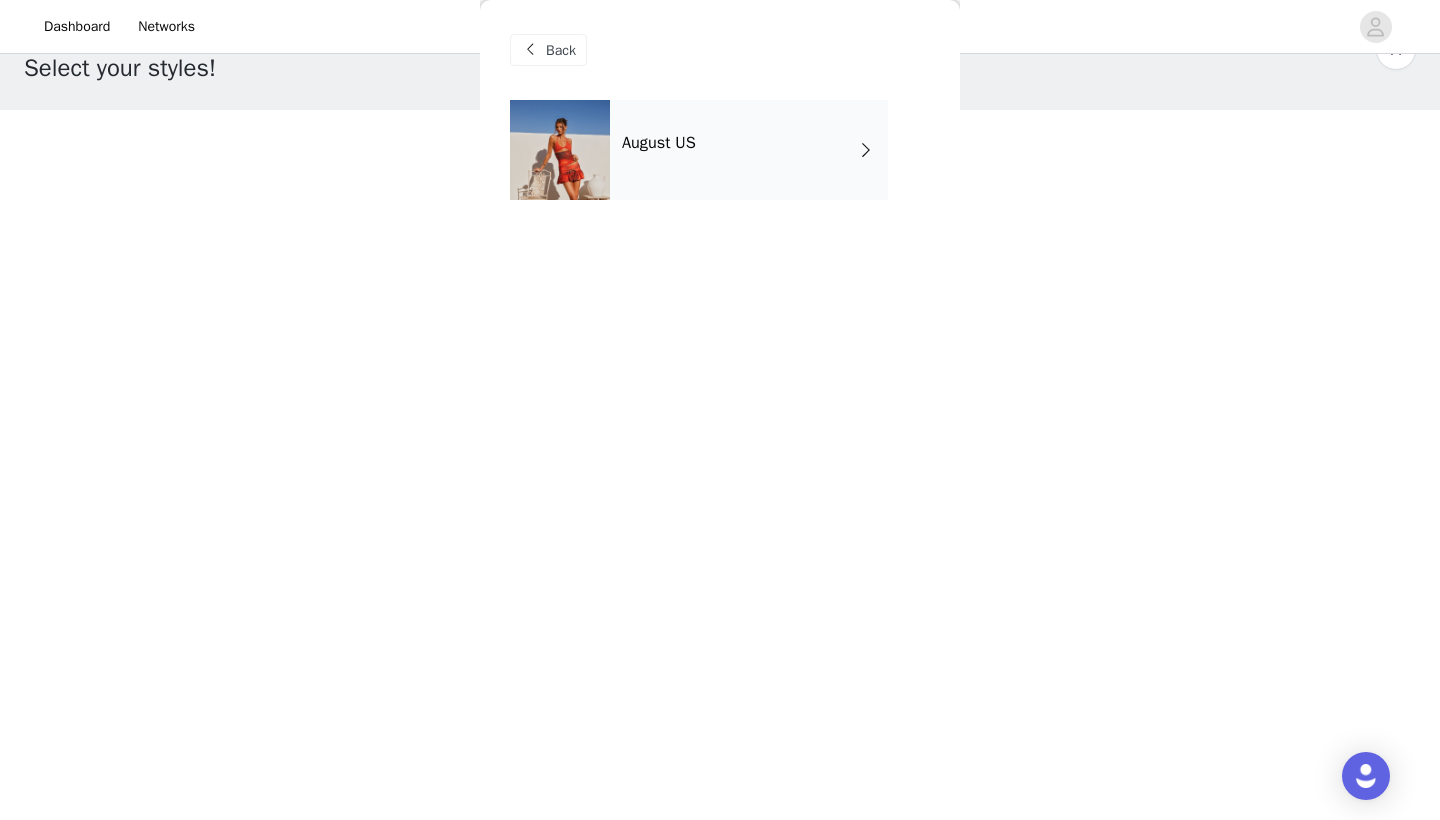 click on "August US" at bounding box center [749, 150] 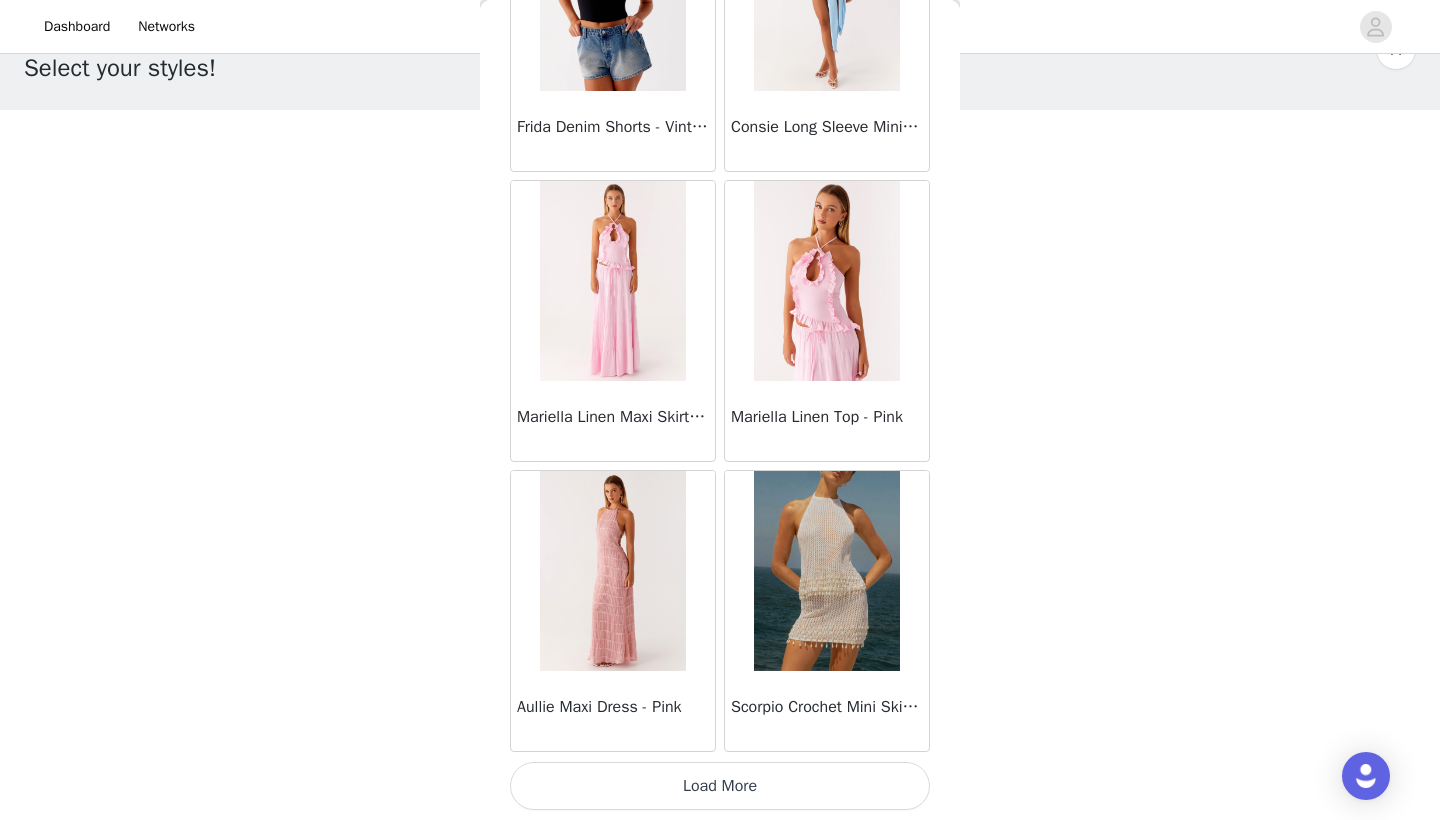 scroll, scrollTop: 2240, scrollLeft: 0, axis: vertical 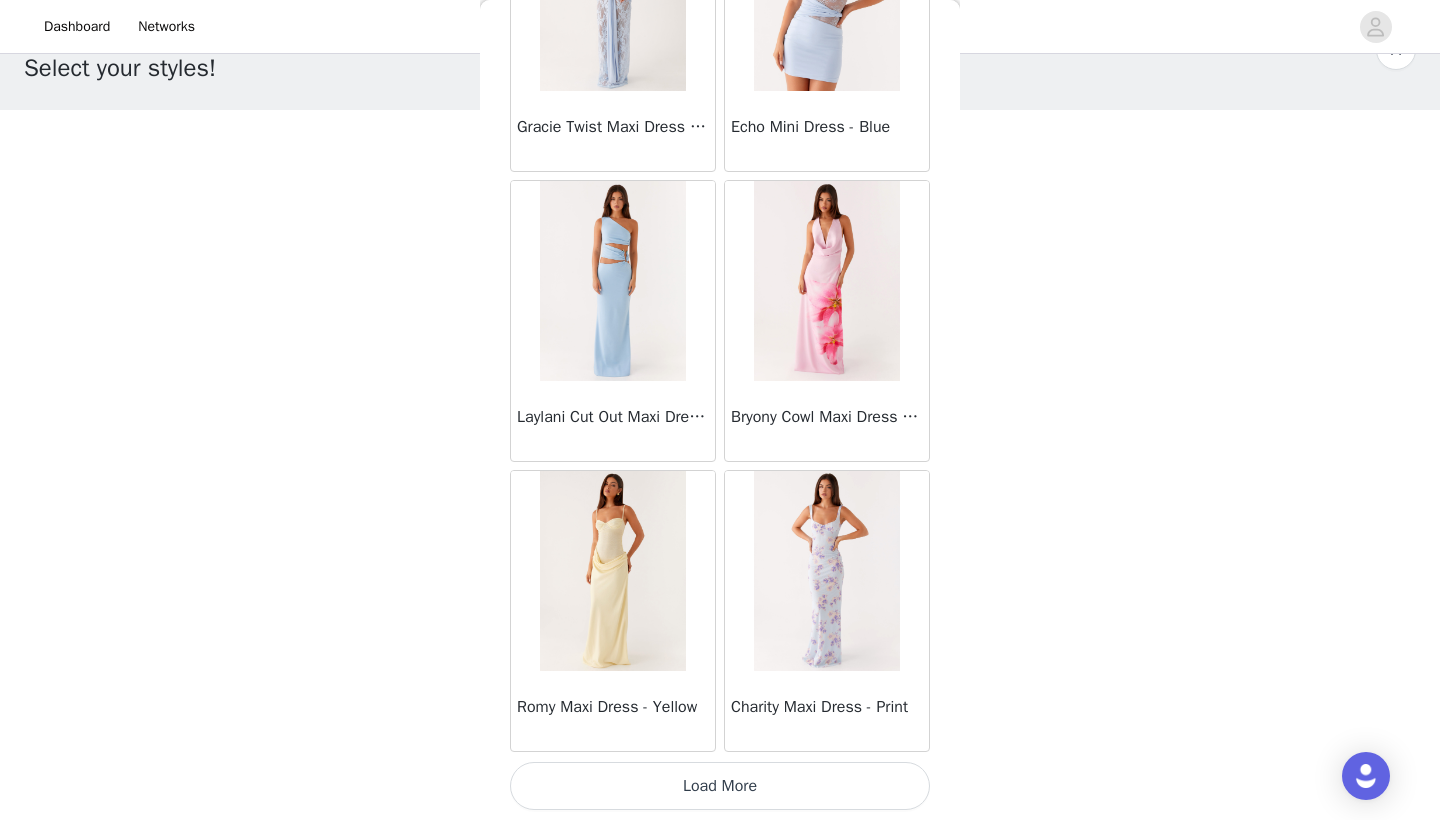 click on "Load More" at bounding box center [720, 786] 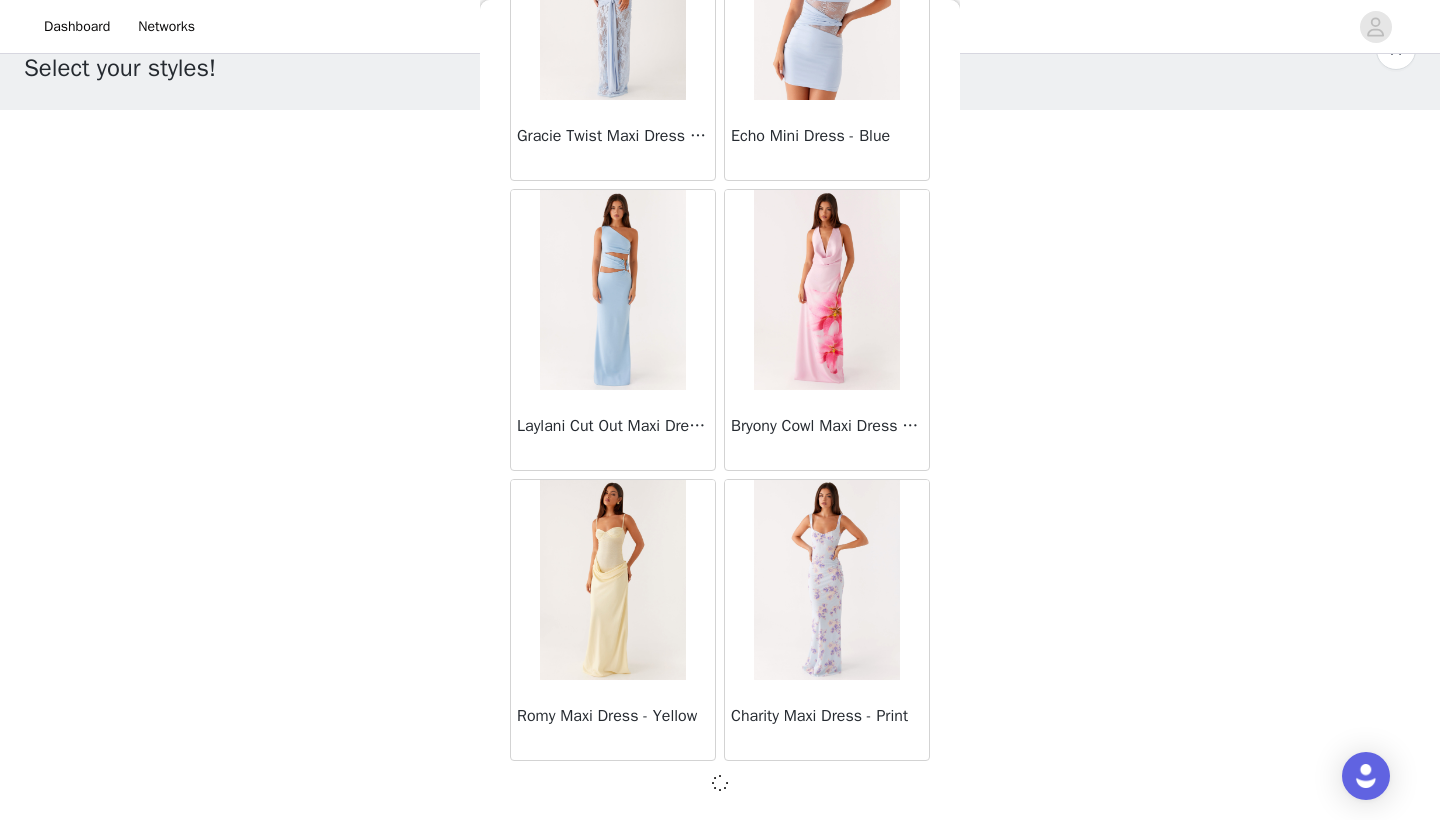 scroll, scrollTop: 5131, scrollLeft: 0, axis: vertical 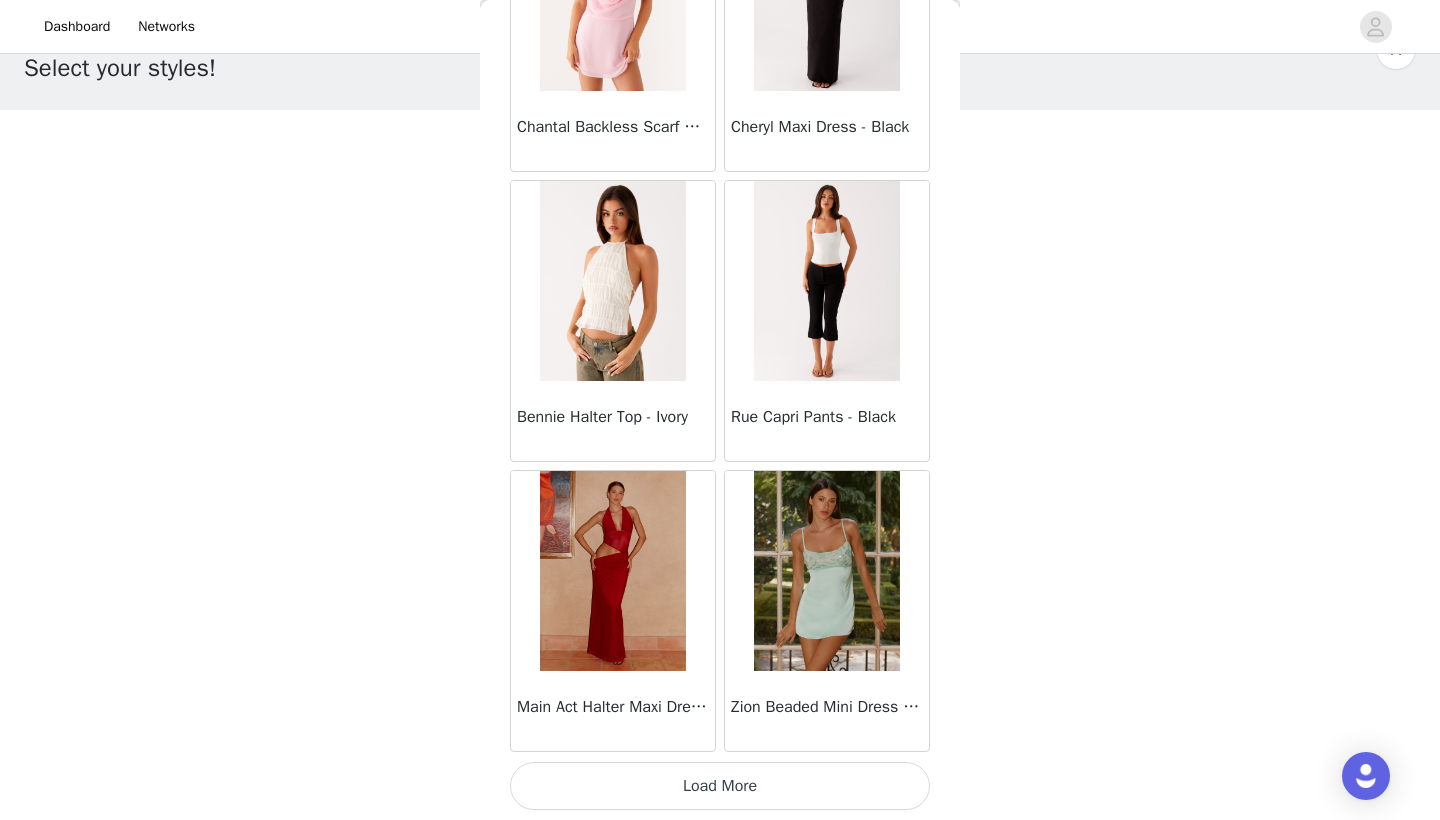 click on "Load More" at bounding box center [720, 786] 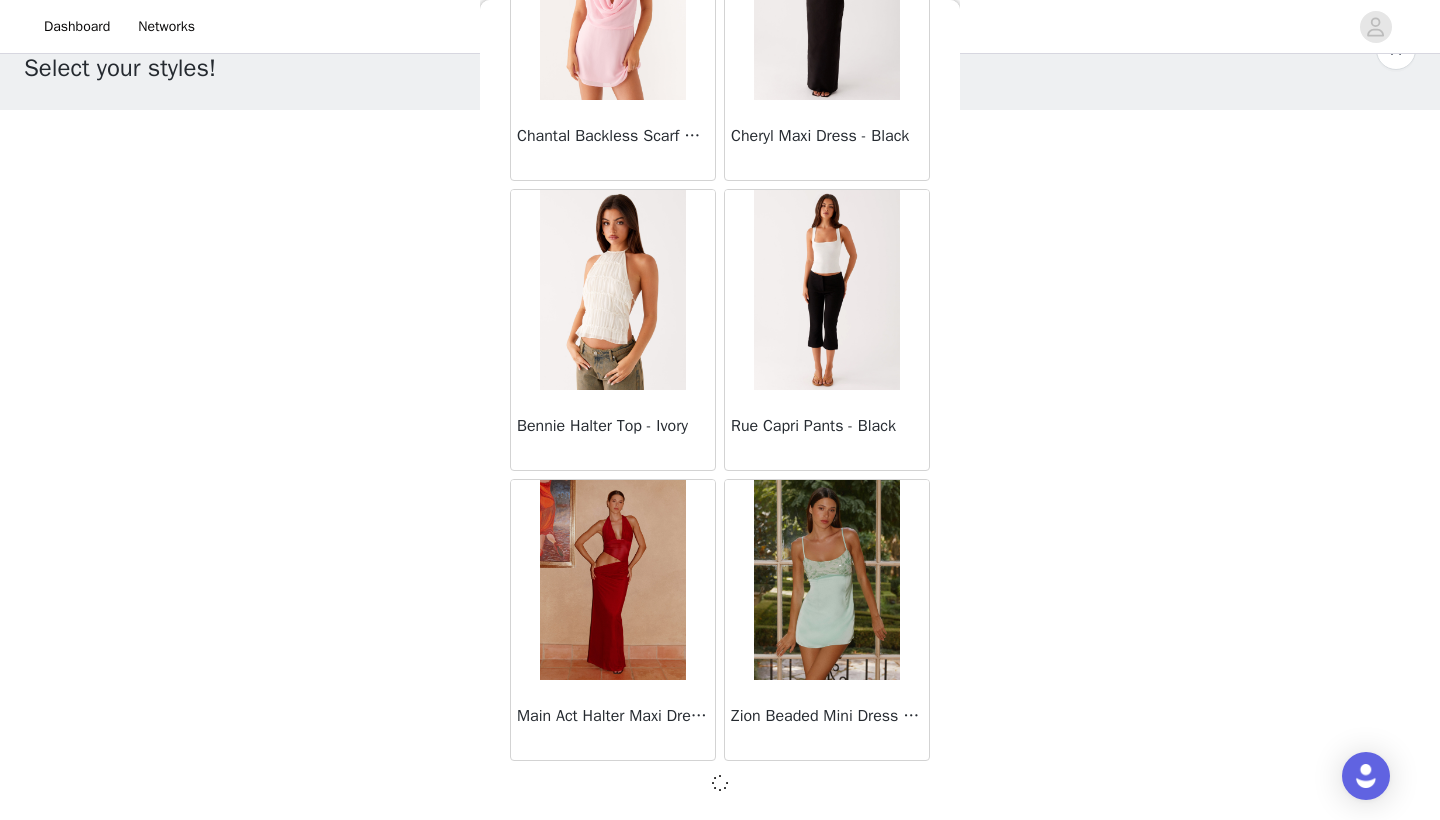 scroll, scrollTop: 8031, scrollLeft: 0, axis: vertical 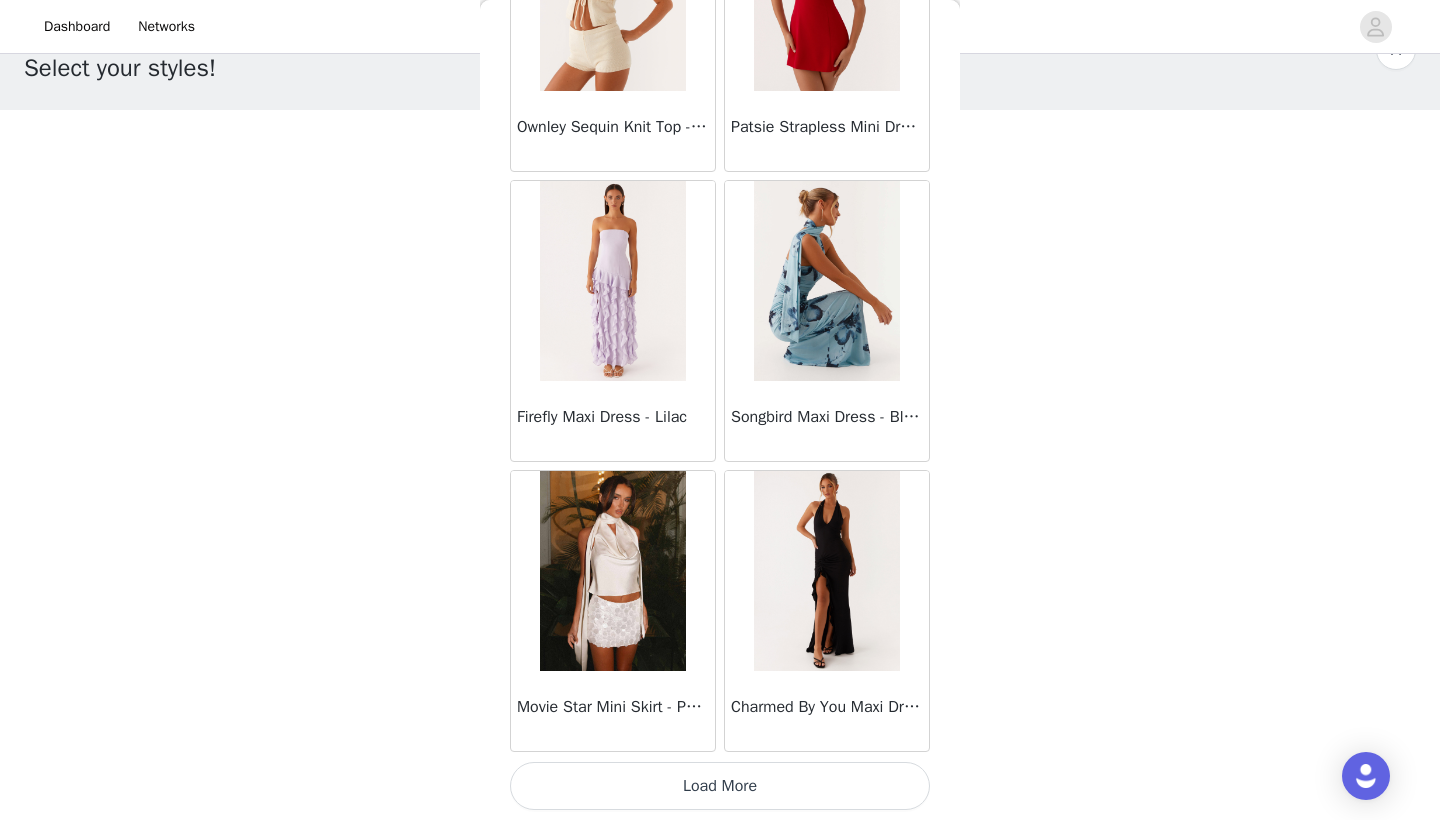 click on "Load More" at bounding box center [720, 786] 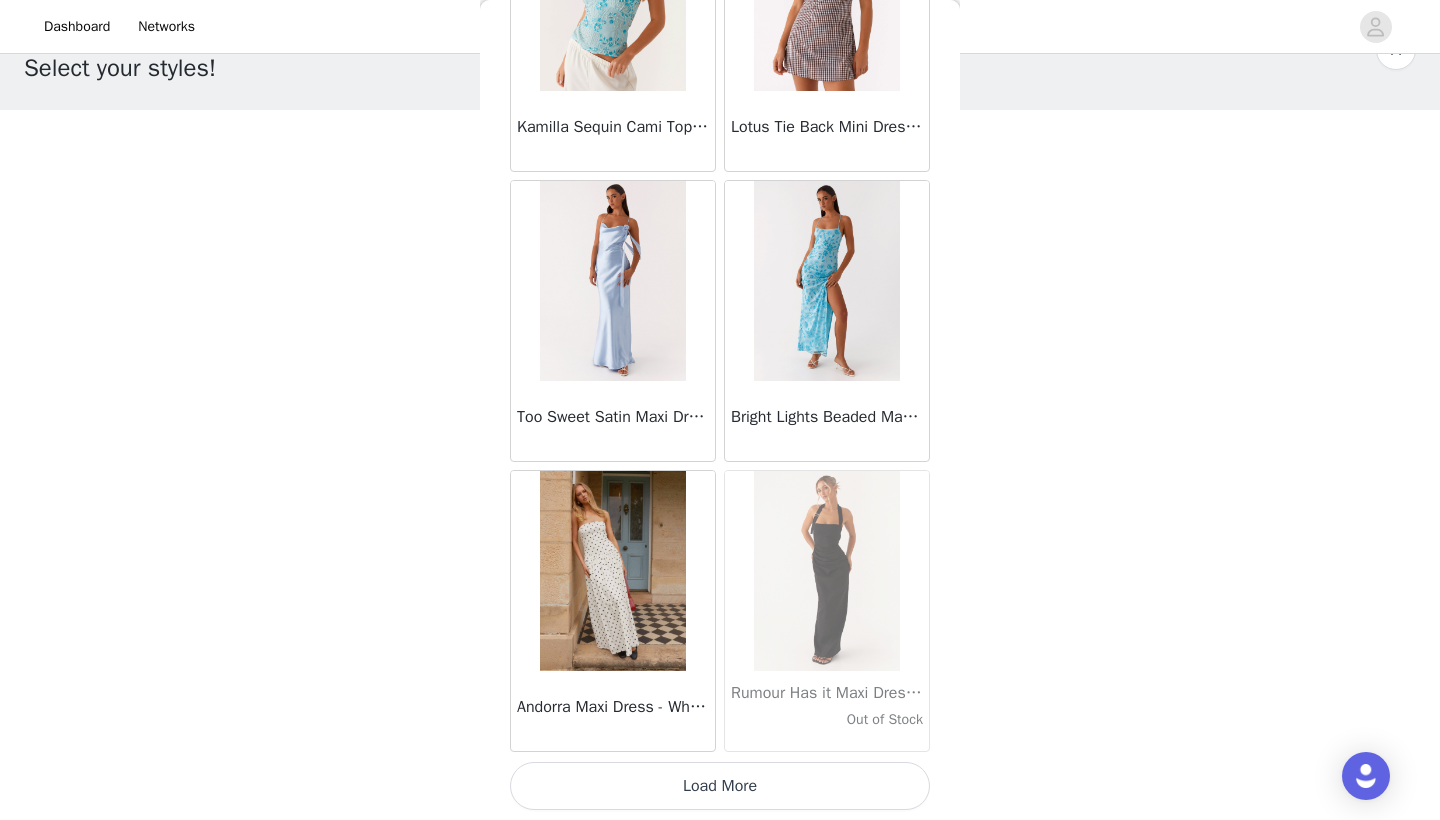 click on "Load More" at bounding box center (720, 786) 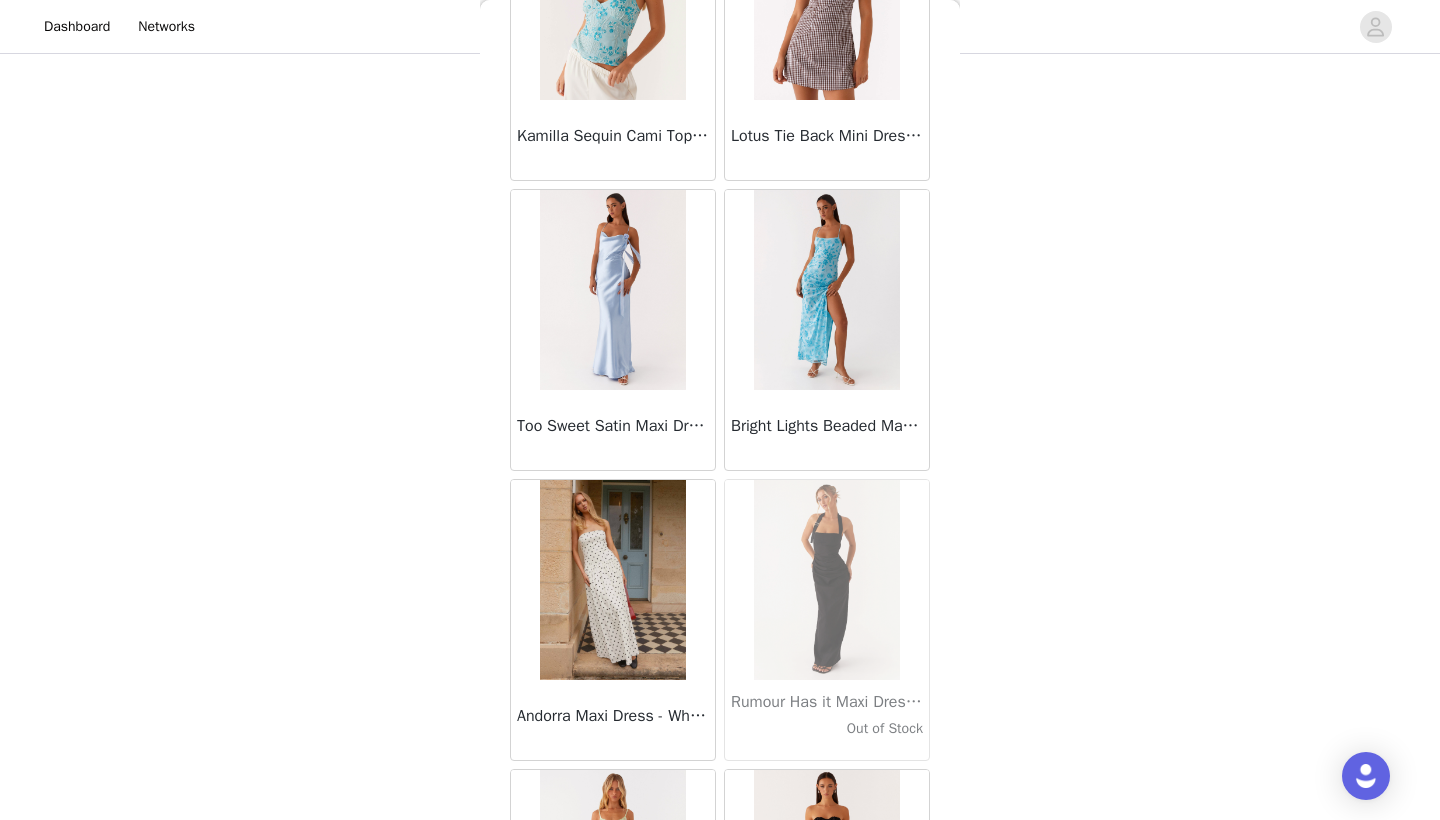 scroll, scrollTop: 235, scrollLeft: 0, axis: vertical 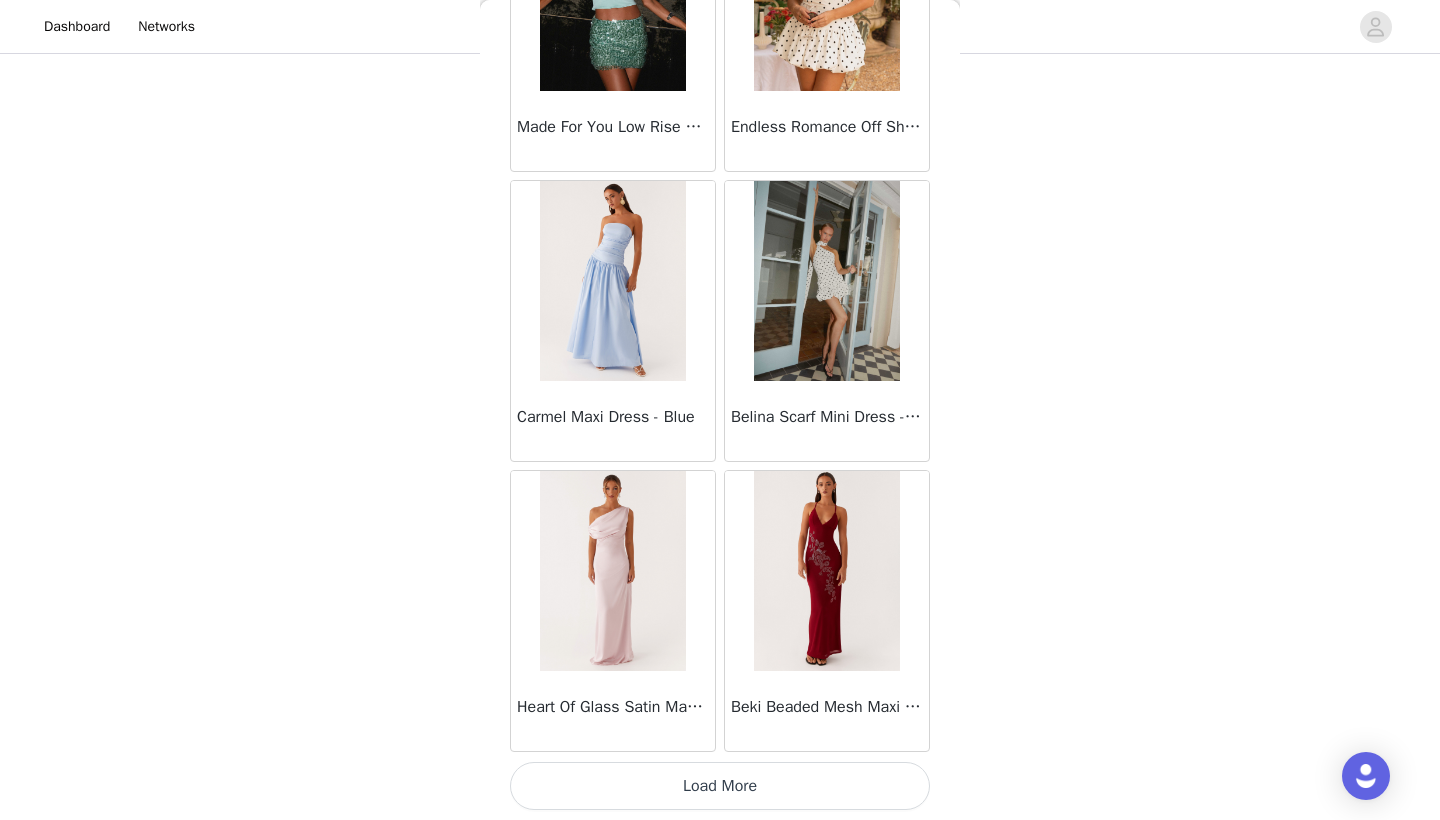 click on "Load More" at bounding box center (720, 786) 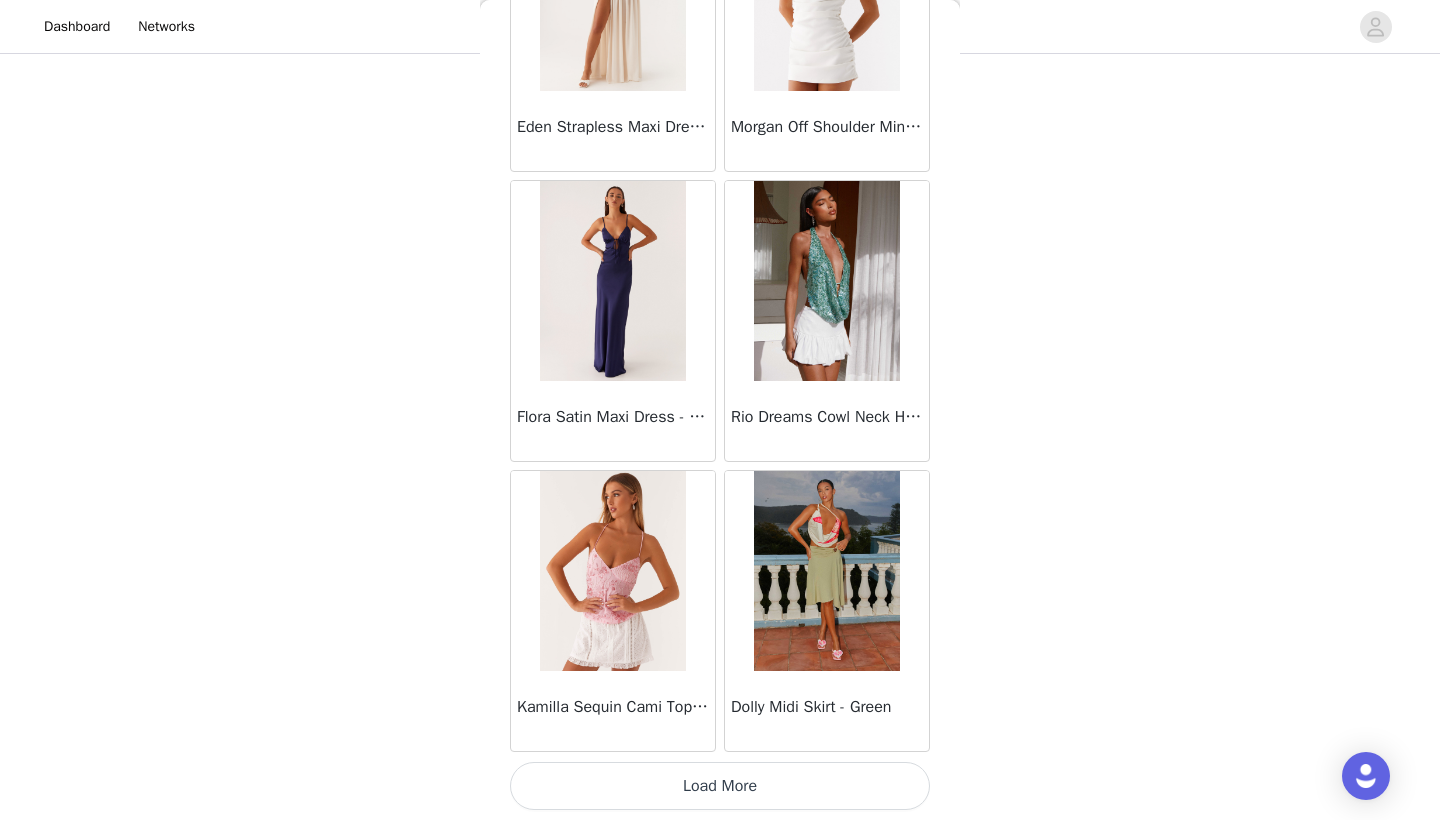 click on "Load More" at bounding box center [720, 786] 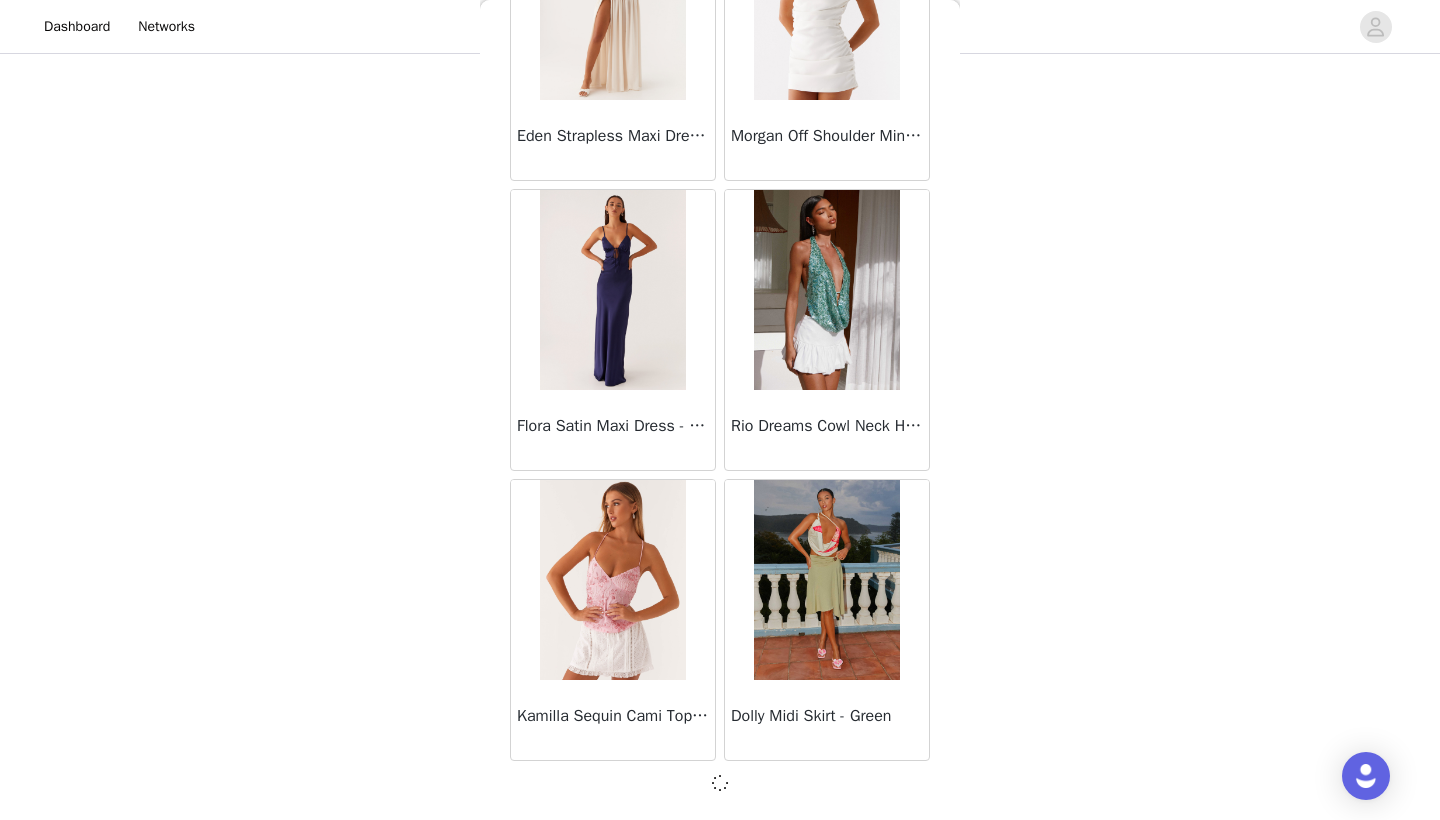scroll, scrollTop: 19631, scrollLeft: 0, axis: vertical 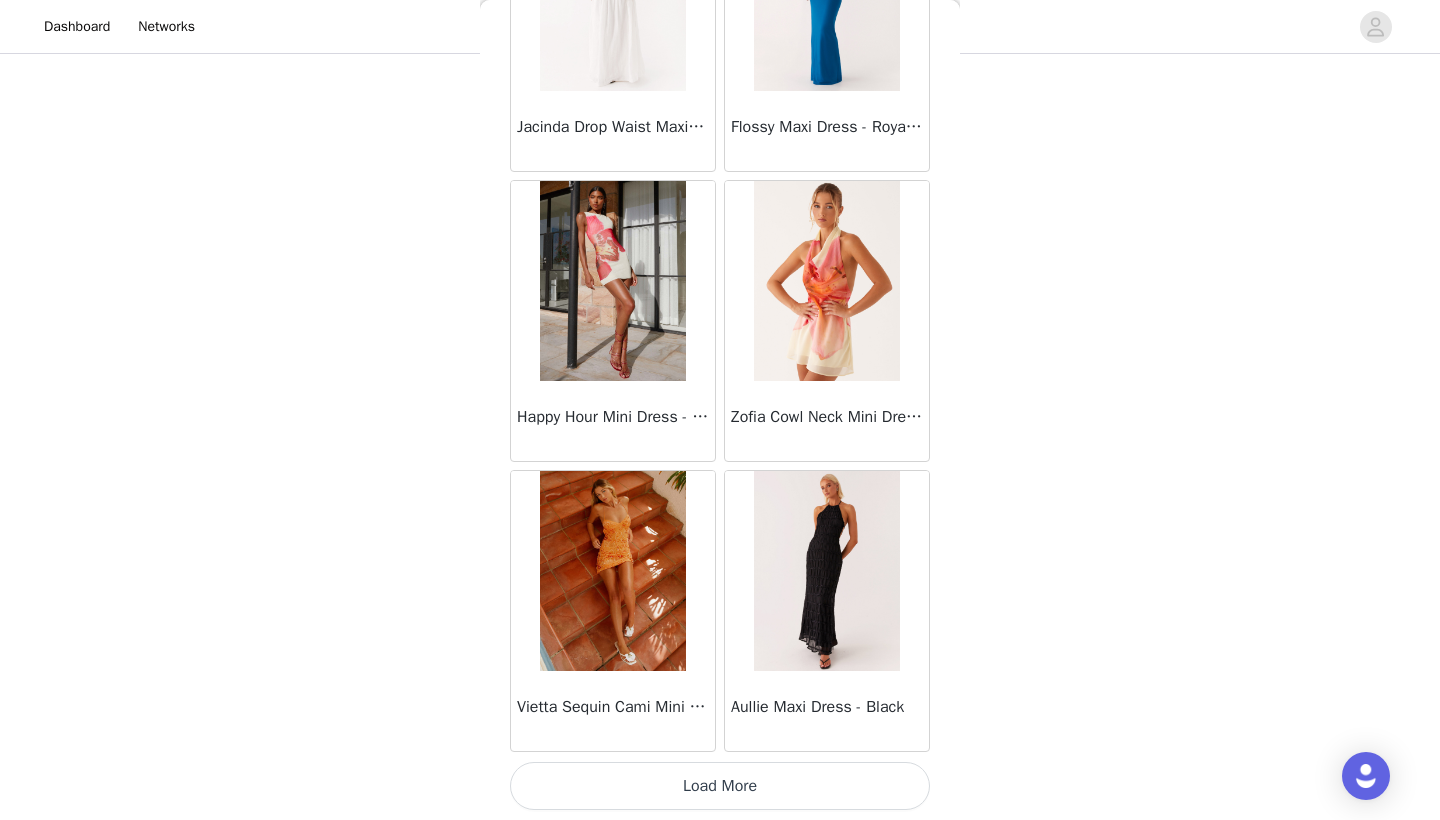 click on "Load More" at bounding box center [720, 786] 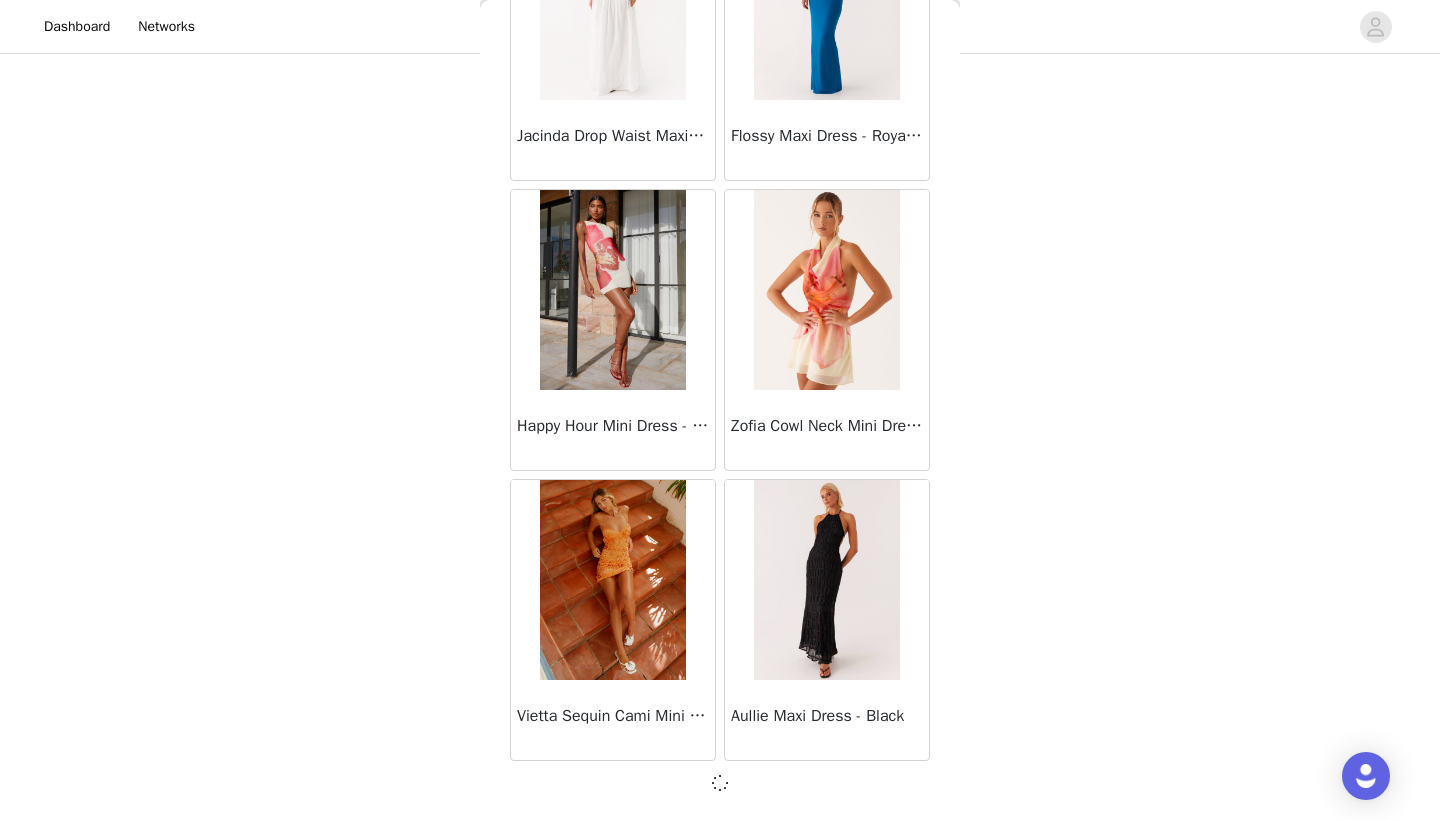 scroll, scrollTop: 22531, scrollLeft: 0, axis: vertical 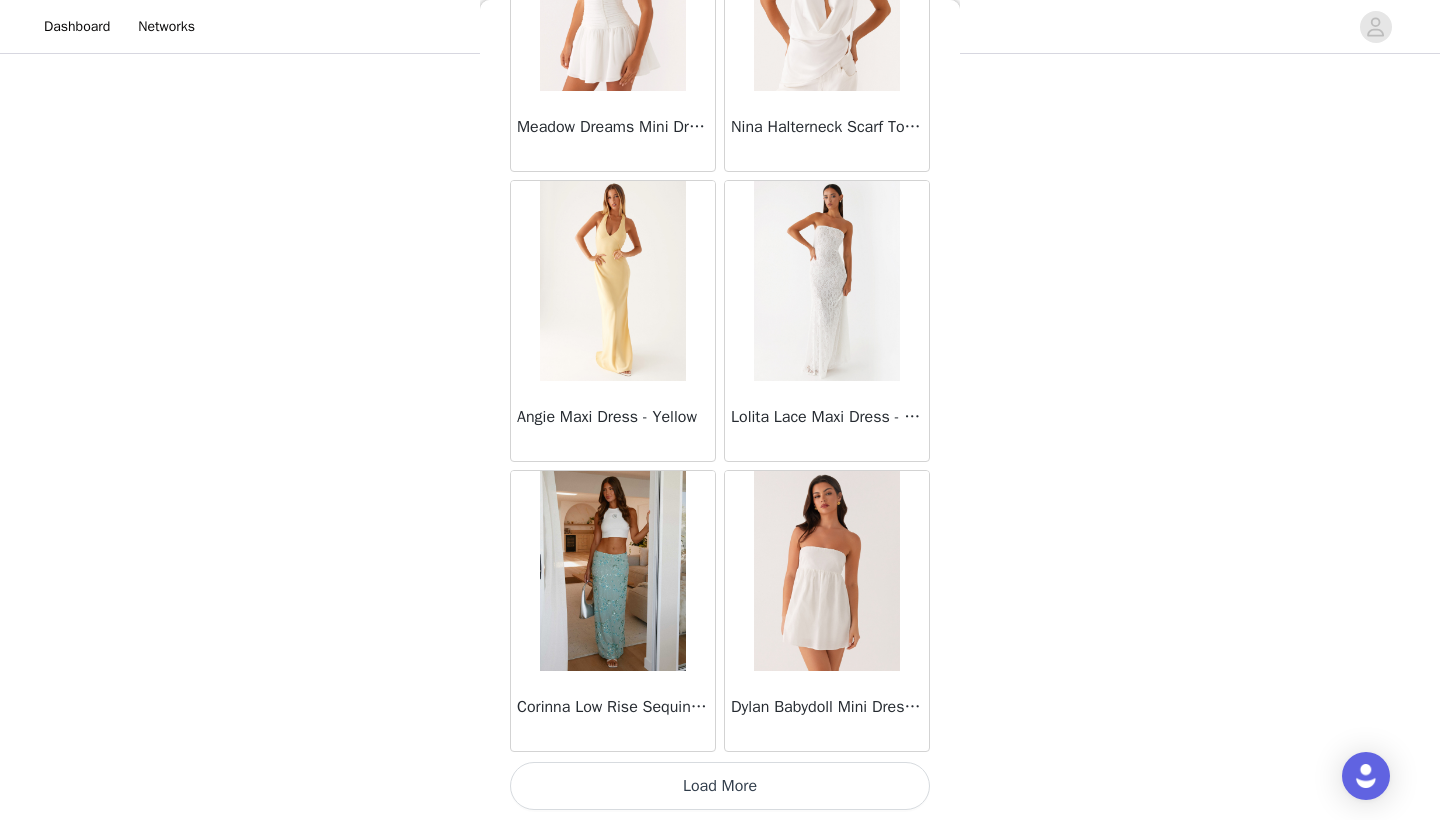 click on "Load More" at bounding box center [720, 786] 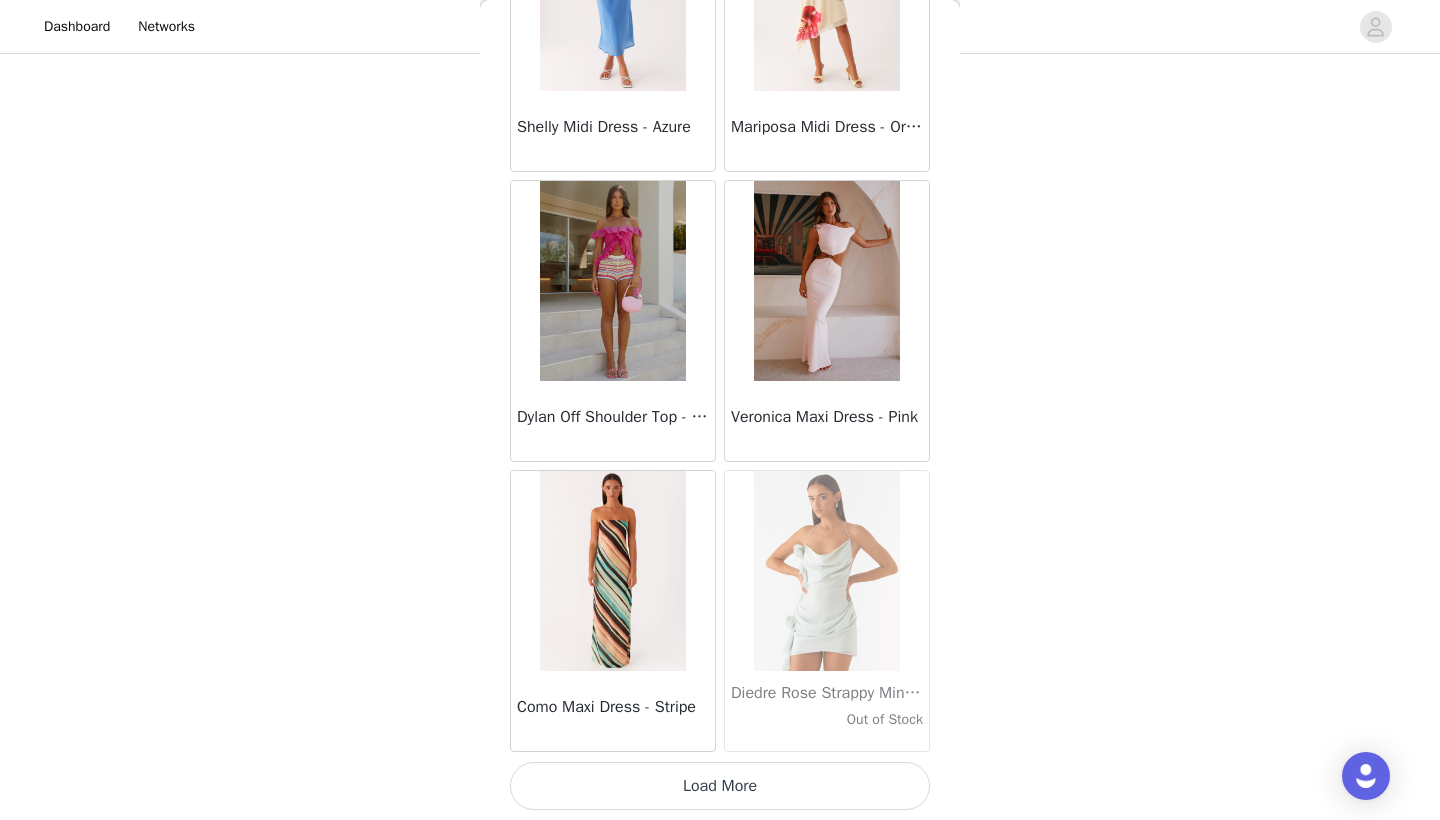 click on "Load More" at bounding box center [720, 786] 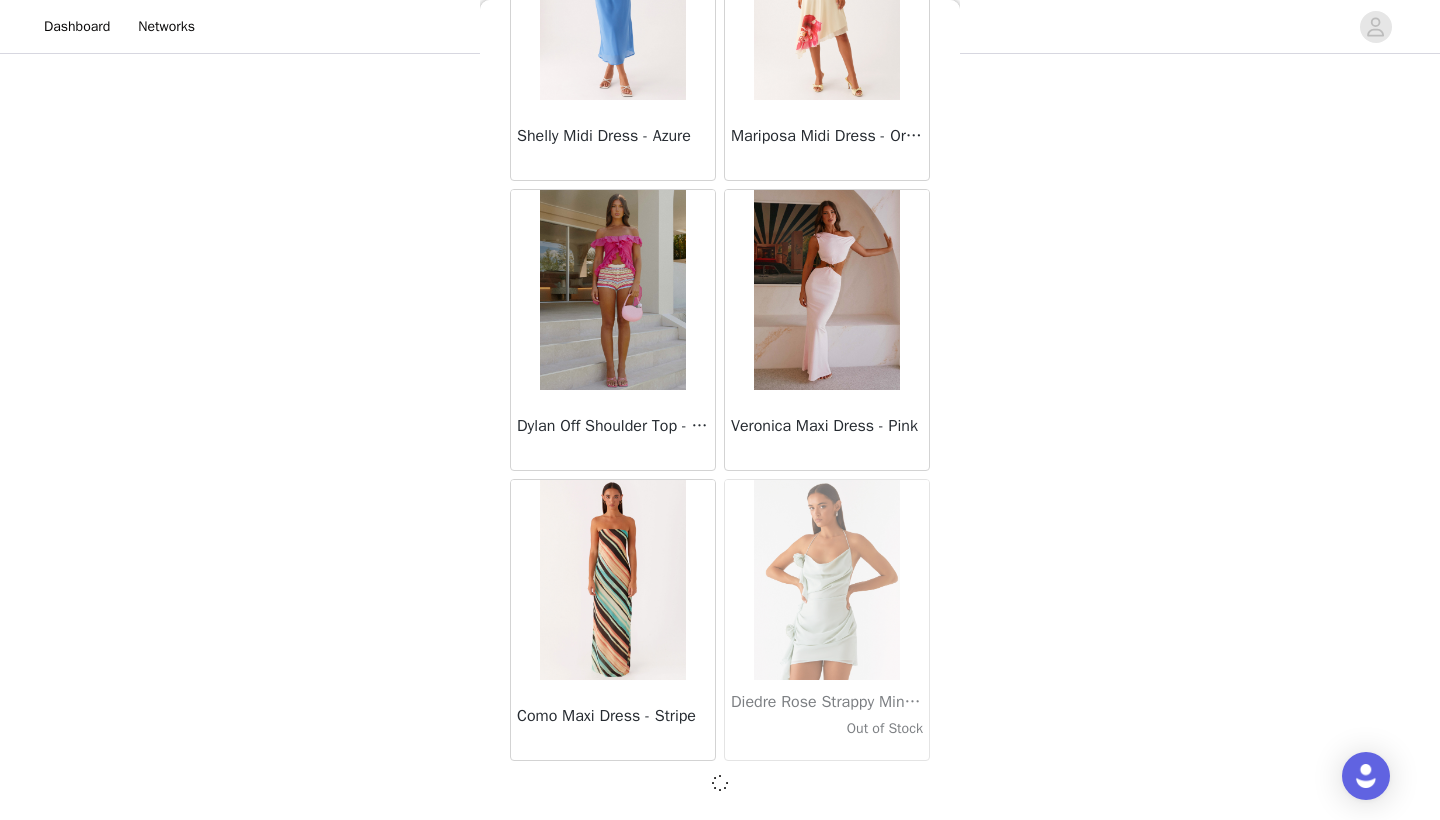 scroll, scrollTop: 28331, scrollLeft: 0, axis: vertical 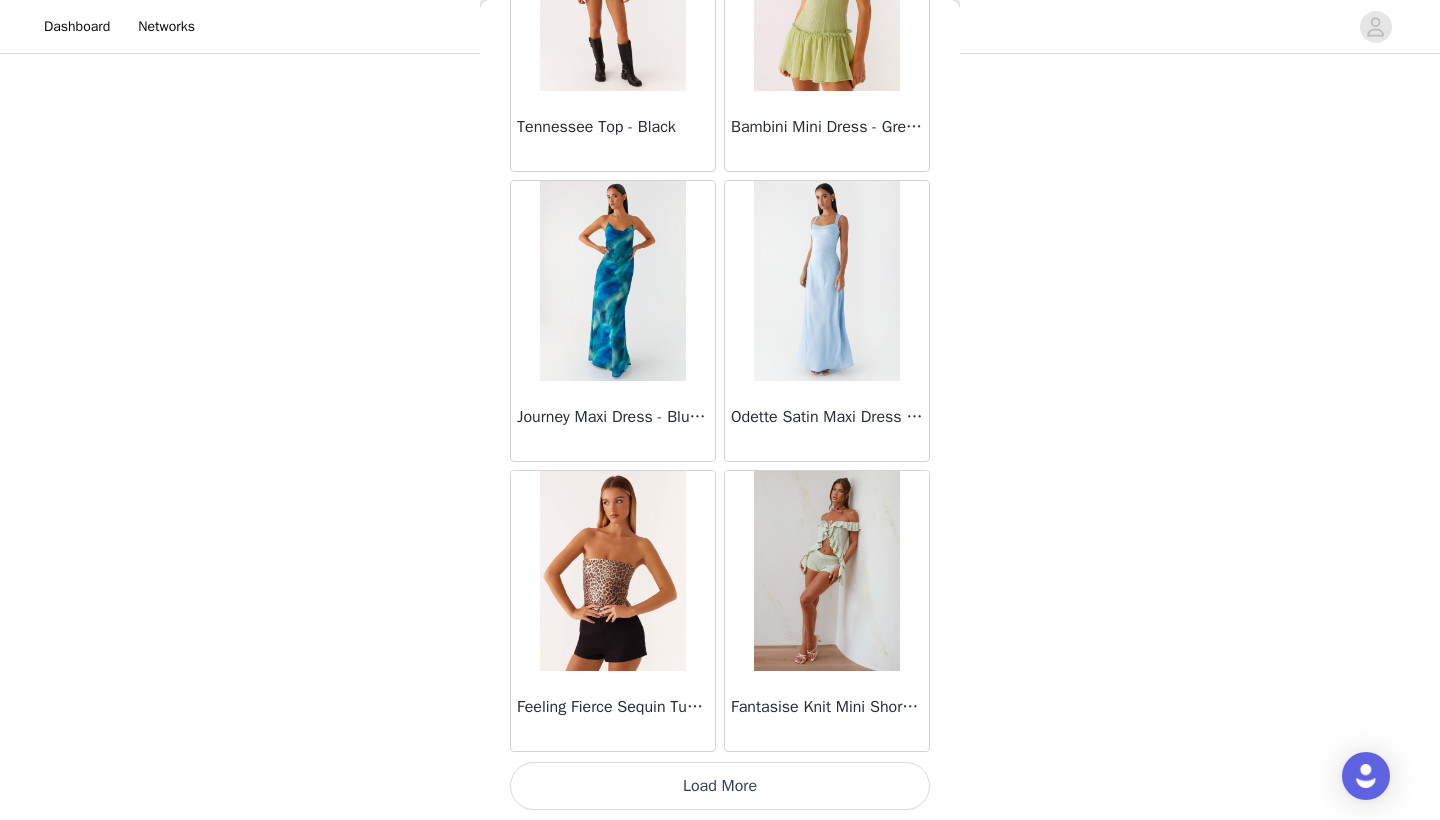 click on "Load More" at bounding box center (720, 786) 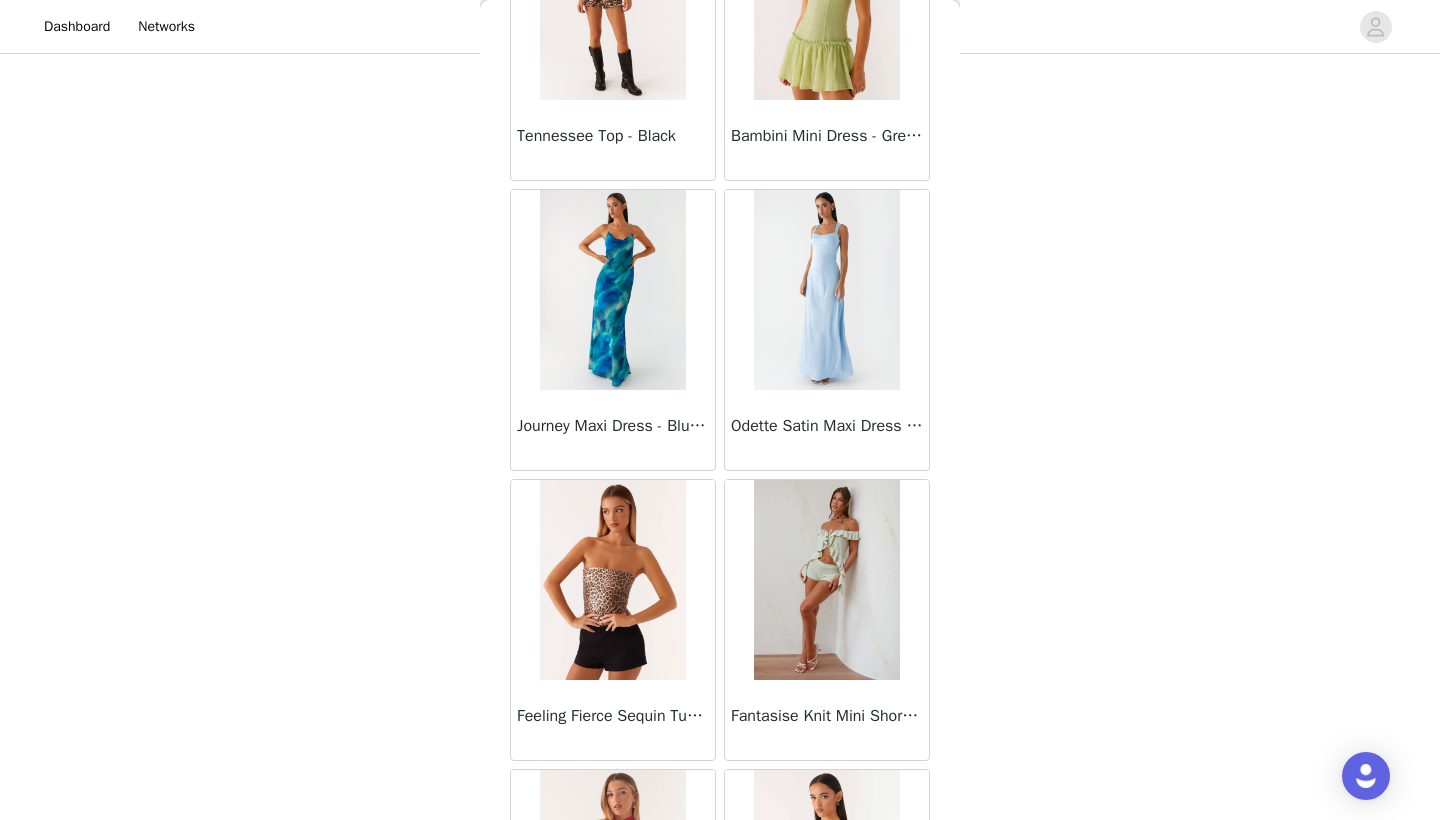scroll, scrollTop: 33385, scrollLeft: 0, axis: vertical 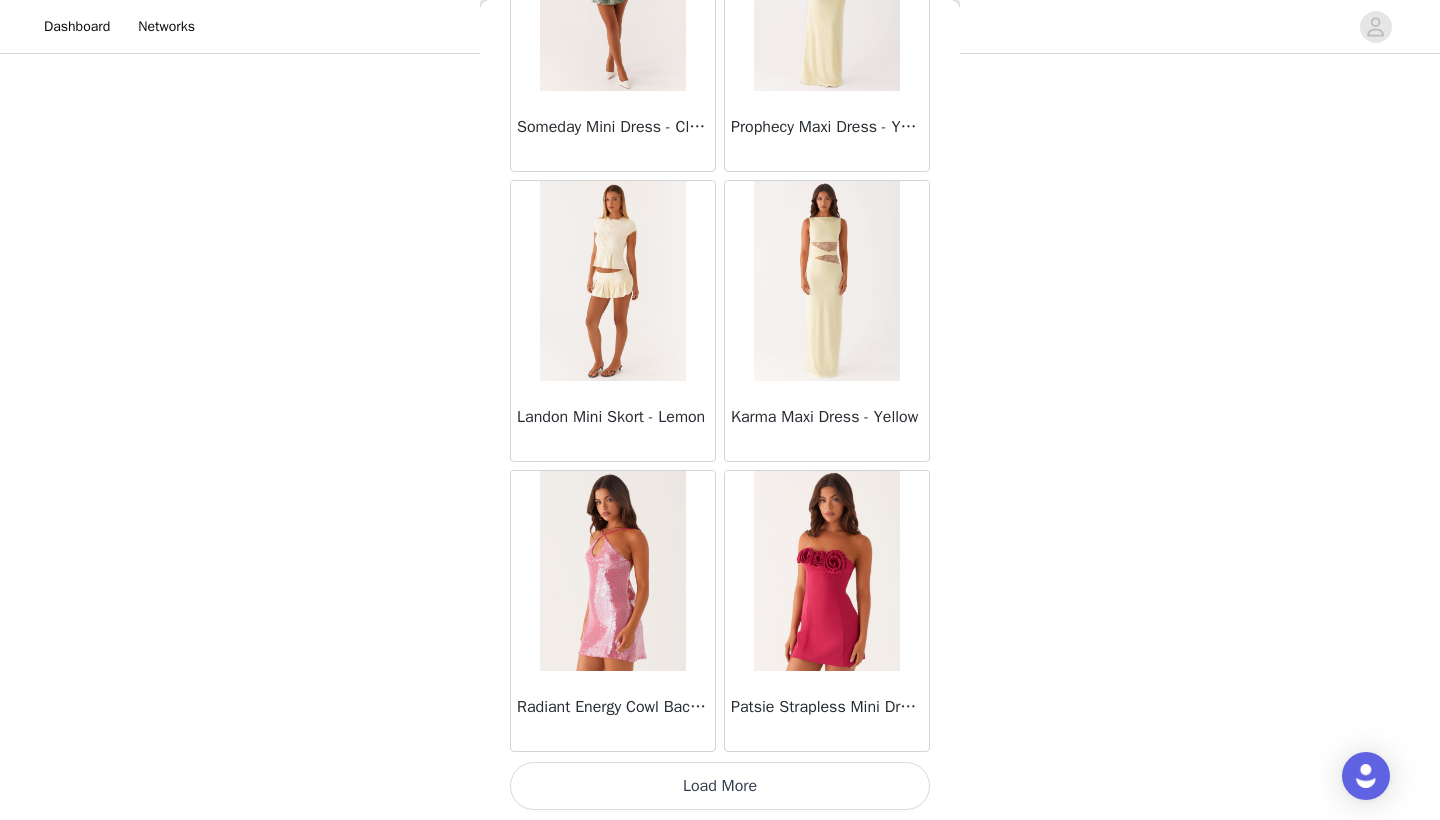 click on "Load More" at bounding box center (720, 786) 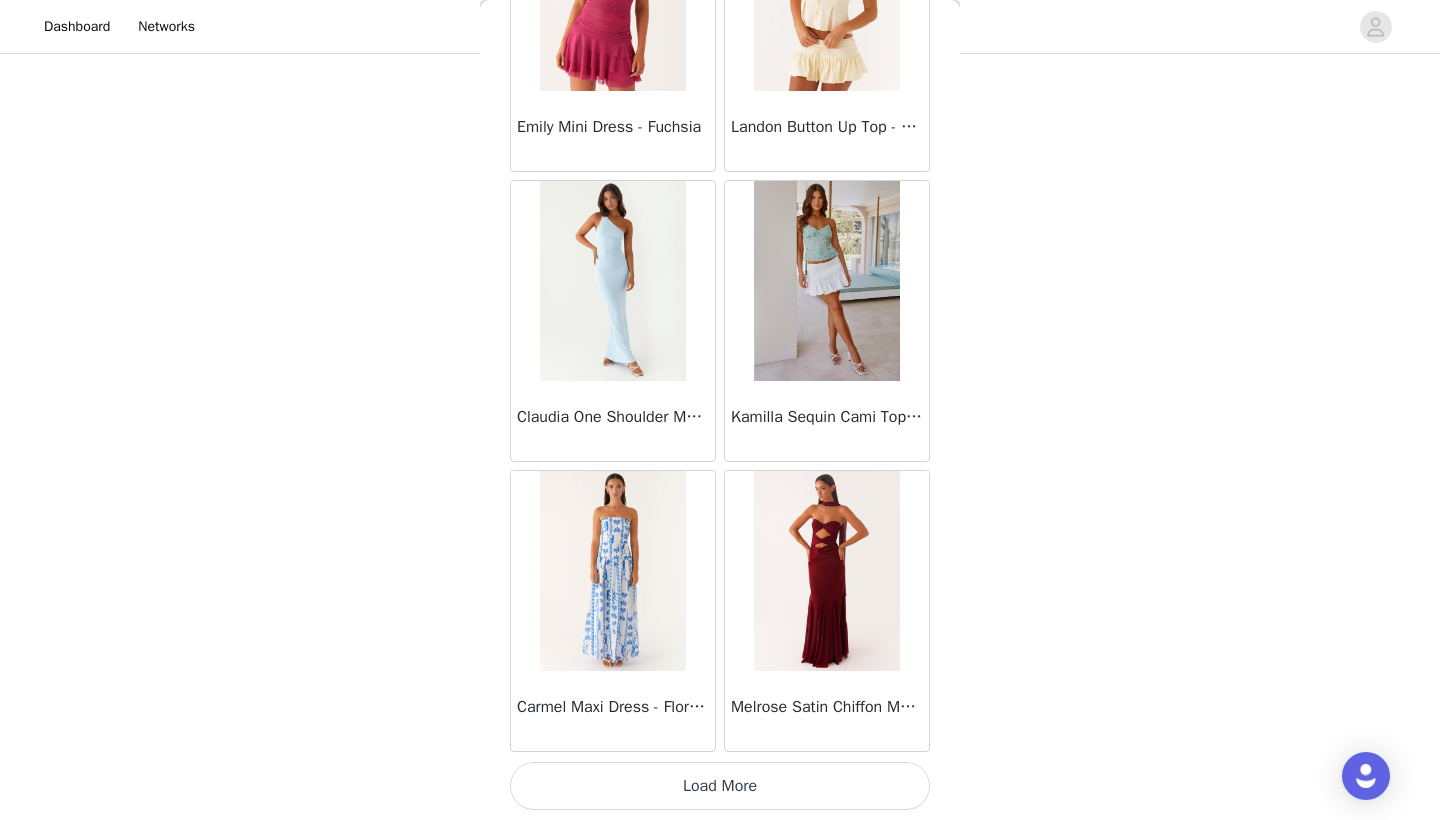 scroll, scrollTop: 37040, scrollLeft: 0, axis: vertical 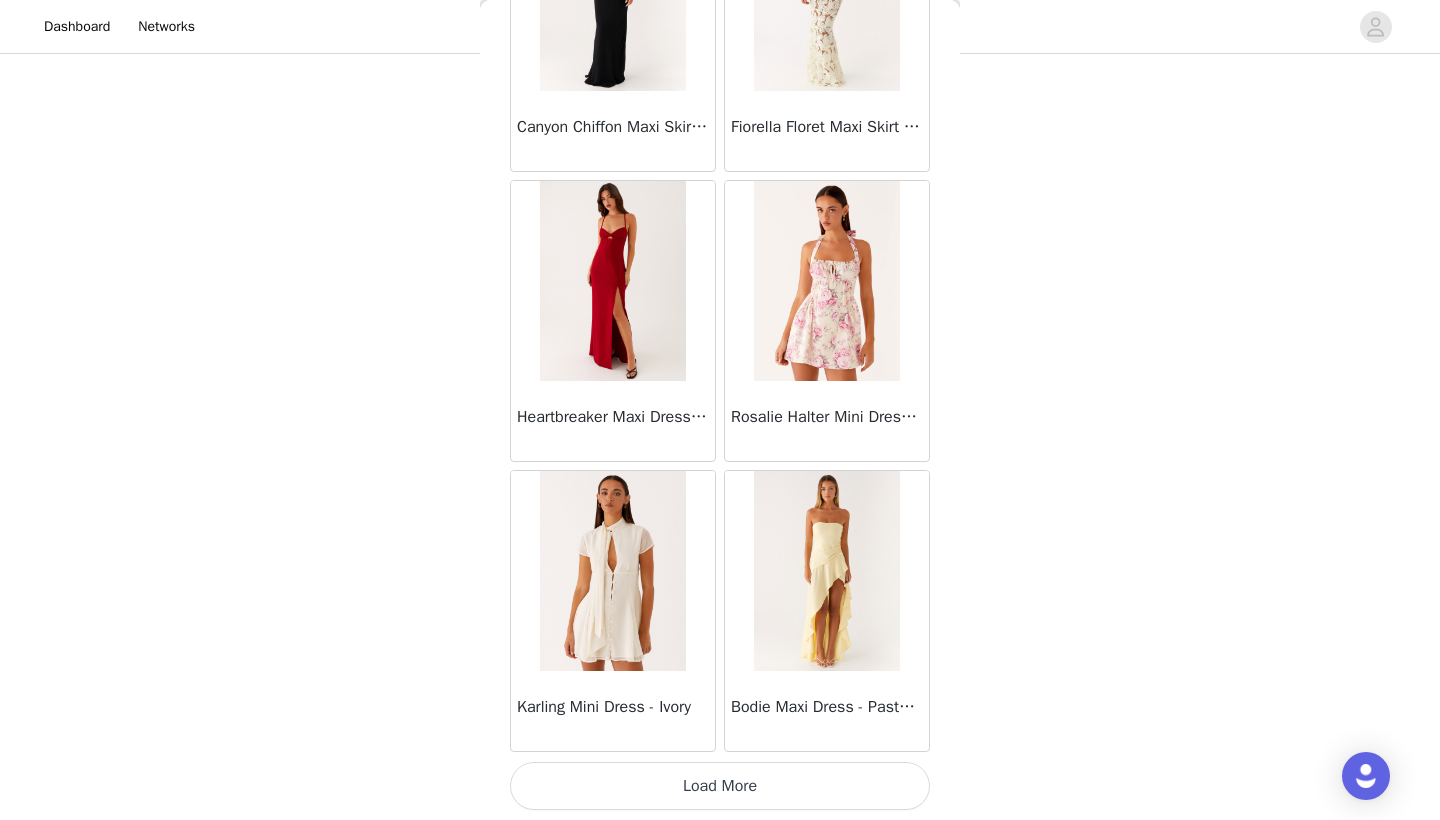 click on "Load More" at bounding box center (720, 786) 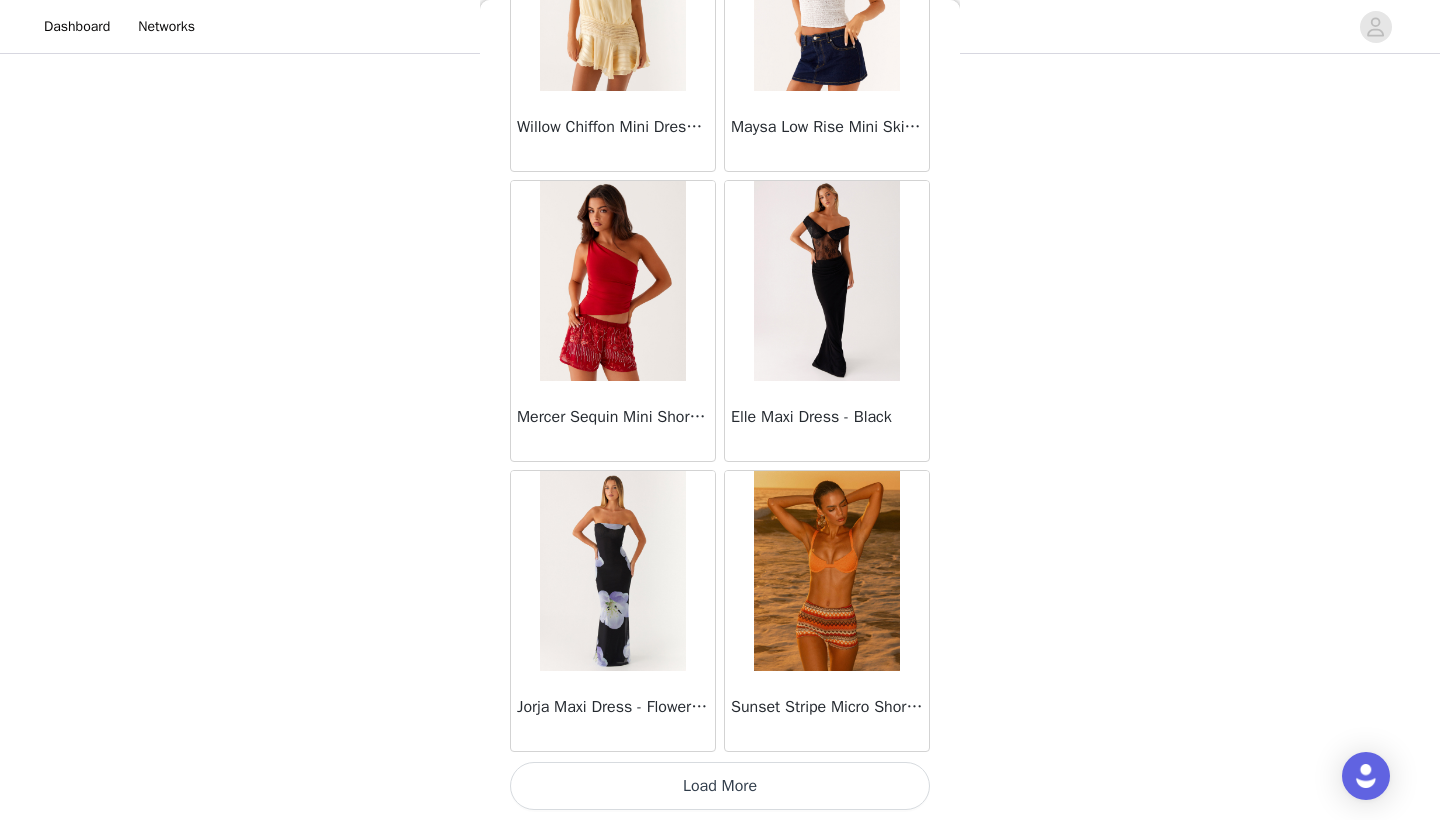 click on "Load More" at bounding box center (720, 786) 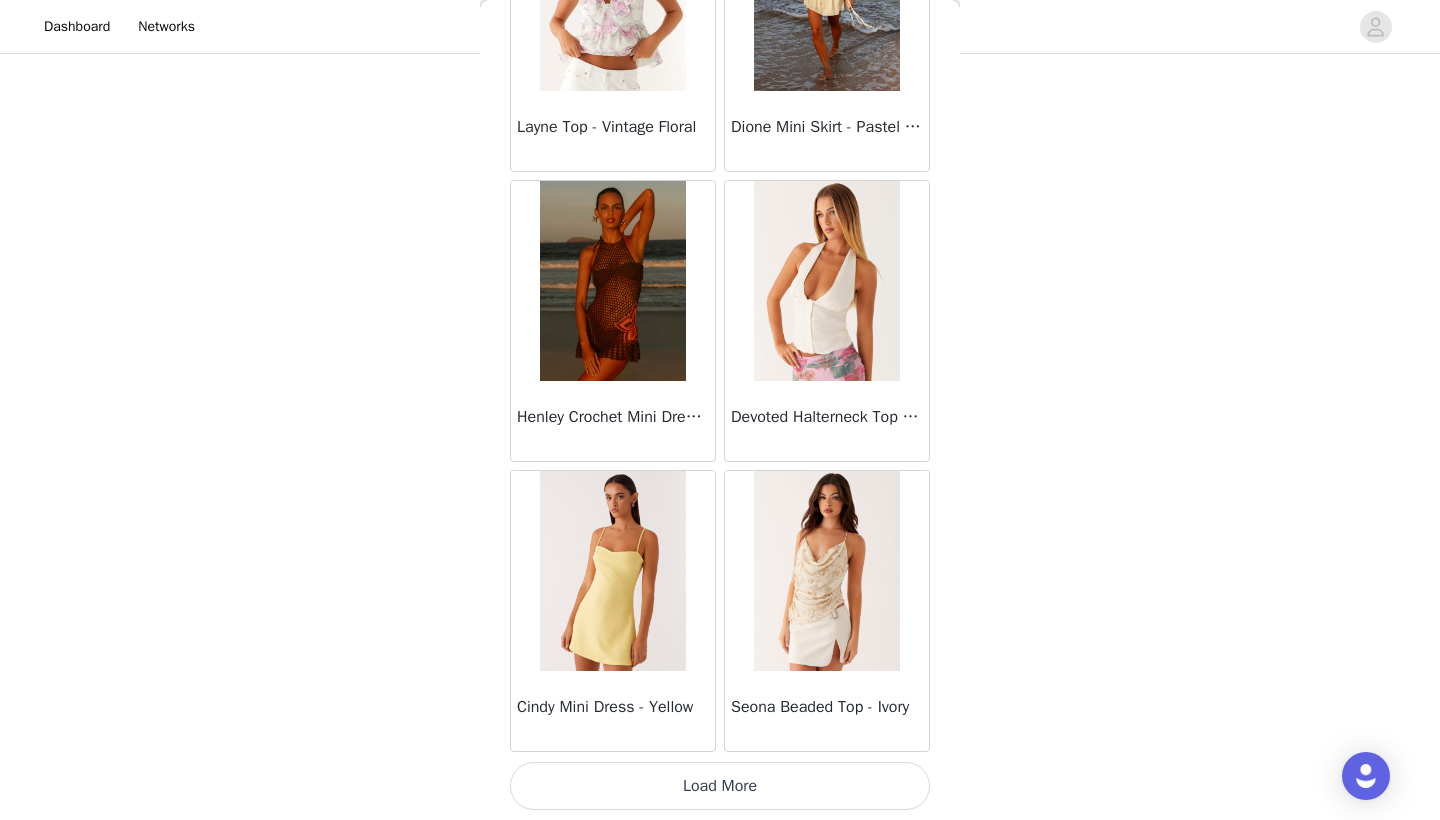 click on "Load More" at bounding box center (720, 786) 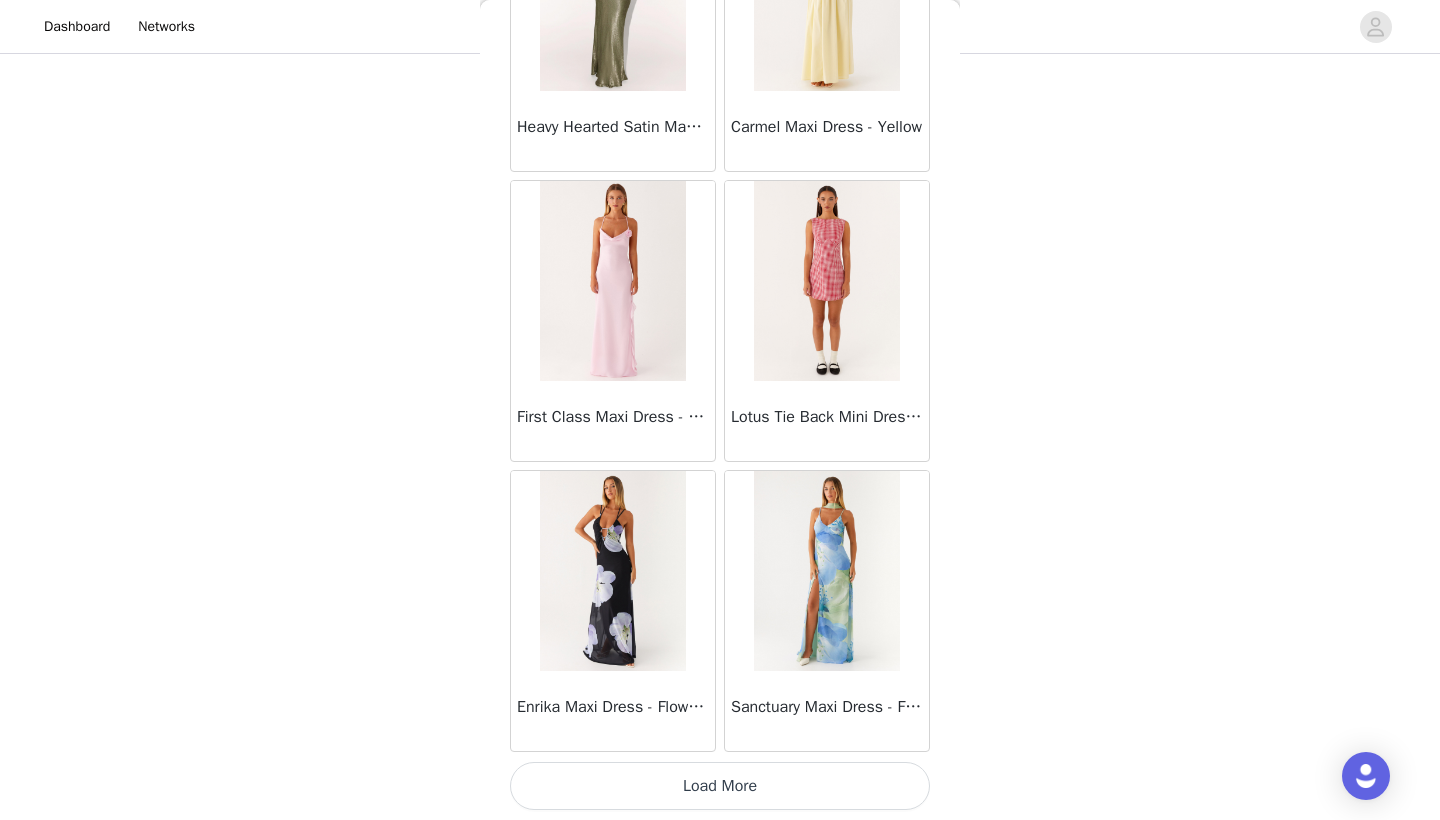 click on "Load More" at bounding box center (720, 786) 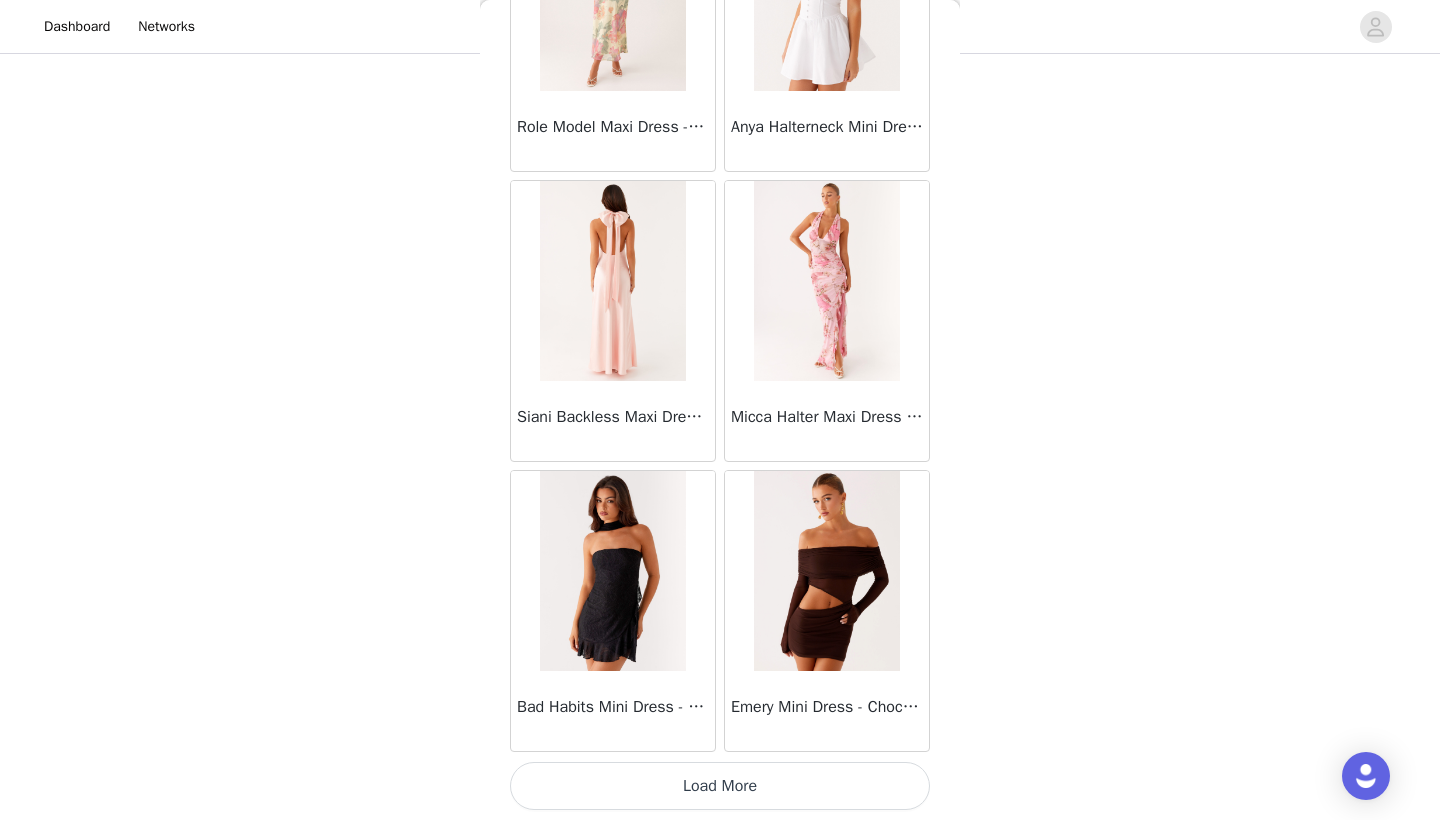 click on "Load More" at bounding box center [720, 786] 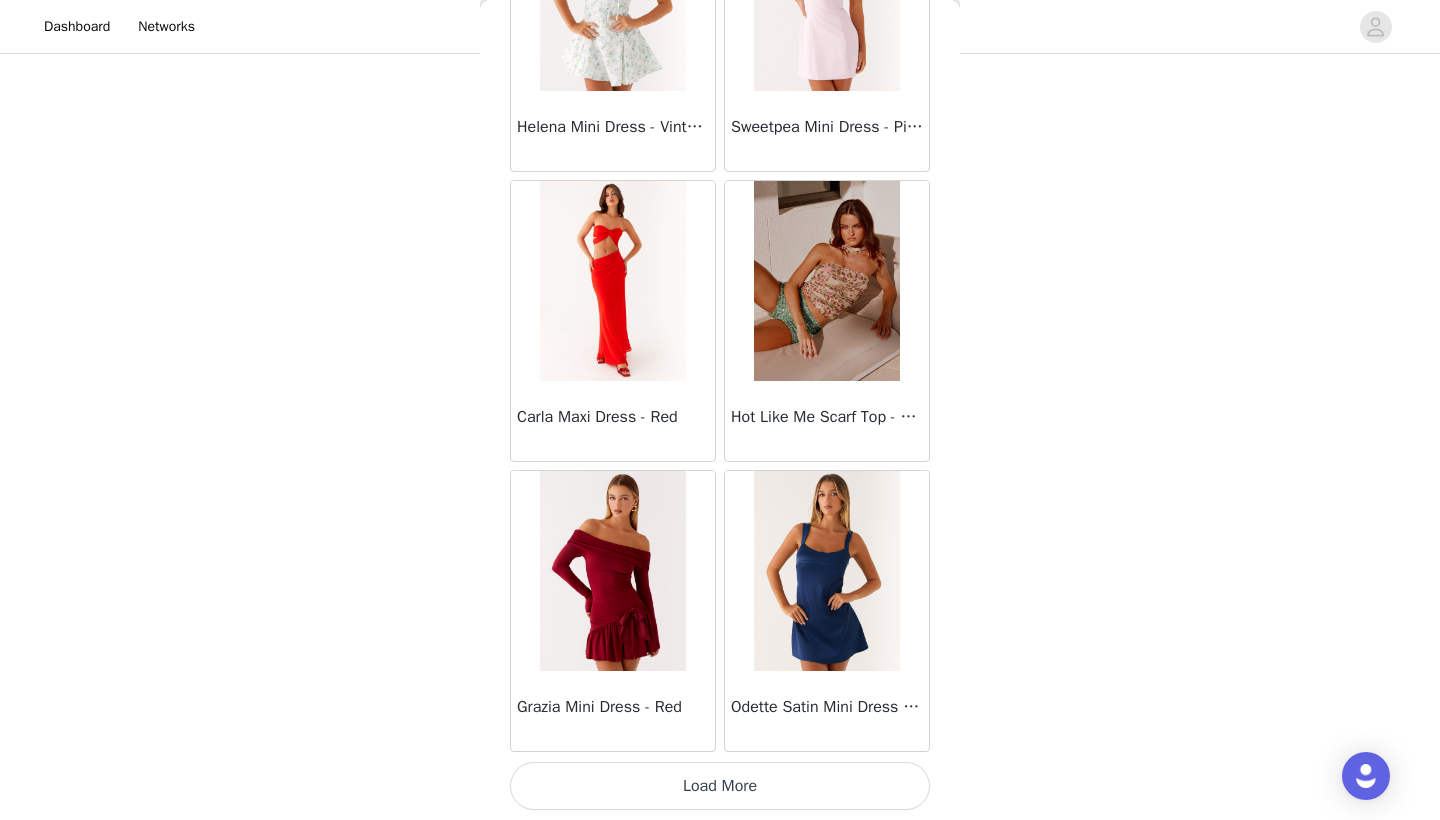 click on "Load More" at bounding box center [720, 786] 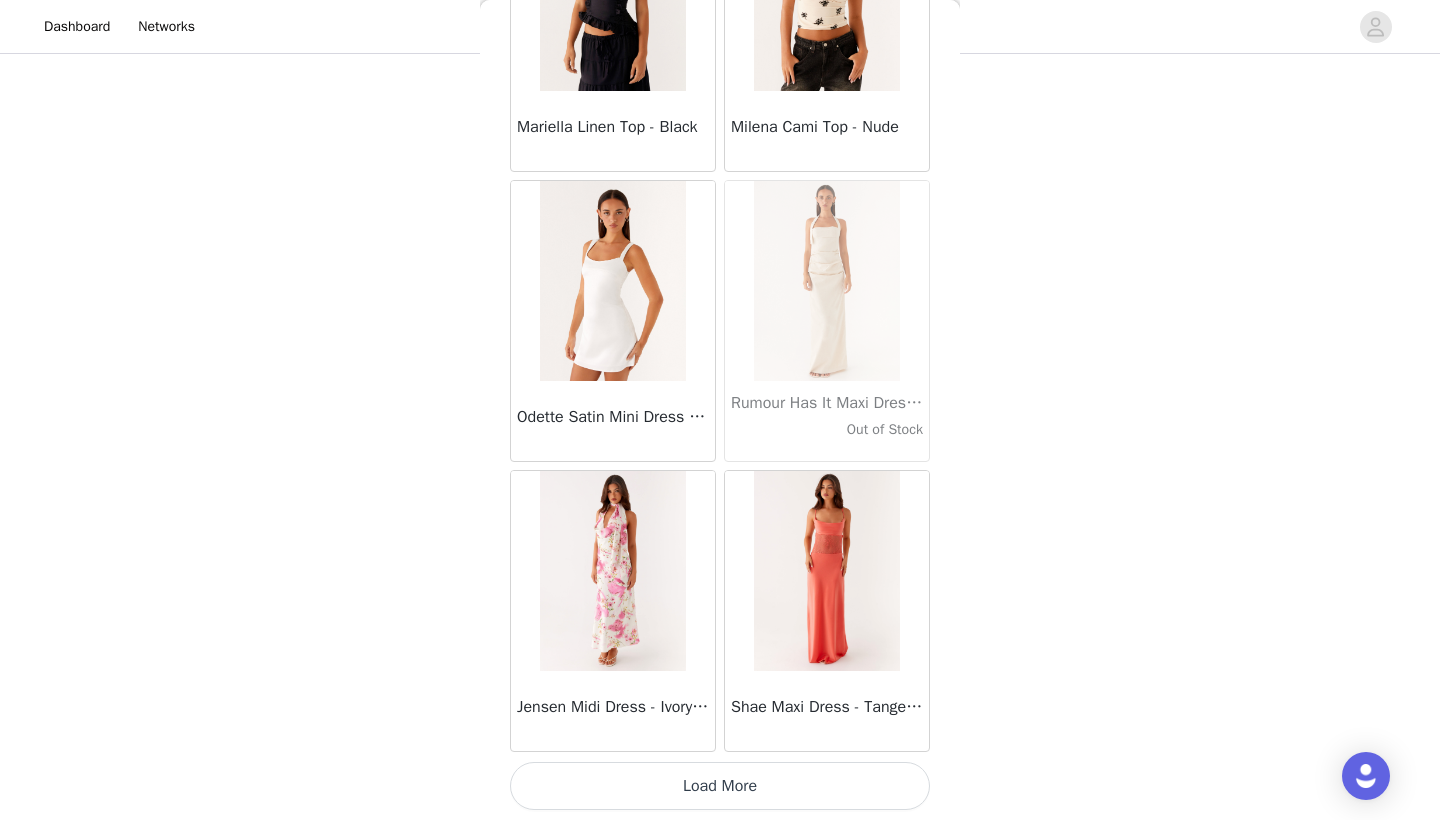 click on "Load More" at bounding box center (720, 786) 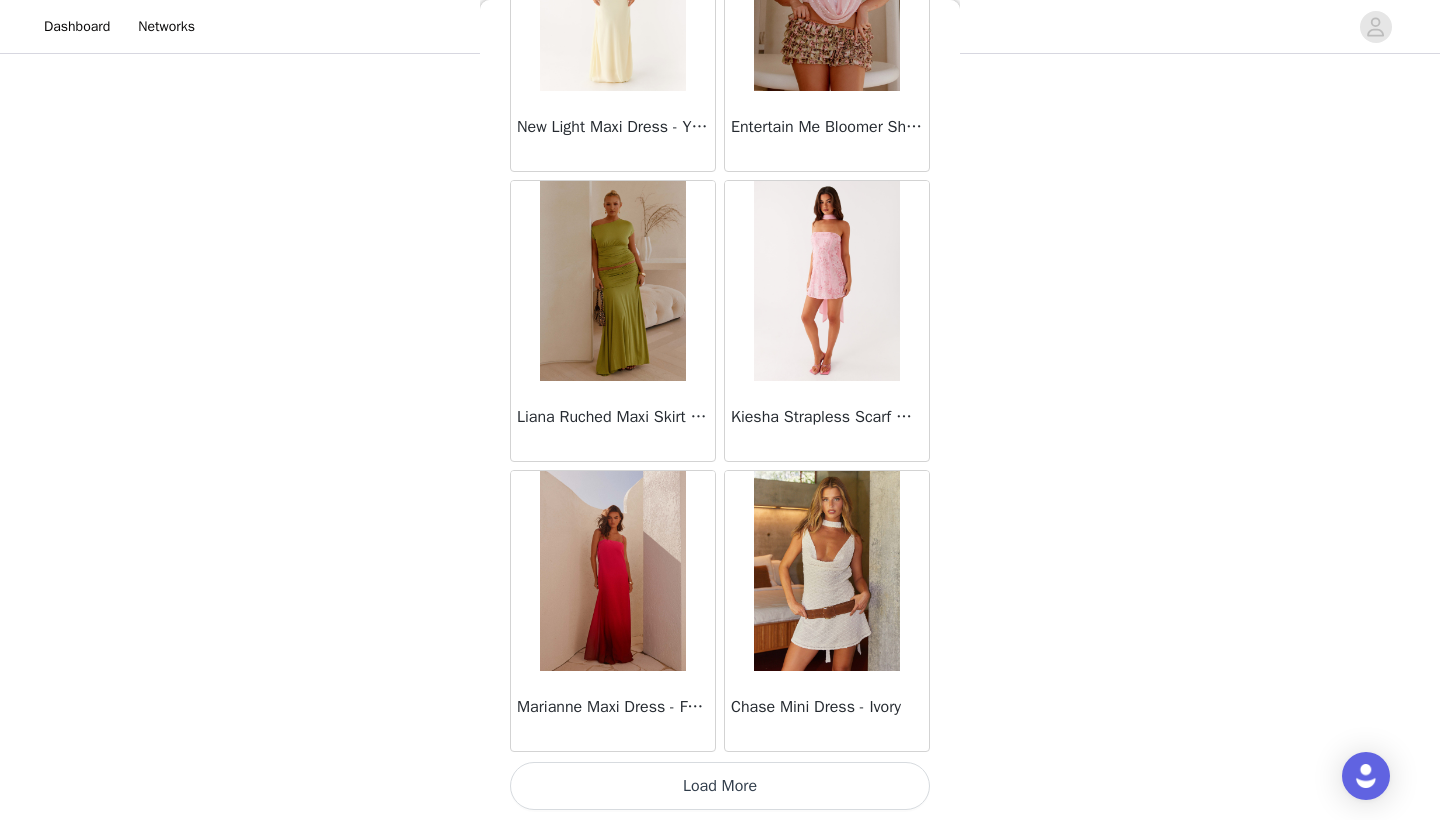 click on "Load More" at bounding box center [720, 786] 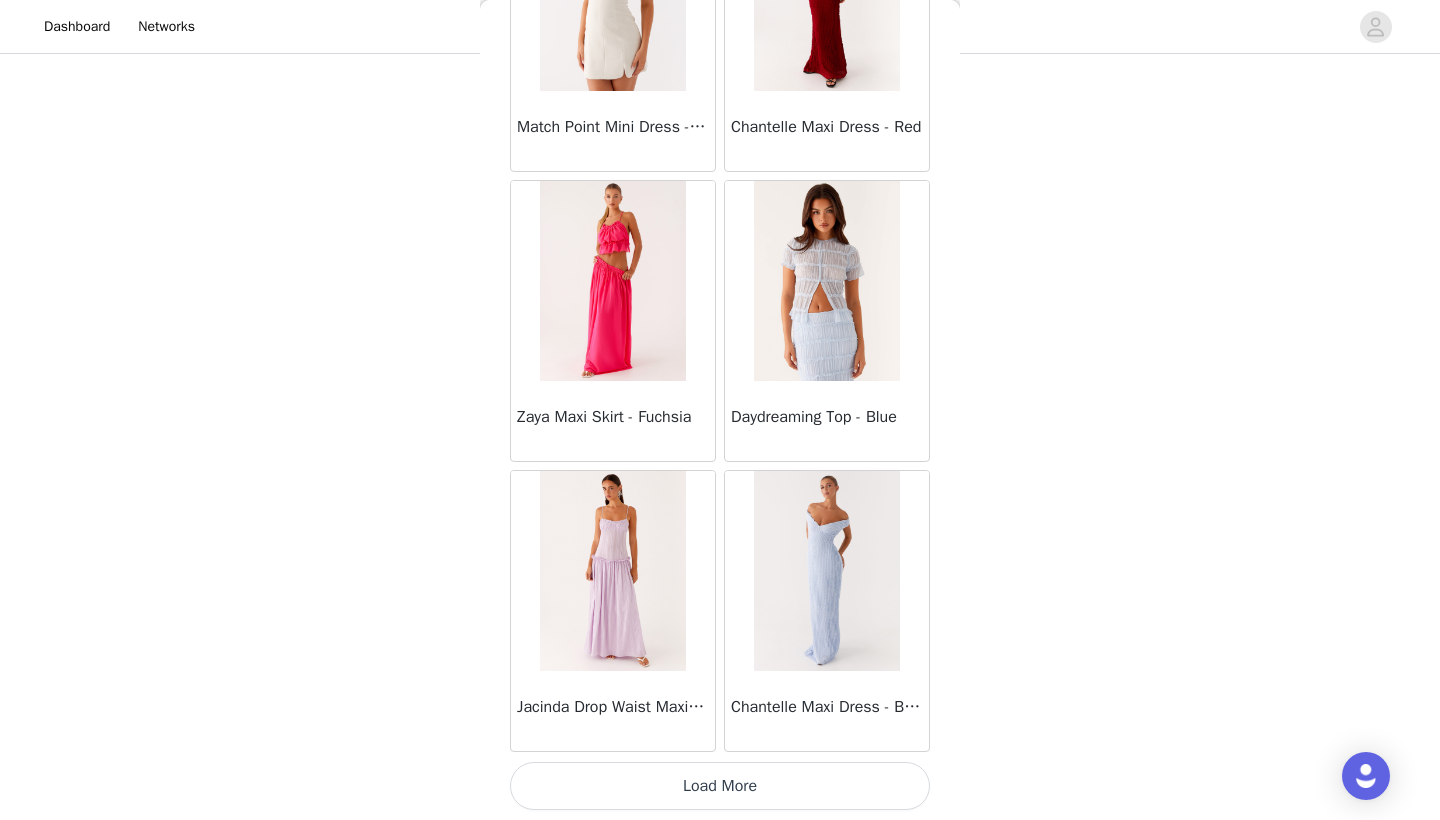 click on "Load More" at bounding box center (720, 786) 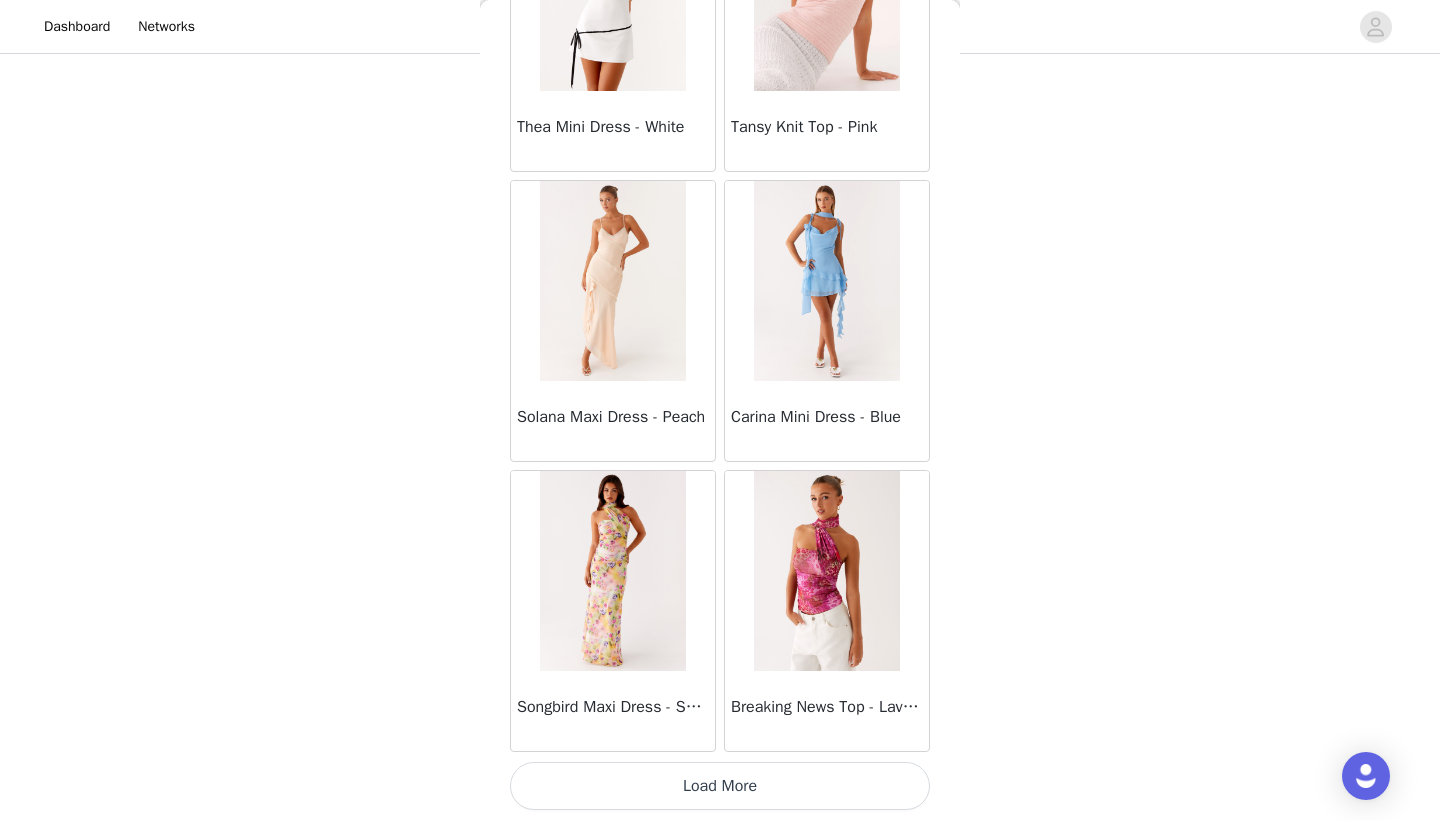 click on "Load More" at bounding box center [720, 786] 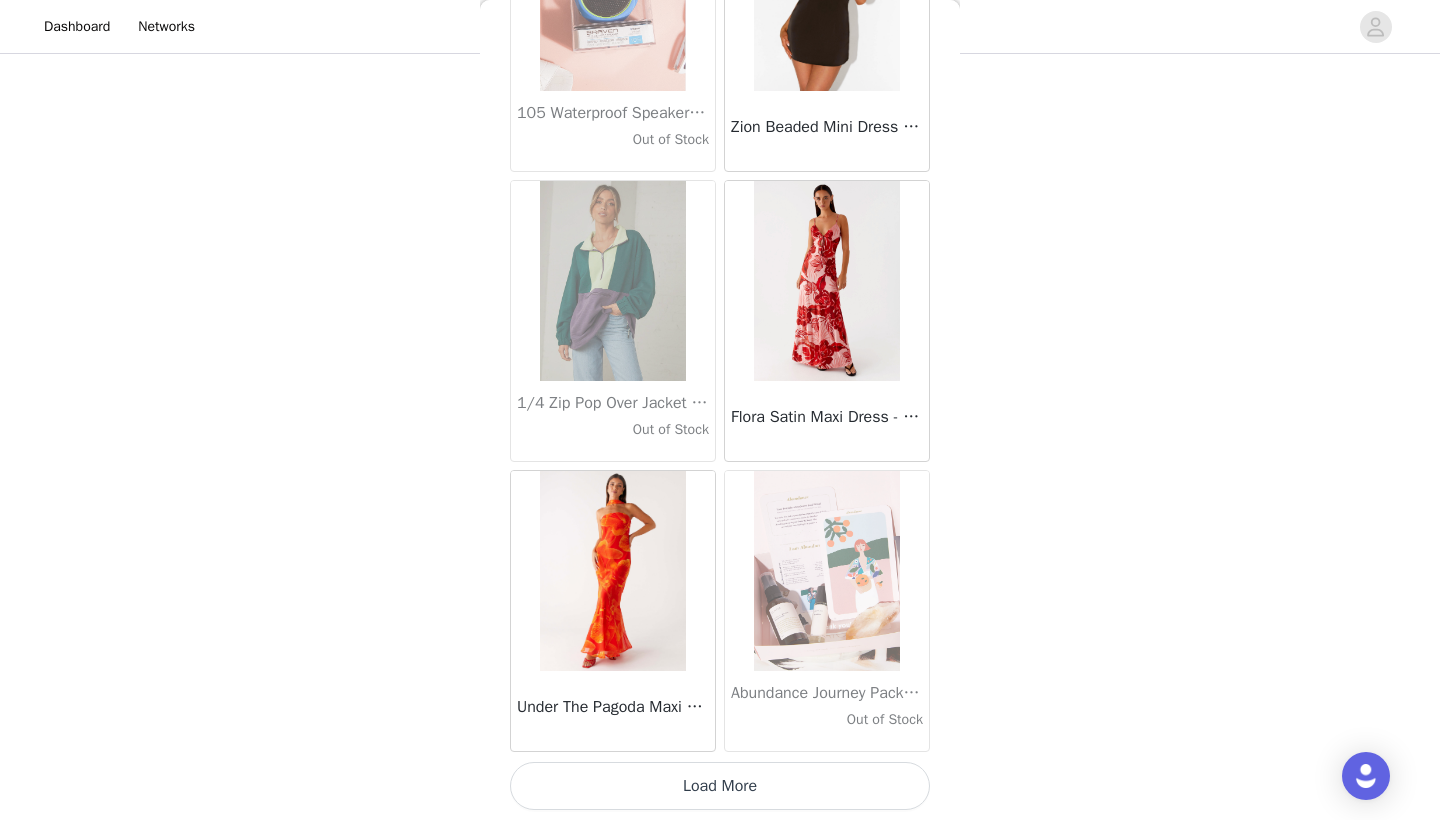 click on "Load More" at bounding box center (720, 786) 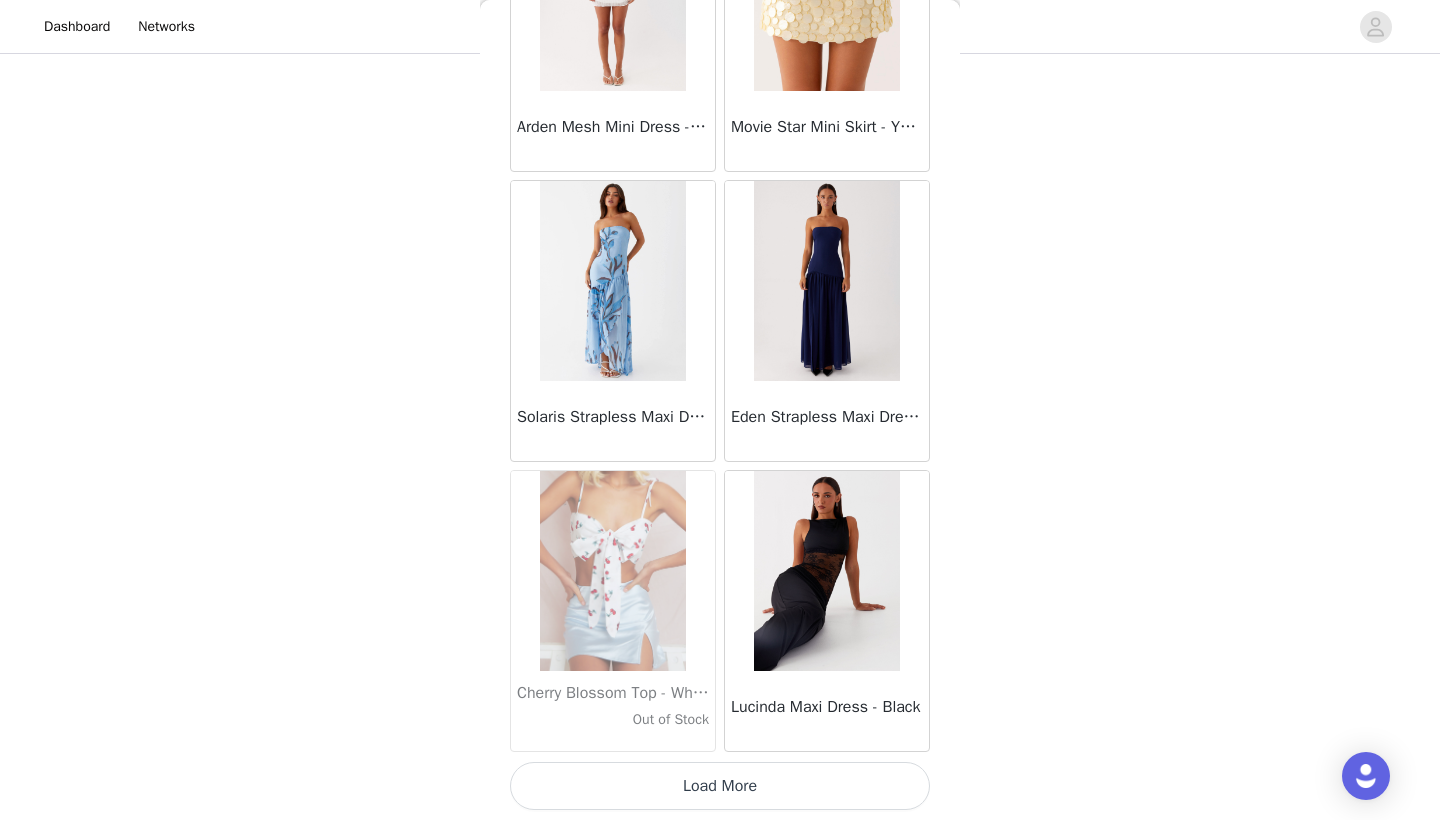 click on "Load More" at bounding box center [720, 786] 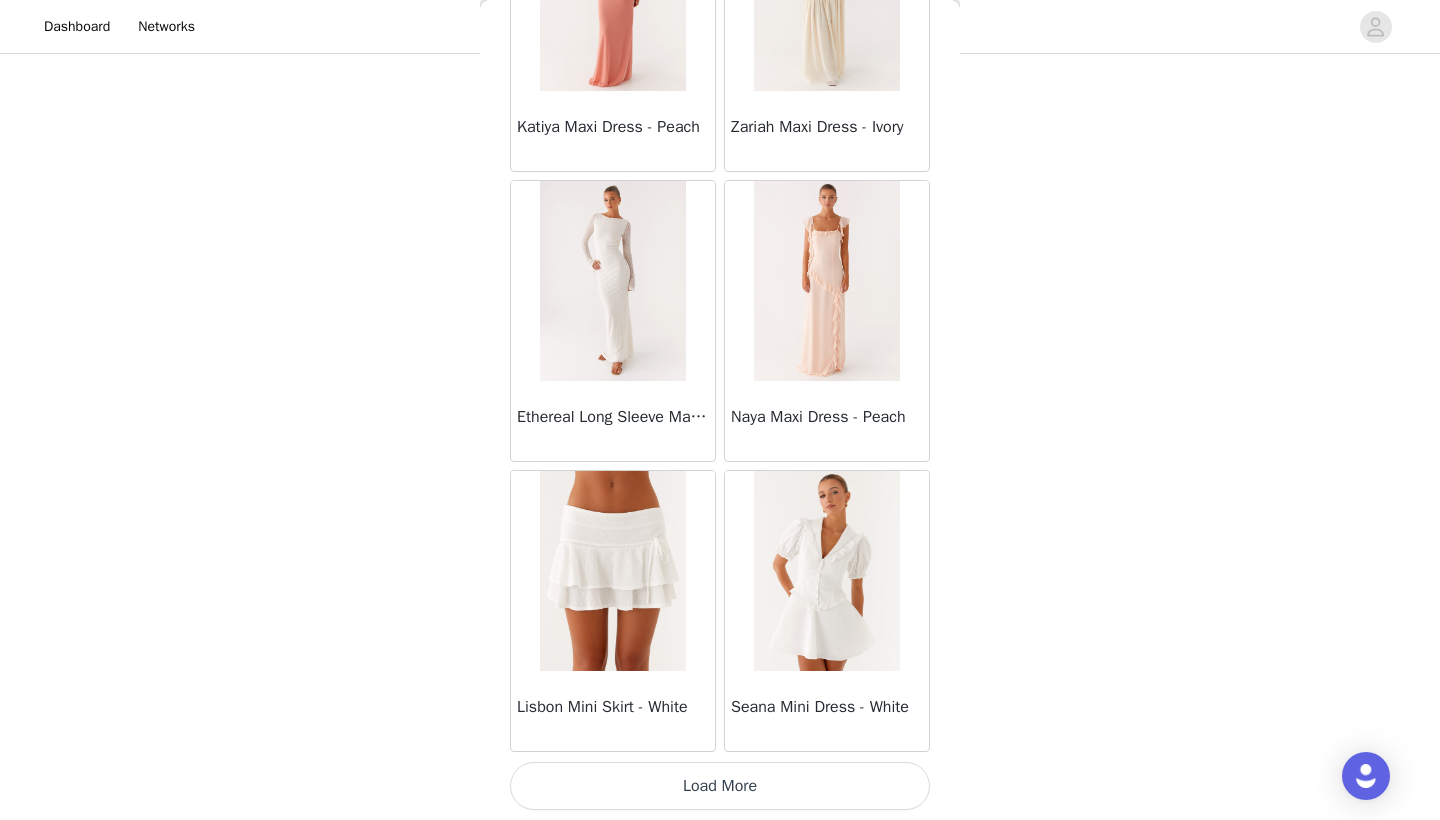 click on "Load More" at bounding box center (720, 786) 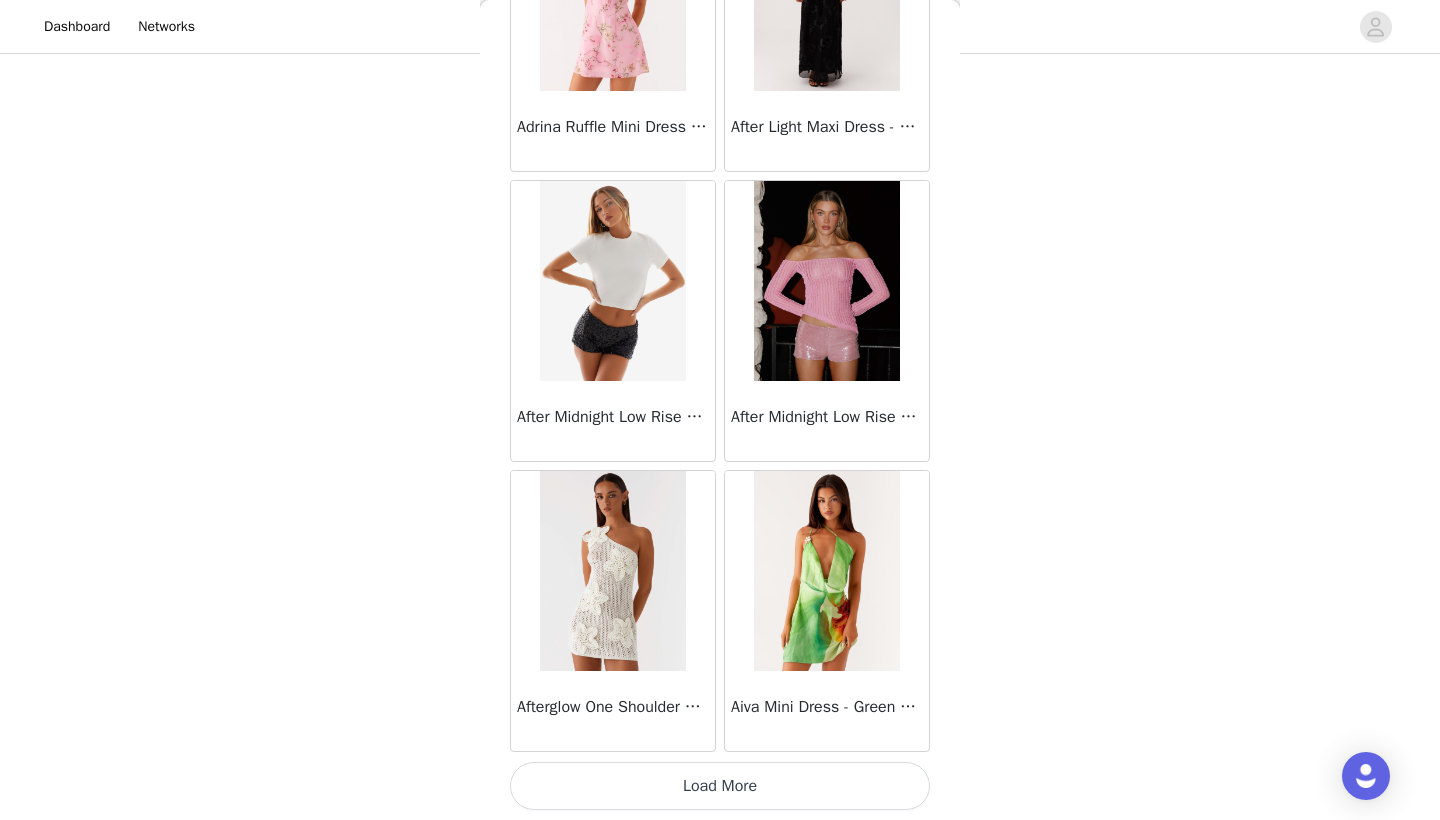click on "Load More" at bounding box center (720, 786) 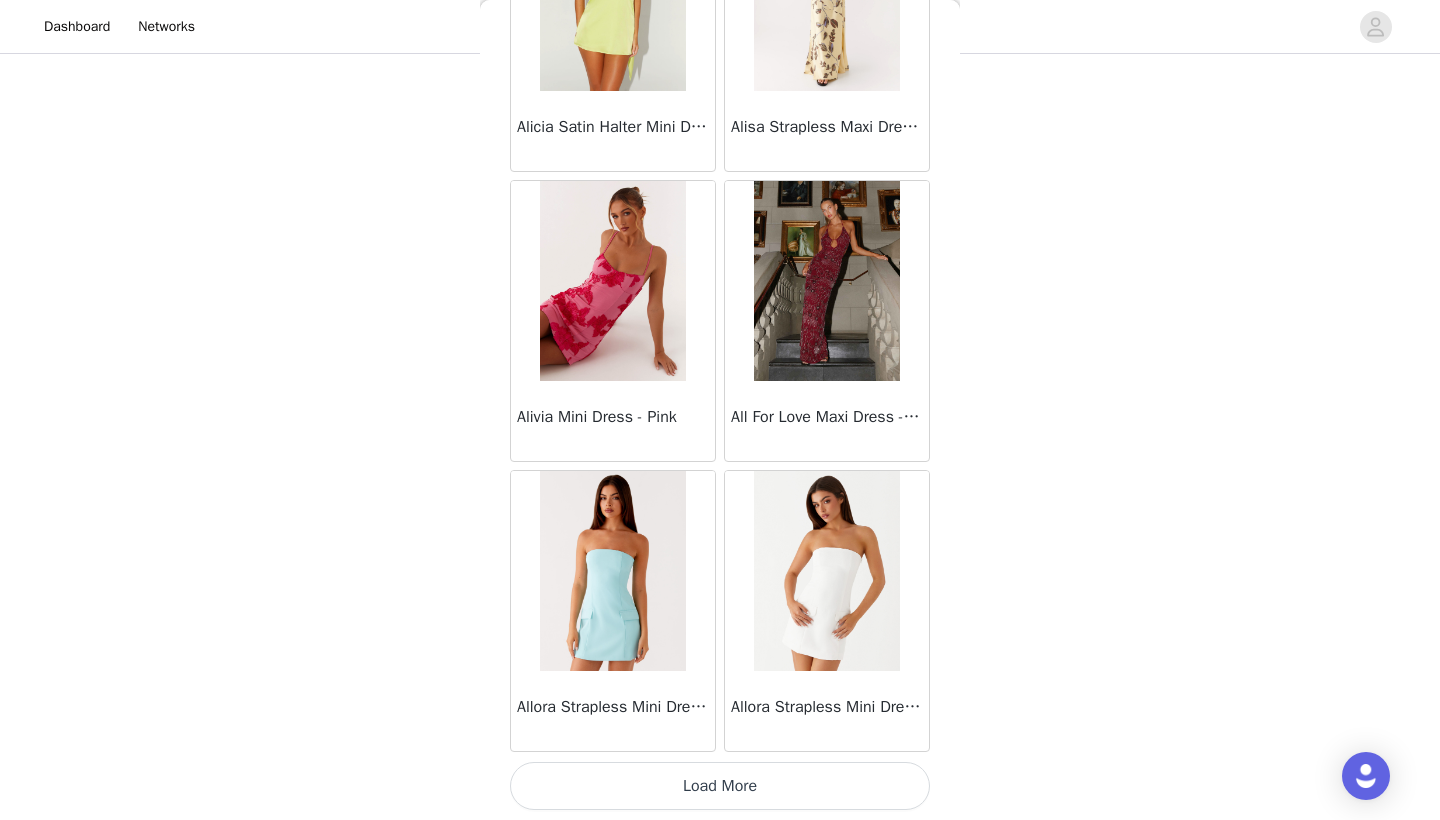 click on "Load More" at bounding box center (720, 786) 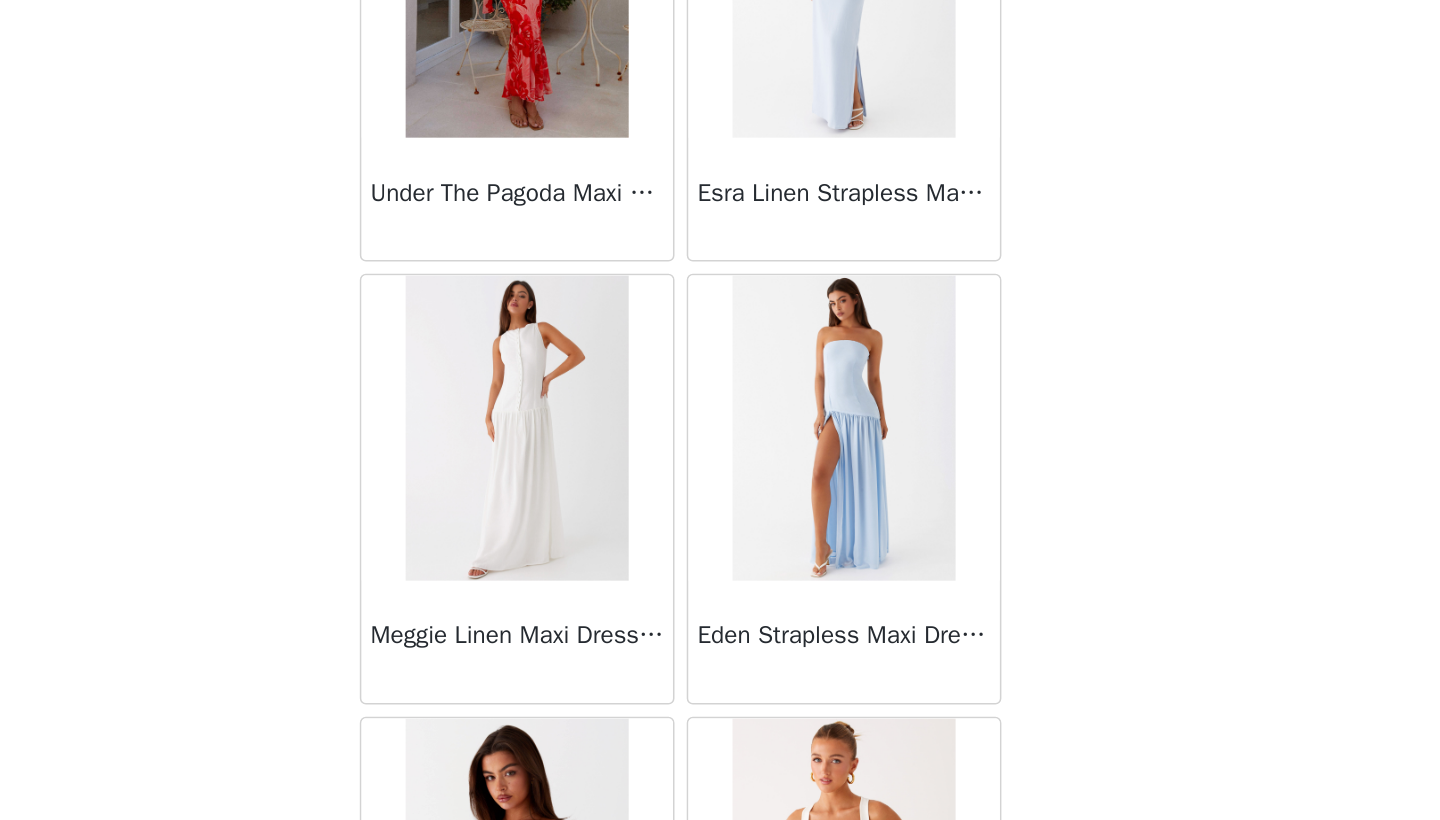scroll, scrollTop: 69892, scrollLeft: 0, axis: vertical 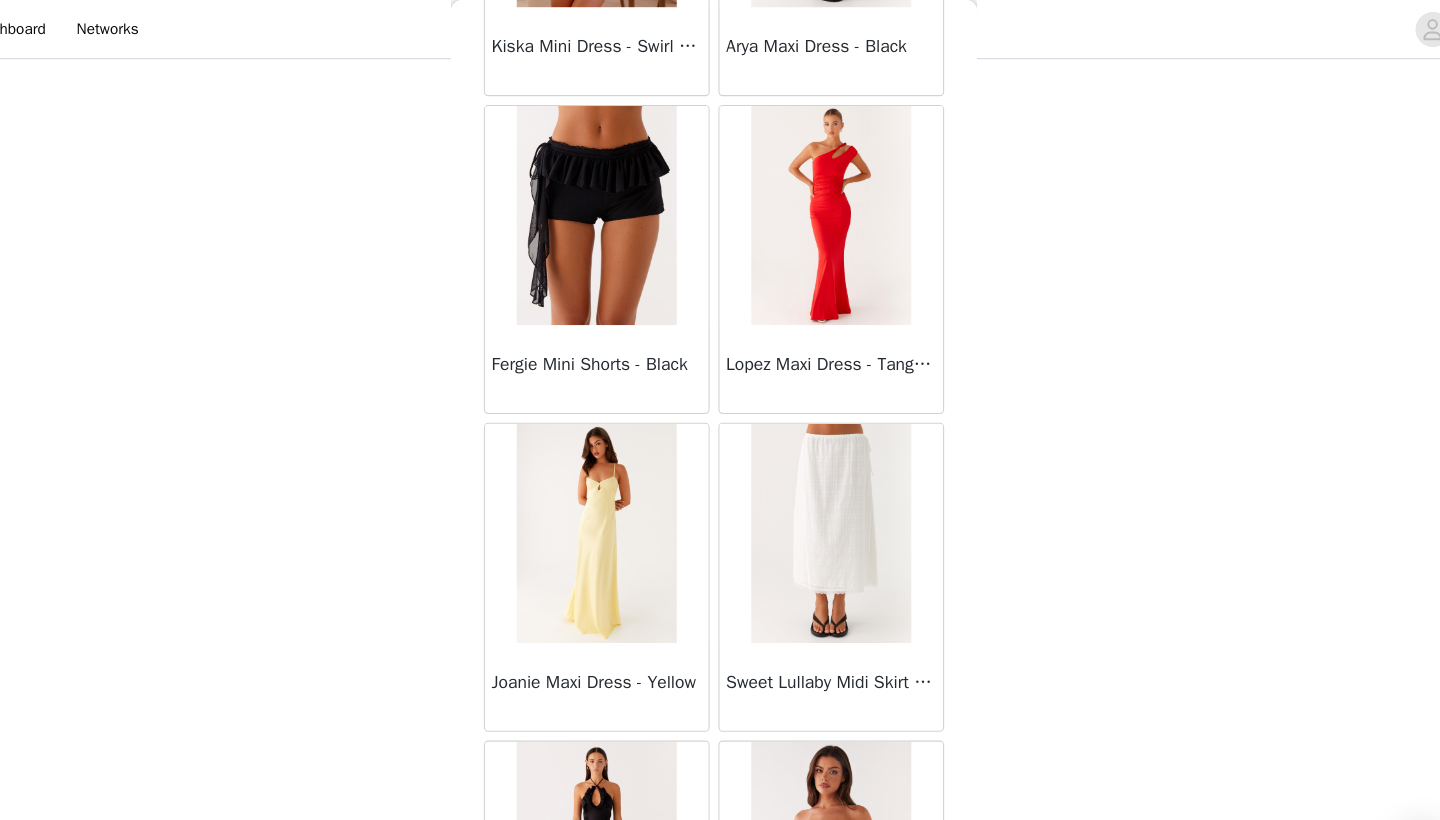 click at bounding box center [612, 487] 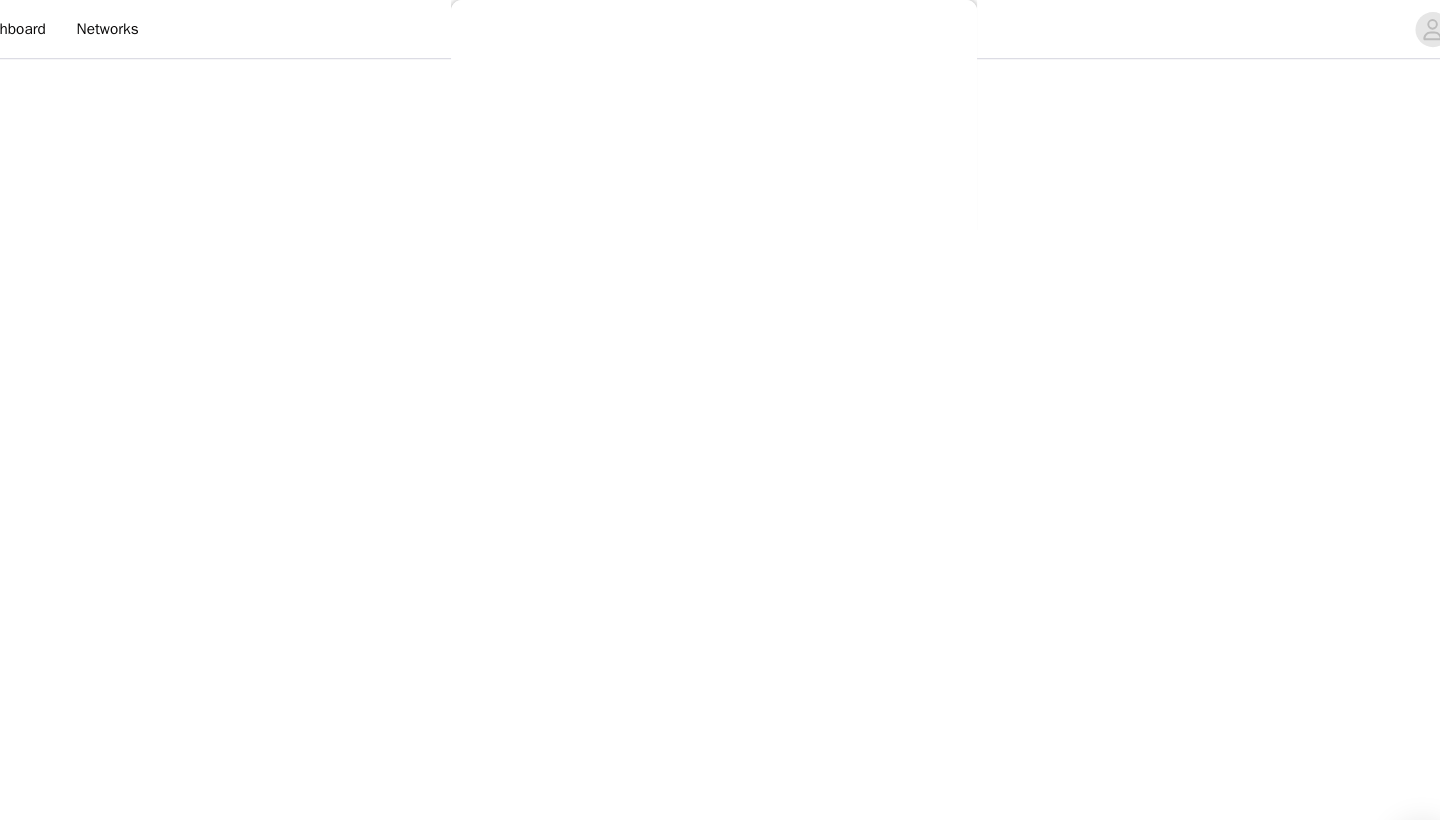 scroll, scrollTop: 275, scrollLeft: 0, axis: vertical 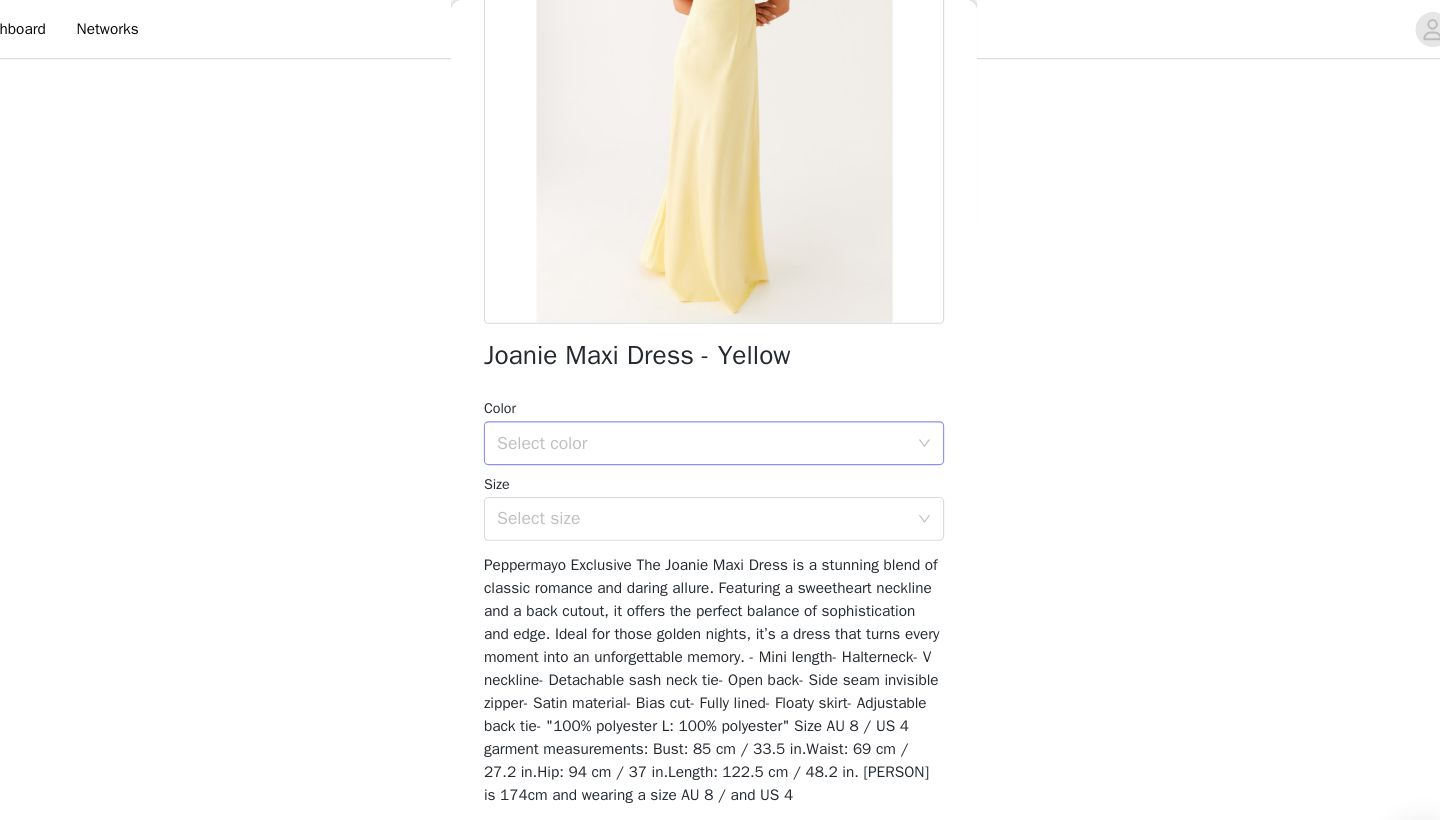 click on "Select color" at bounding box center [709, 404] 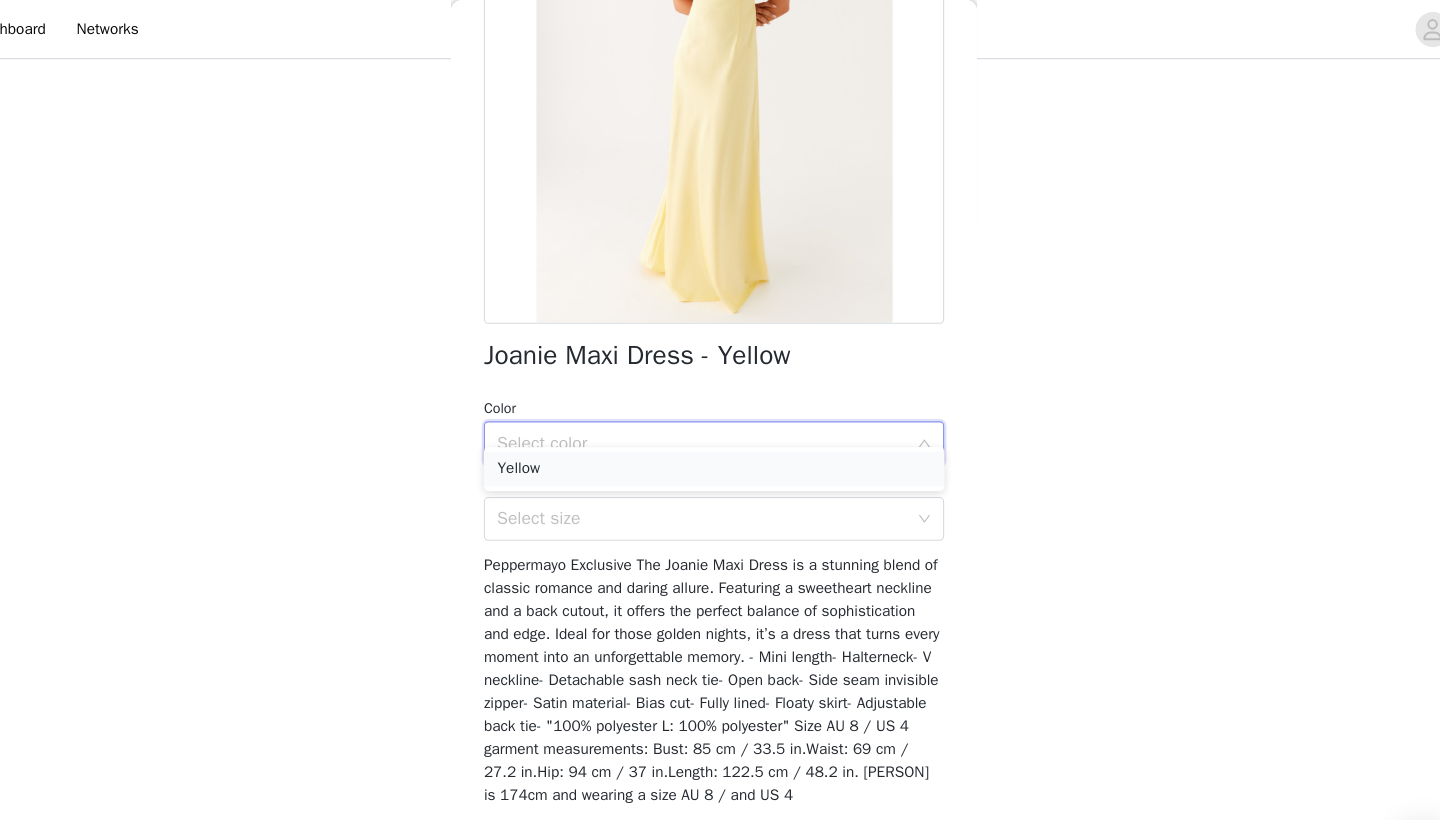 click on "Yellow" at bounding box center [720, 428] 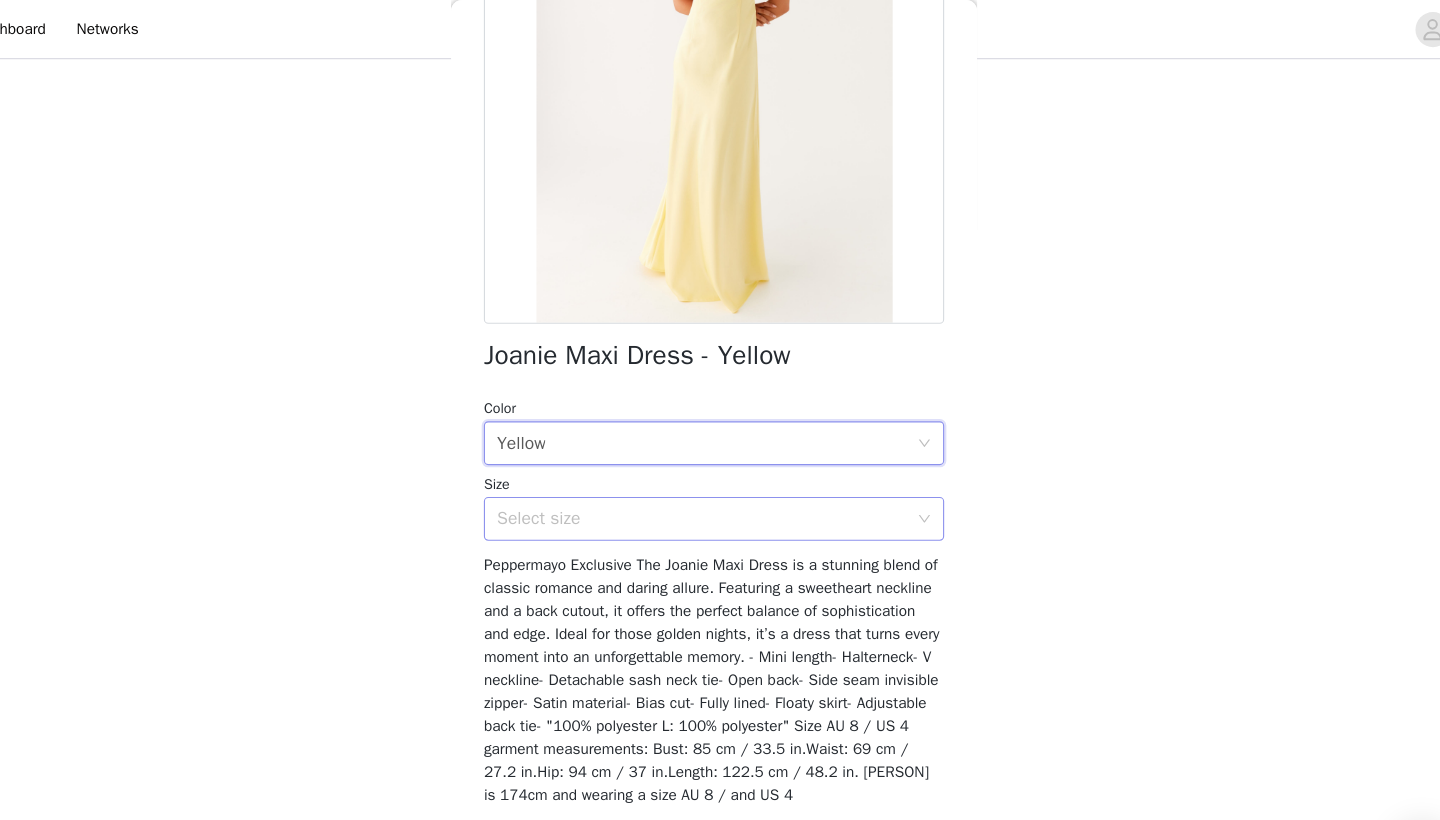 click on "Select size" at bounding box center [709, 473] 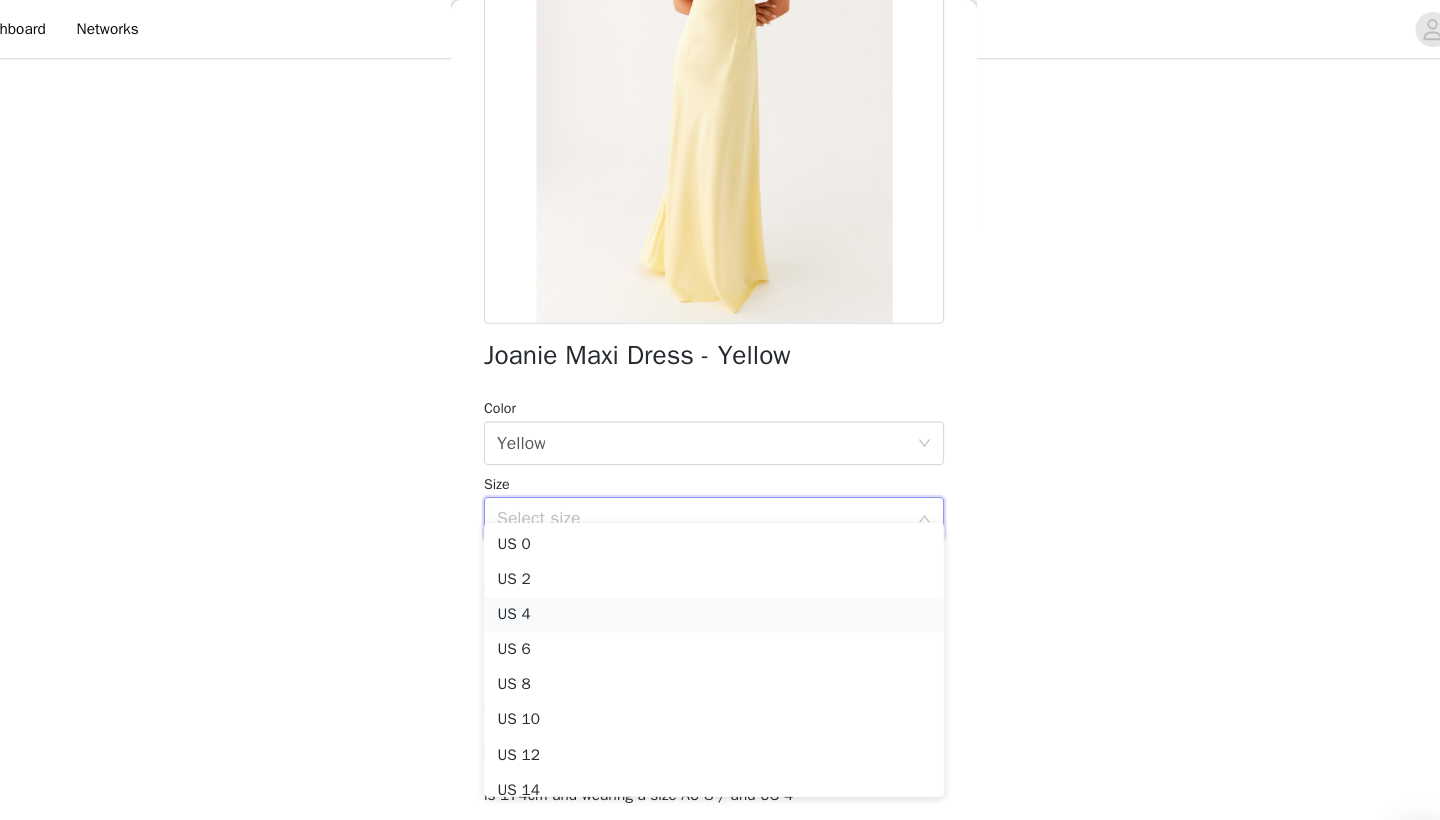click on "US 4" at bounding box center [720, 561] 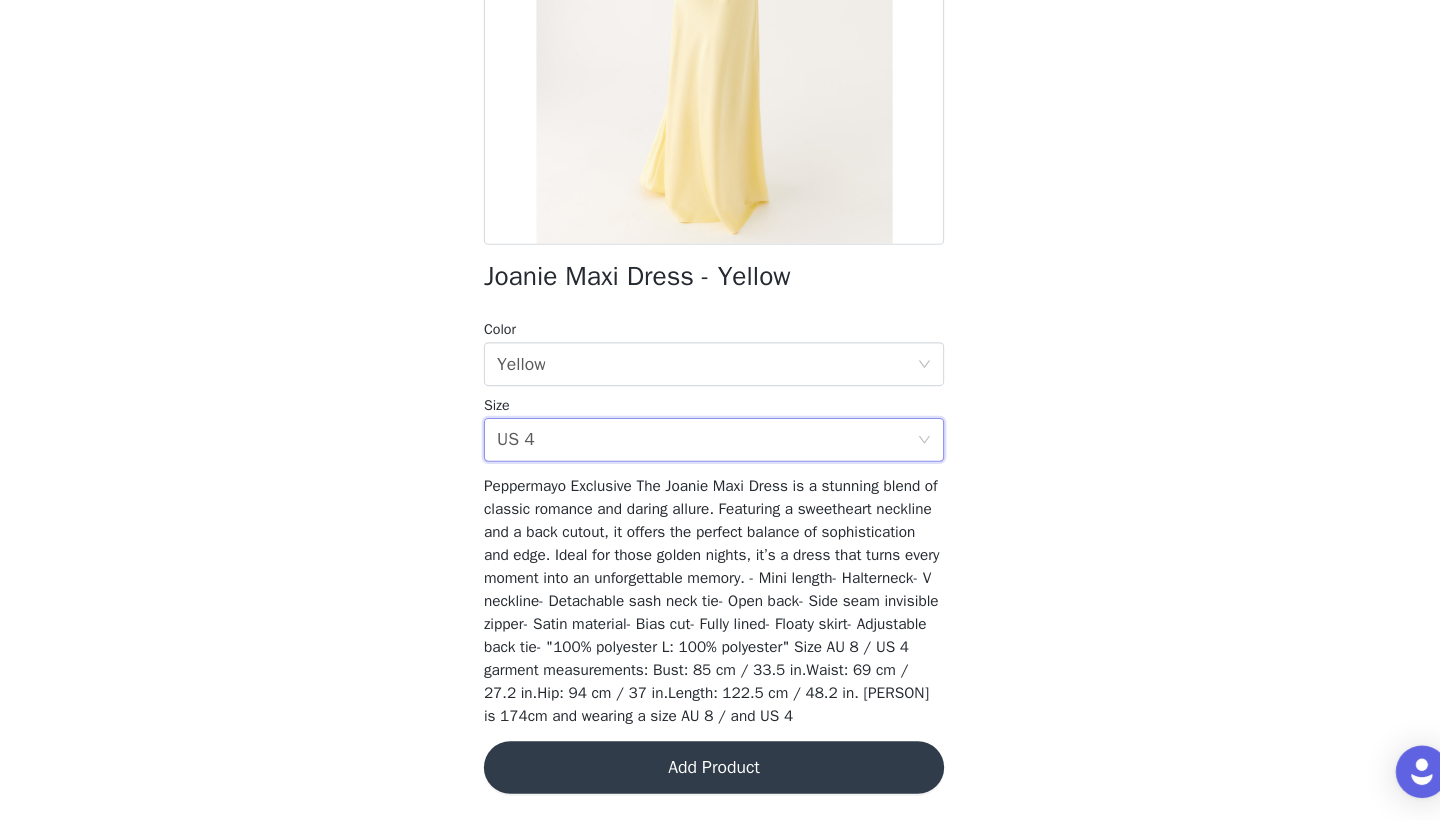 scroll, scrollTop: 229, scrollLeft: 0, axis: vertical 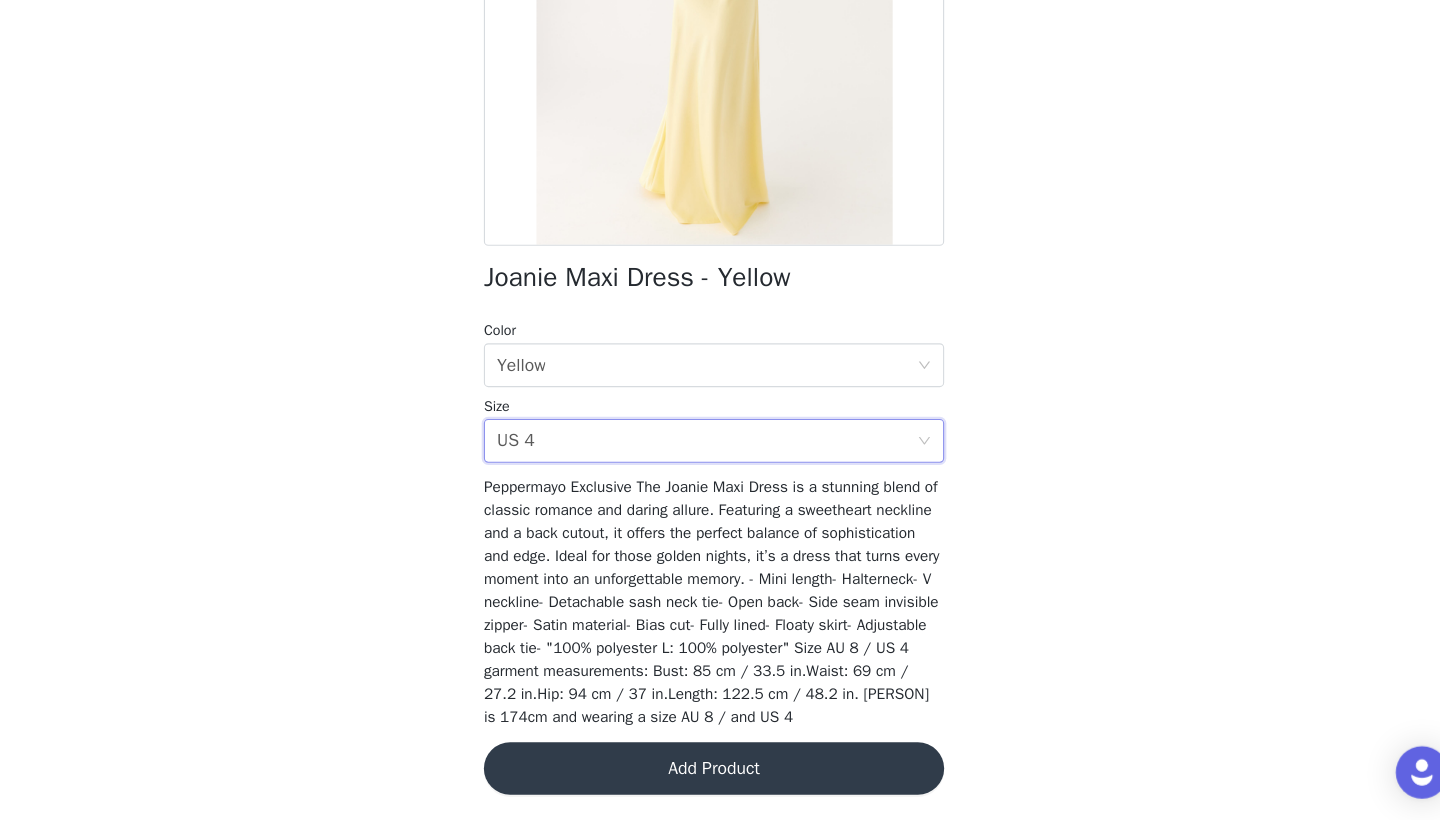 click on "Add Product" at bounding box center [720, 772] 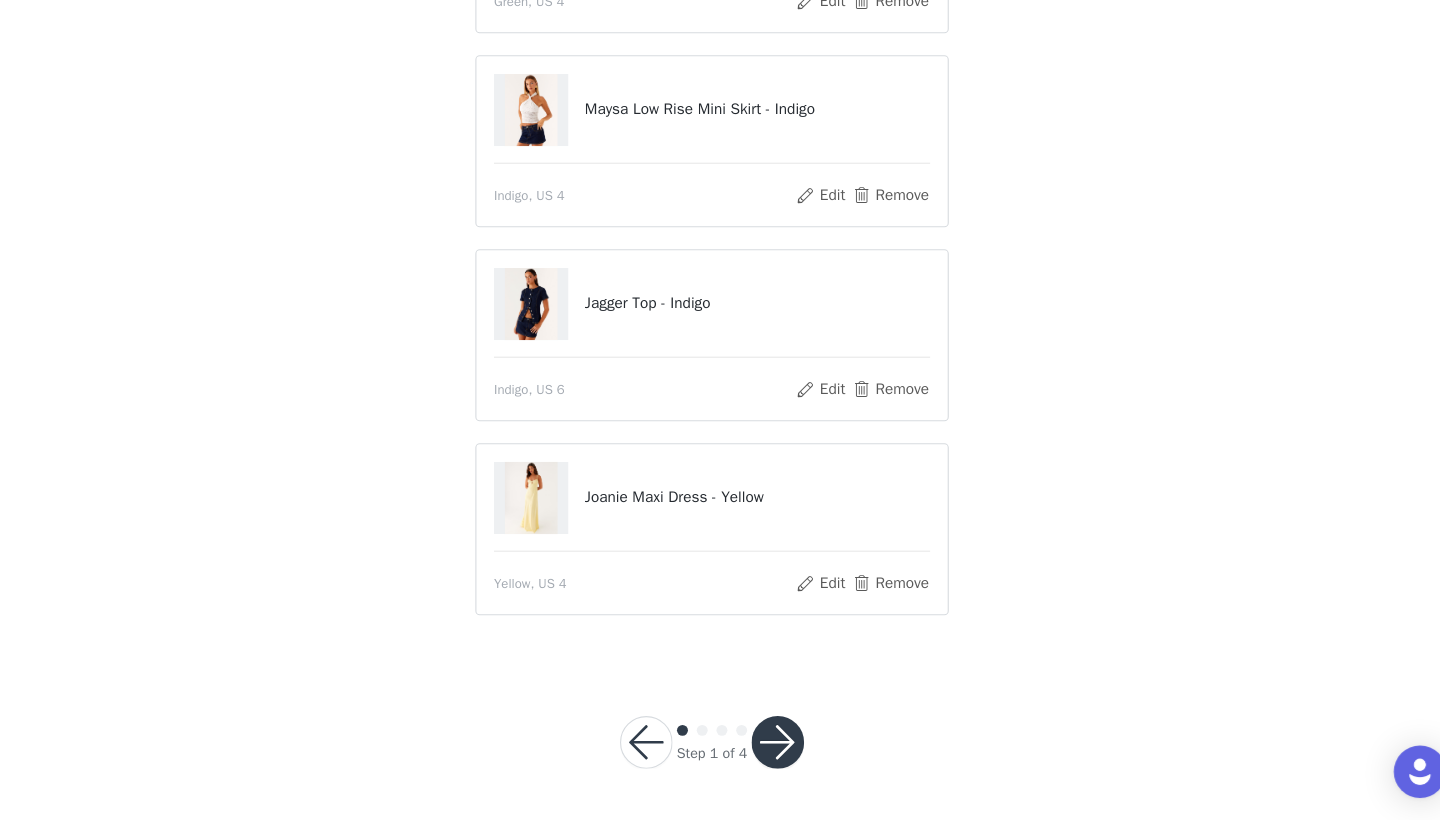 scroll, scrollTop: 277, scrollLeft: 0, axis: vertical 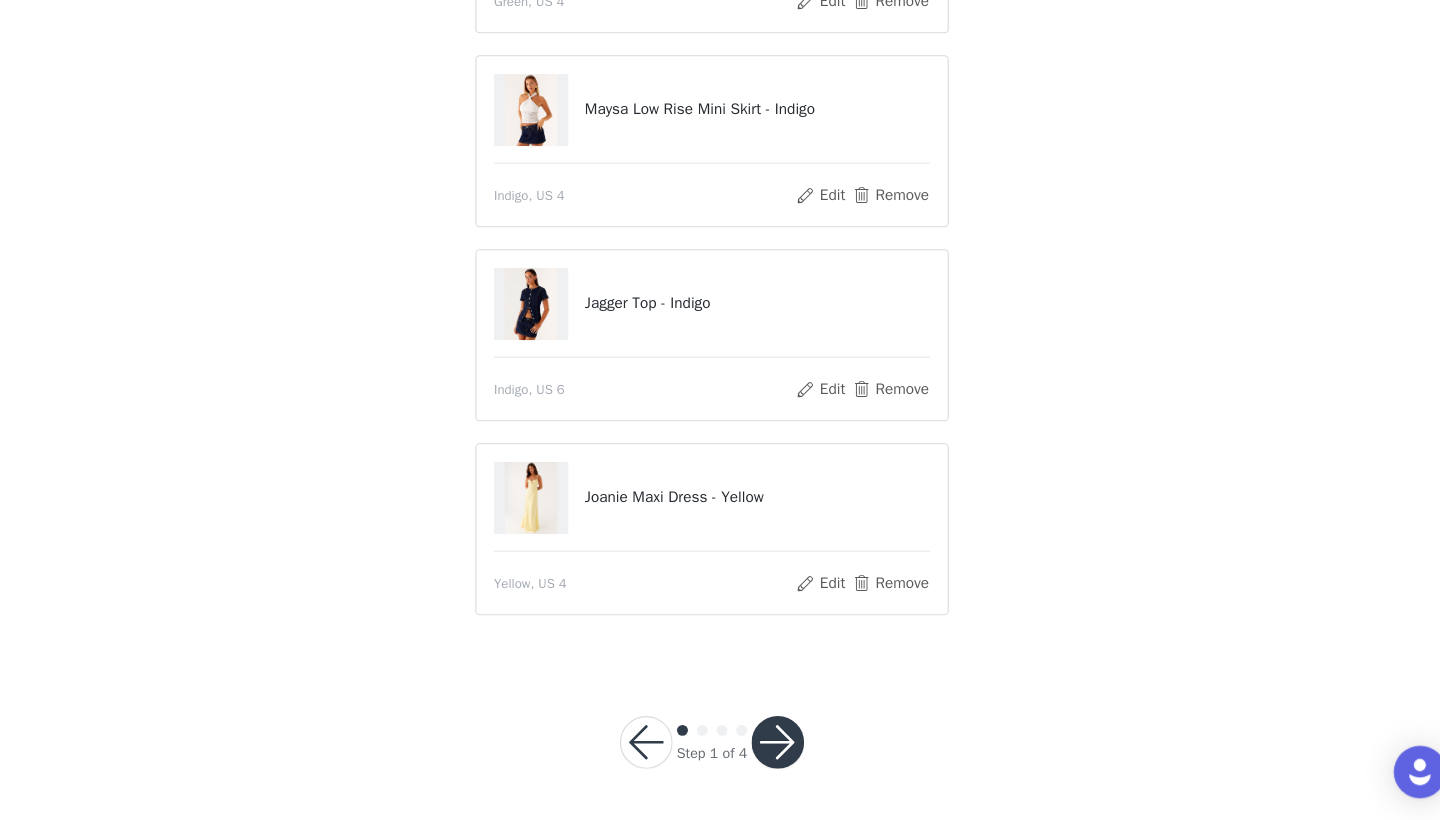click at bounding box center [780, 749] 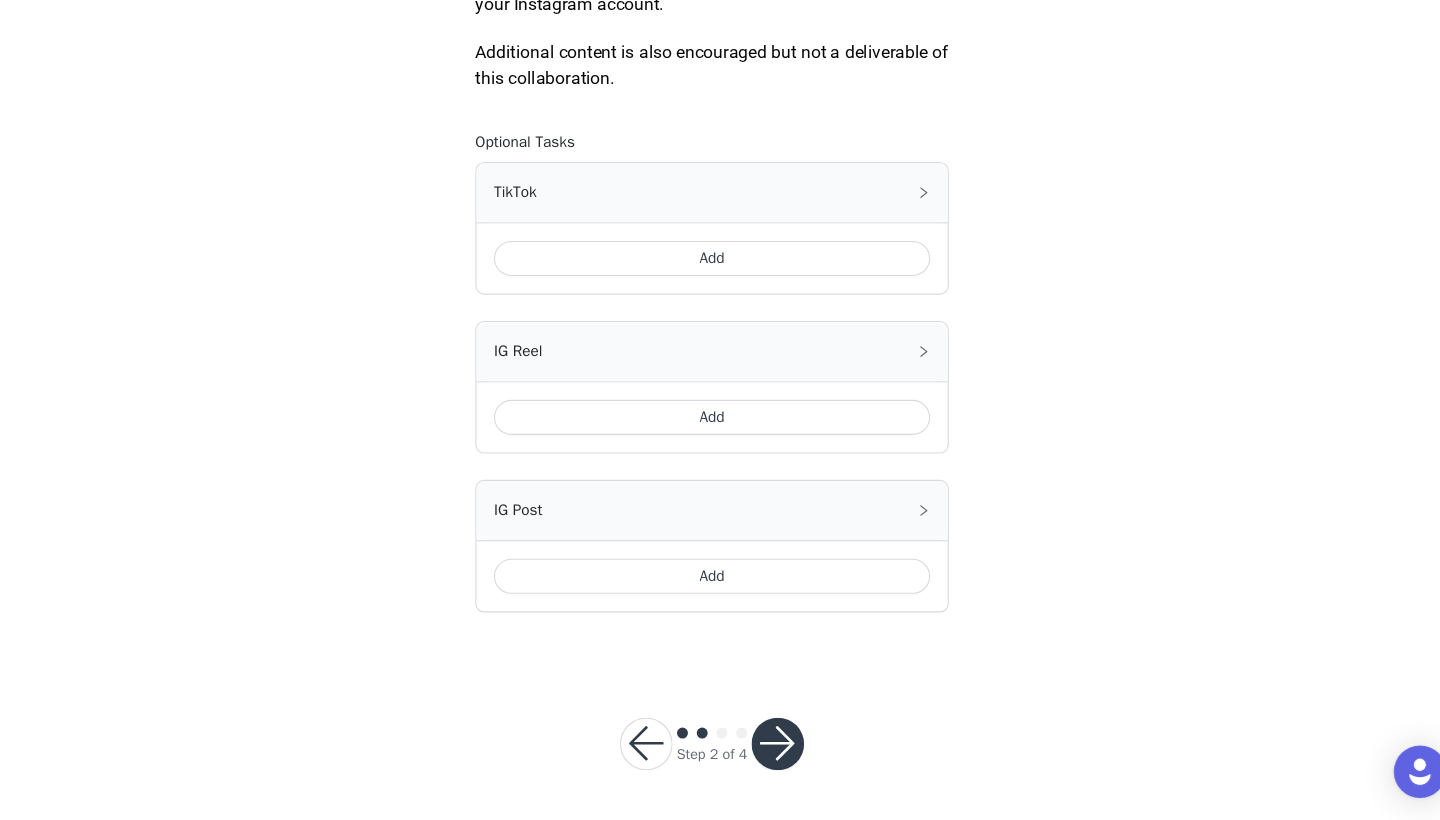 scroll, scrollTop: 1124, scrollLeft: 0, axis: vertical 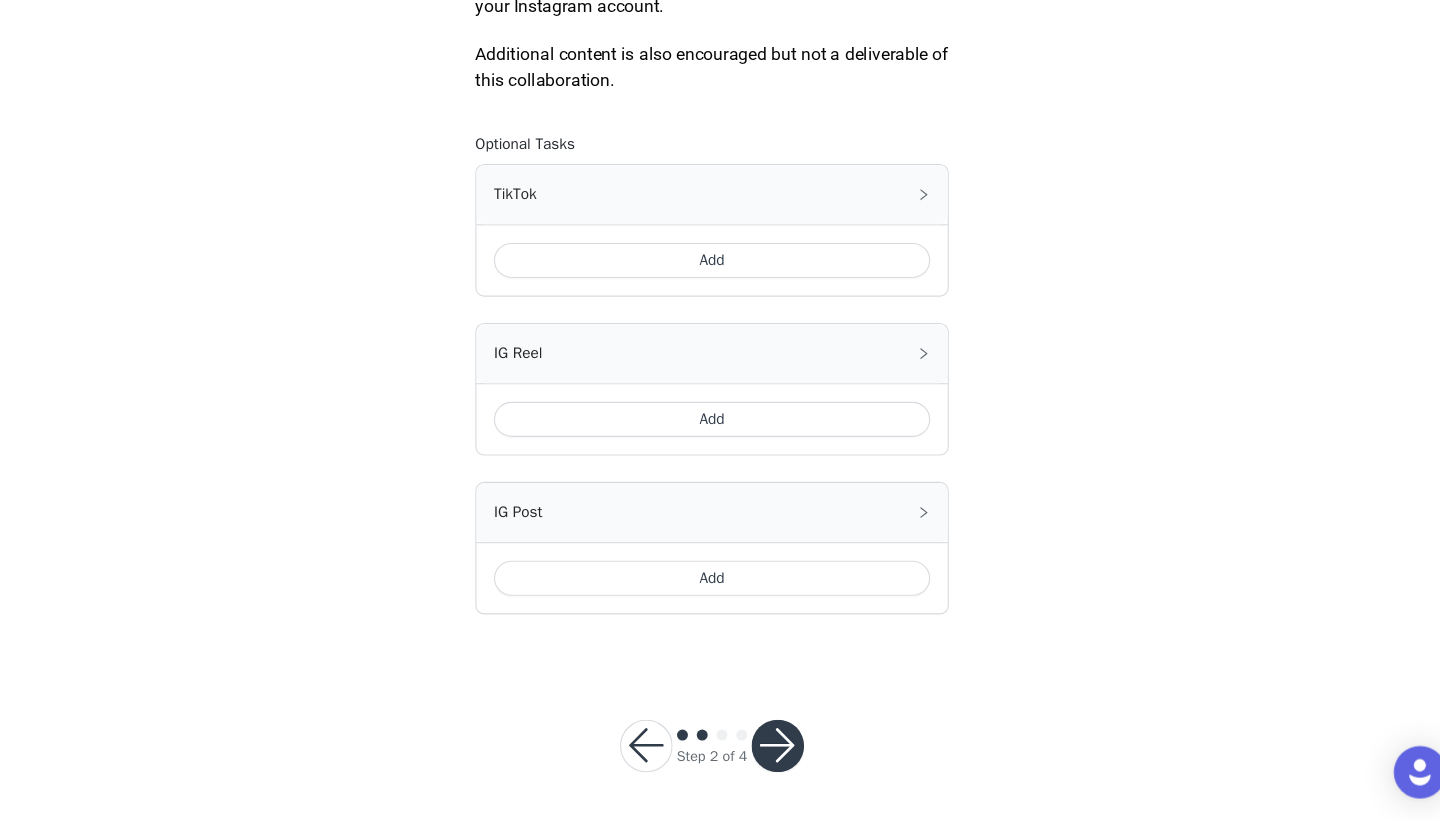 click on "Add" at bounding box center (720, 309) 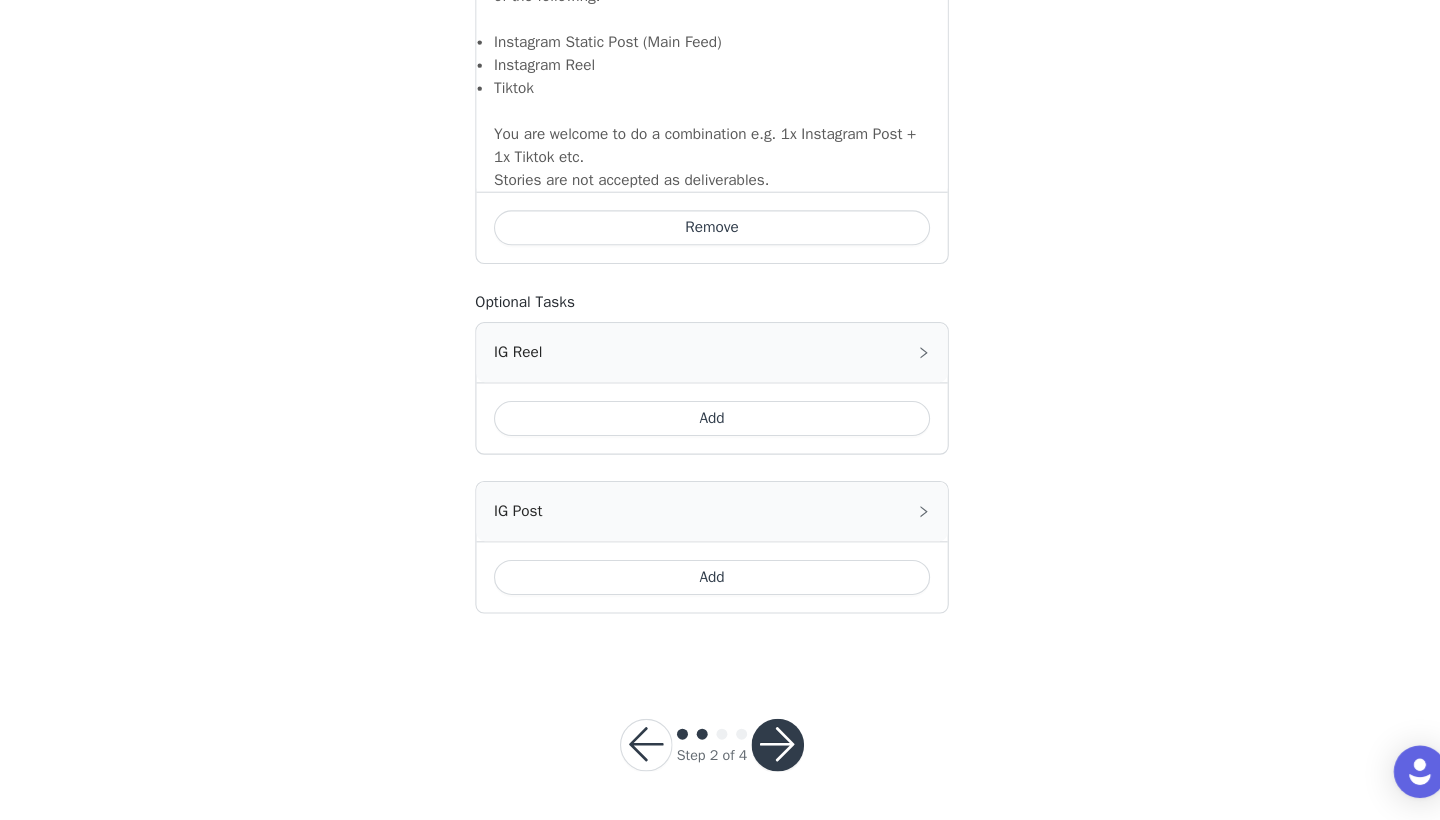 scroll, scrollTop: 1480, scrollLeft: 0, axis: vertical 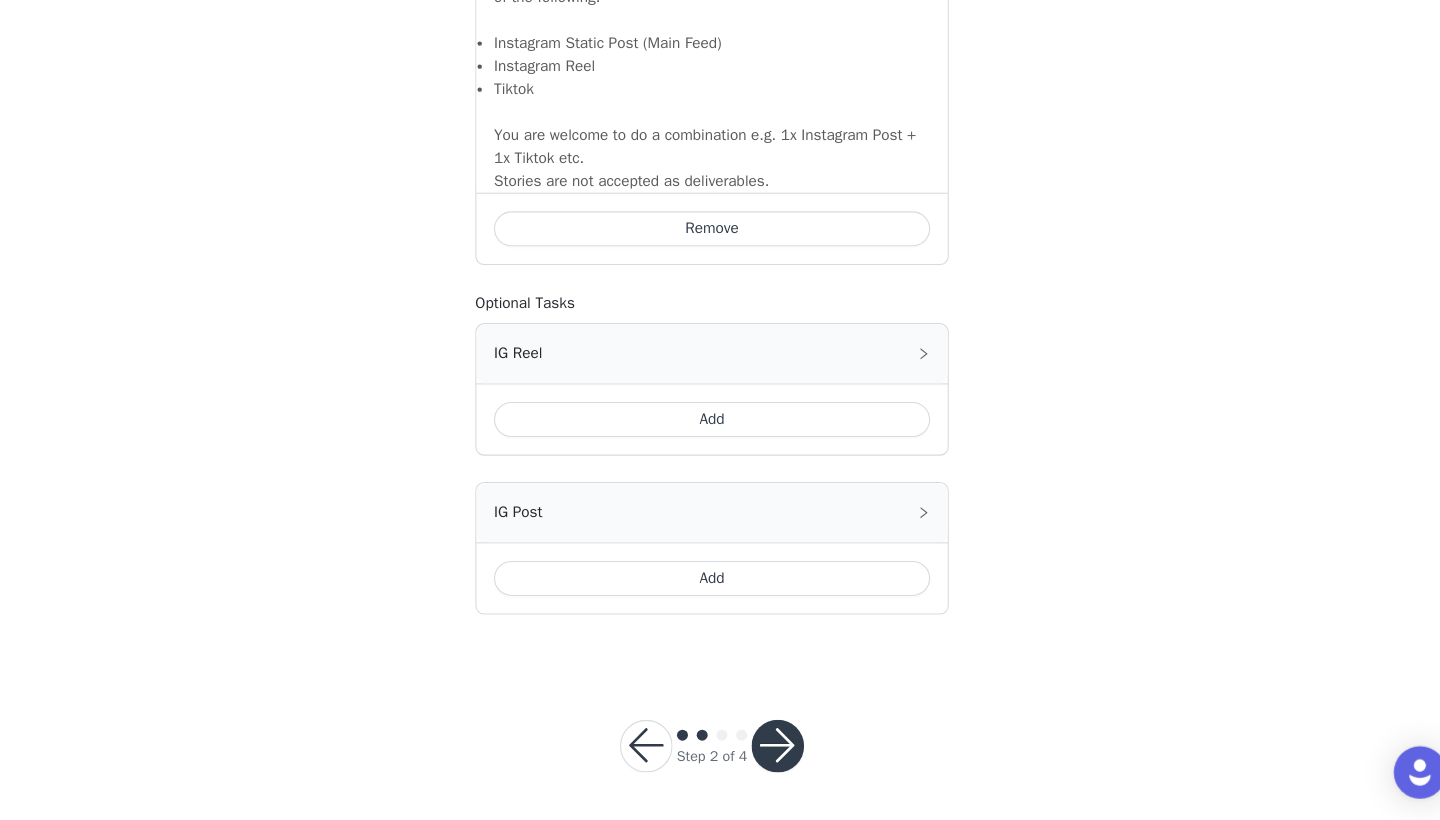 click at bounding box center [780, 752] 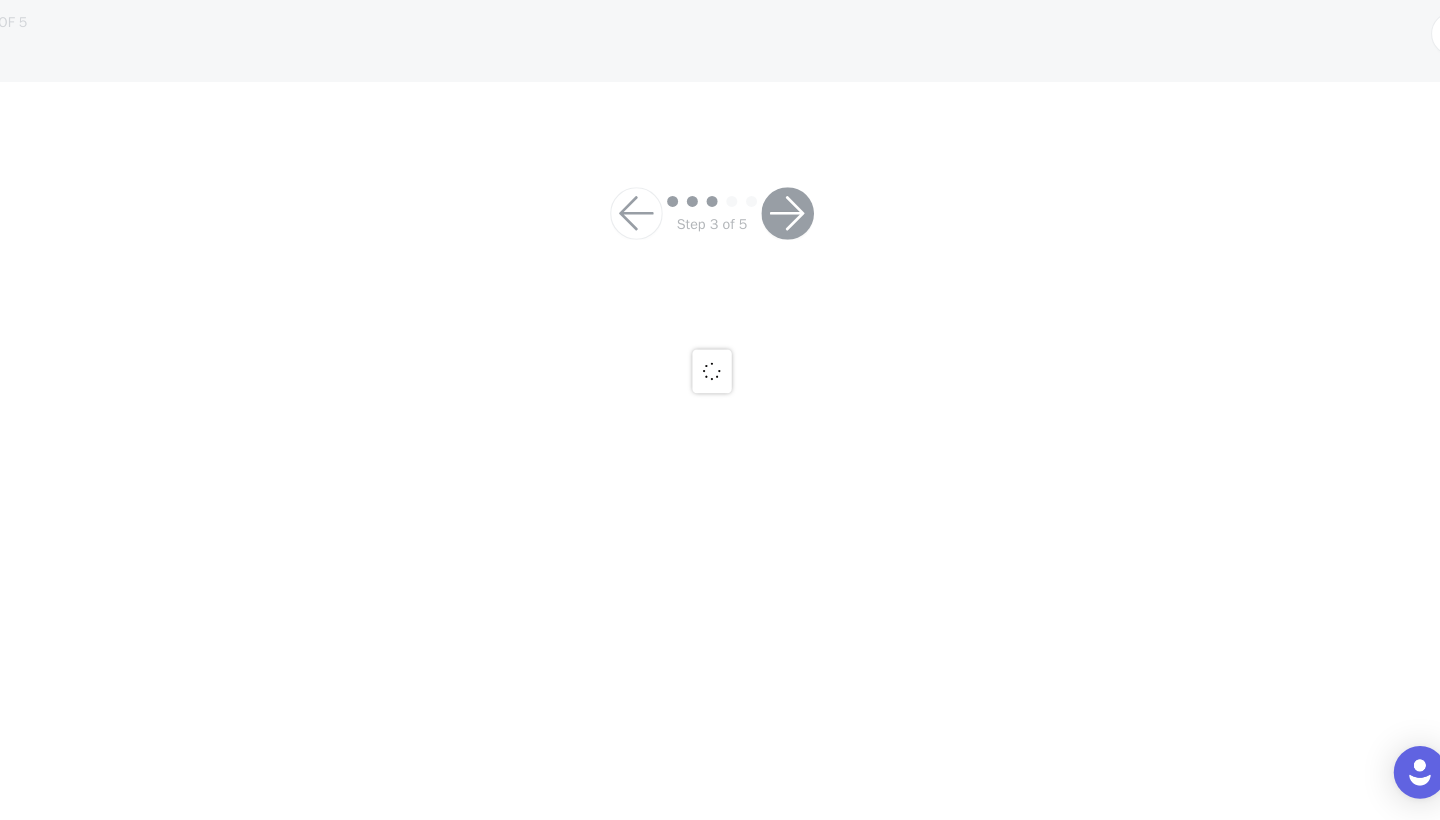 scroll, scrollTop: 0, scrollLeft: 0, axis: both 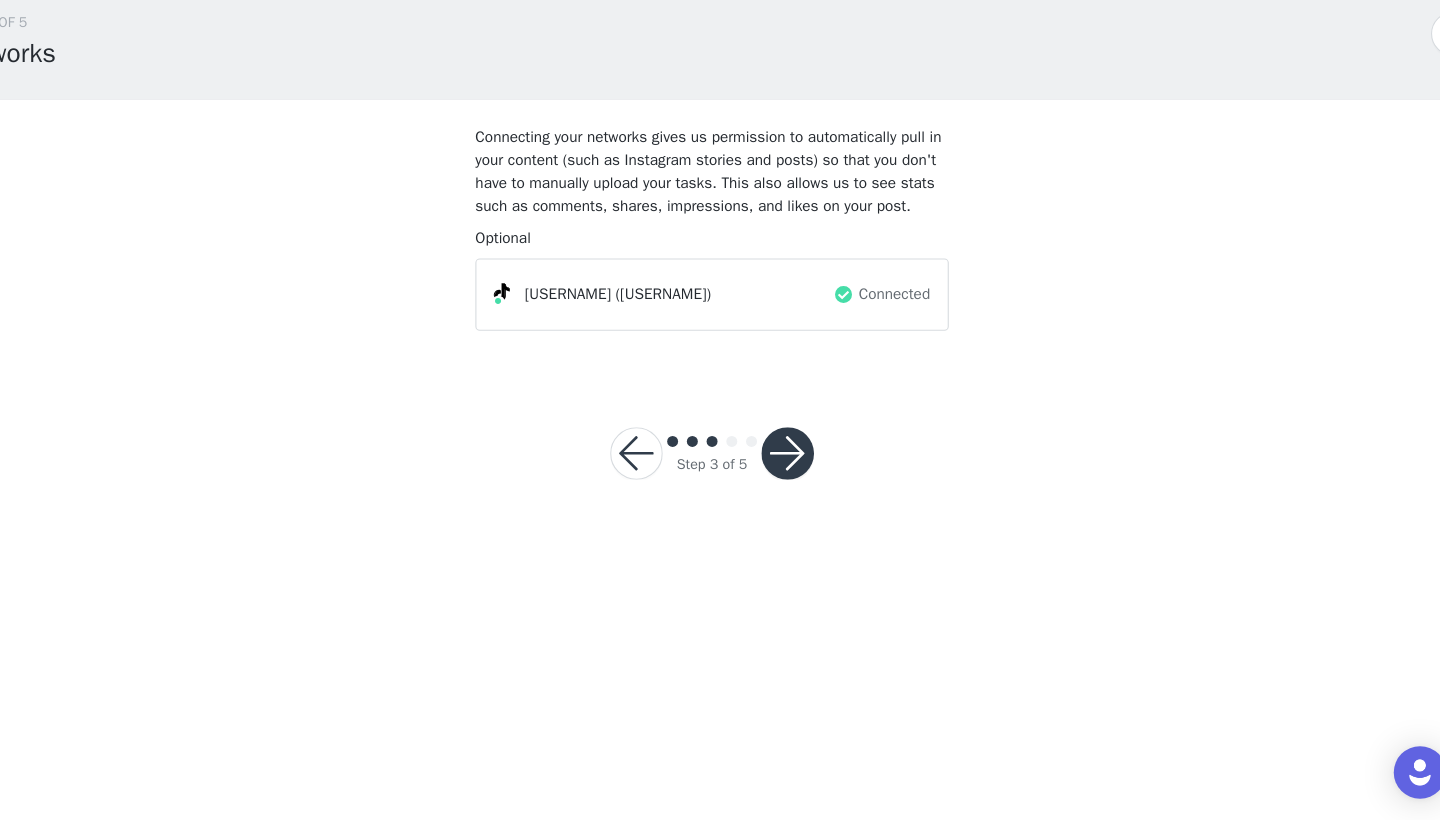 click at bounding box center (789, 485) 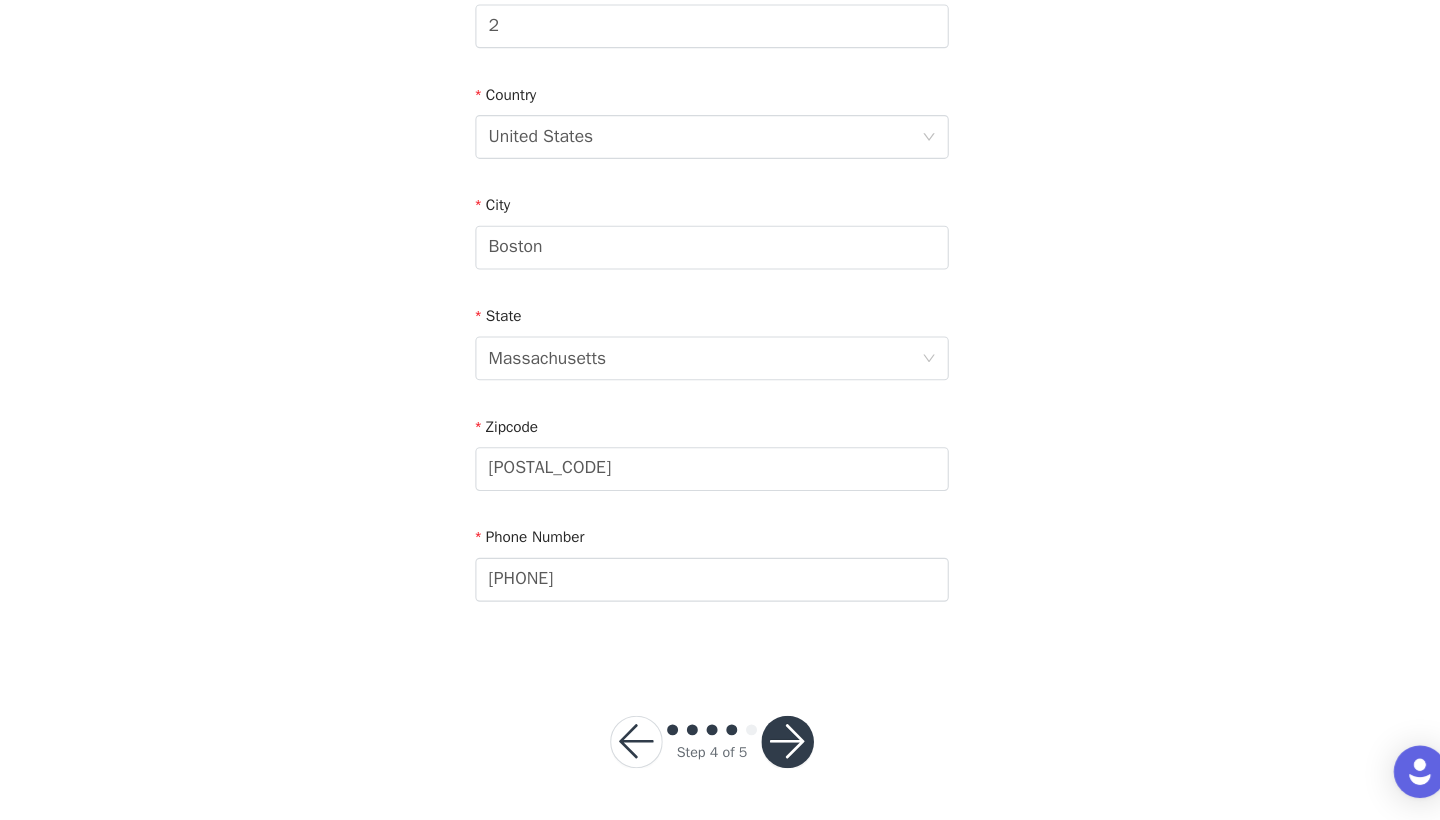 scroll, scrollTop: 543, scrollLeft: 0, axis: vertical 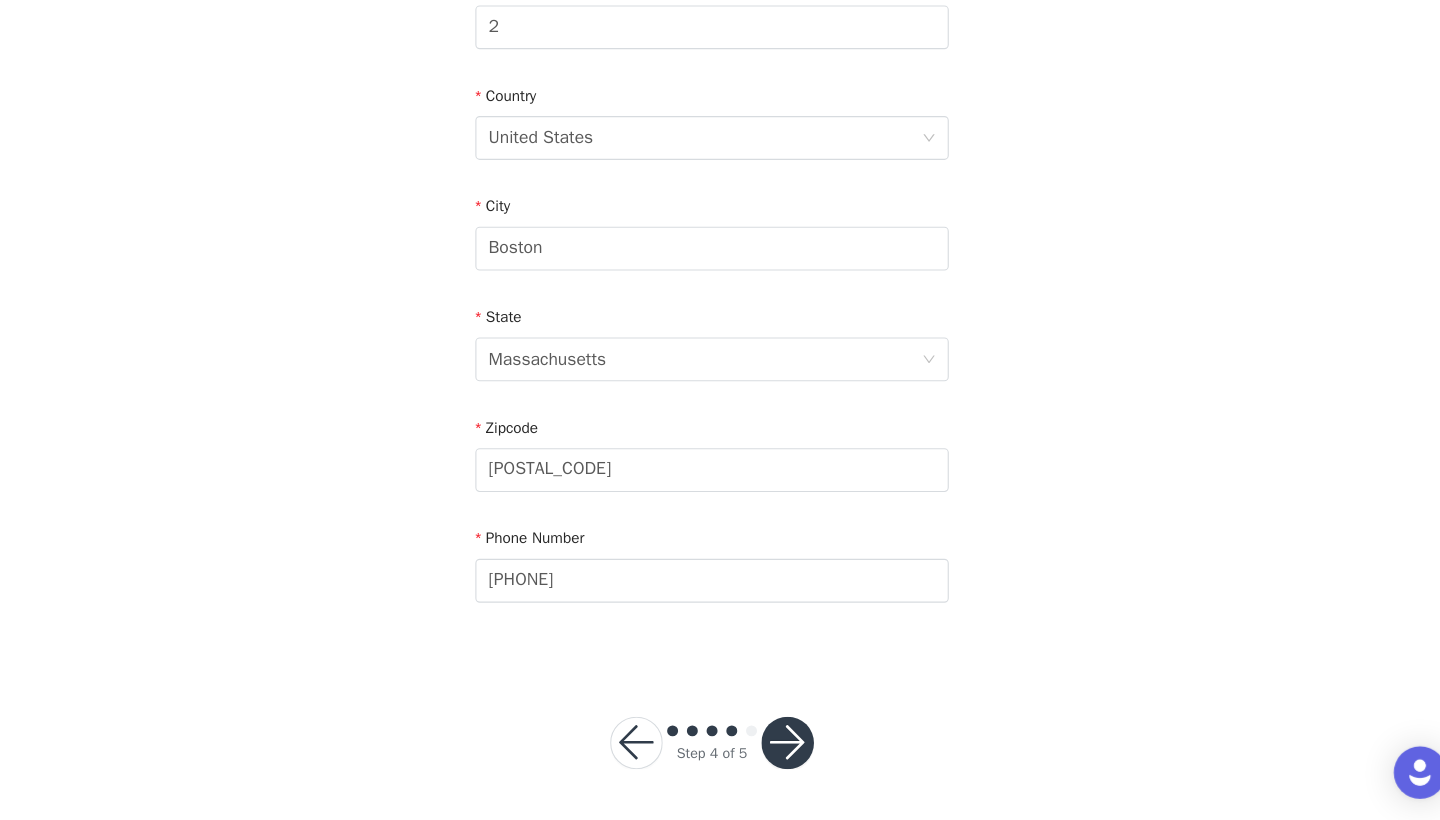 click at bounding box center [789, 749] 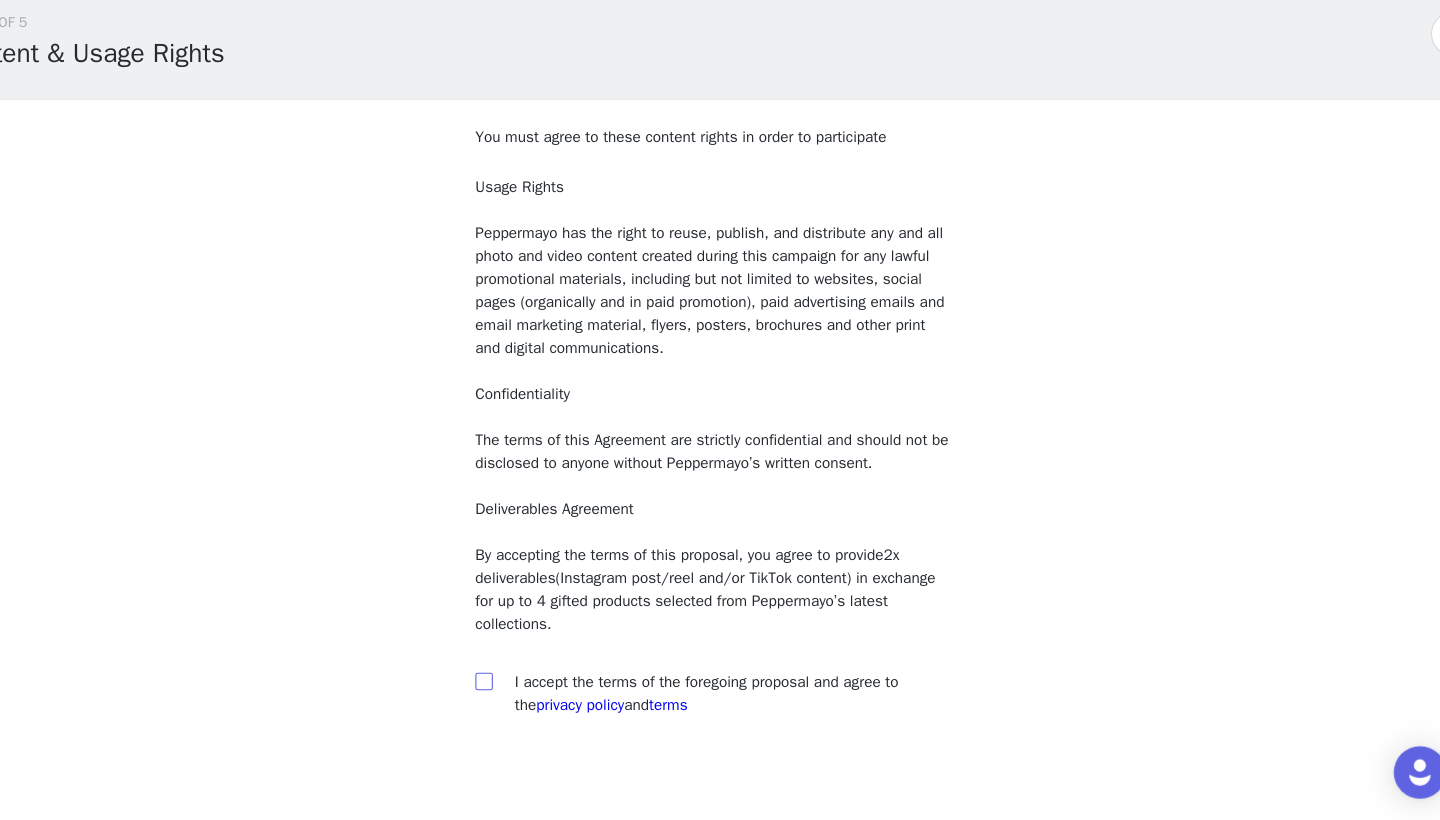click at bounding box center (511, 692) 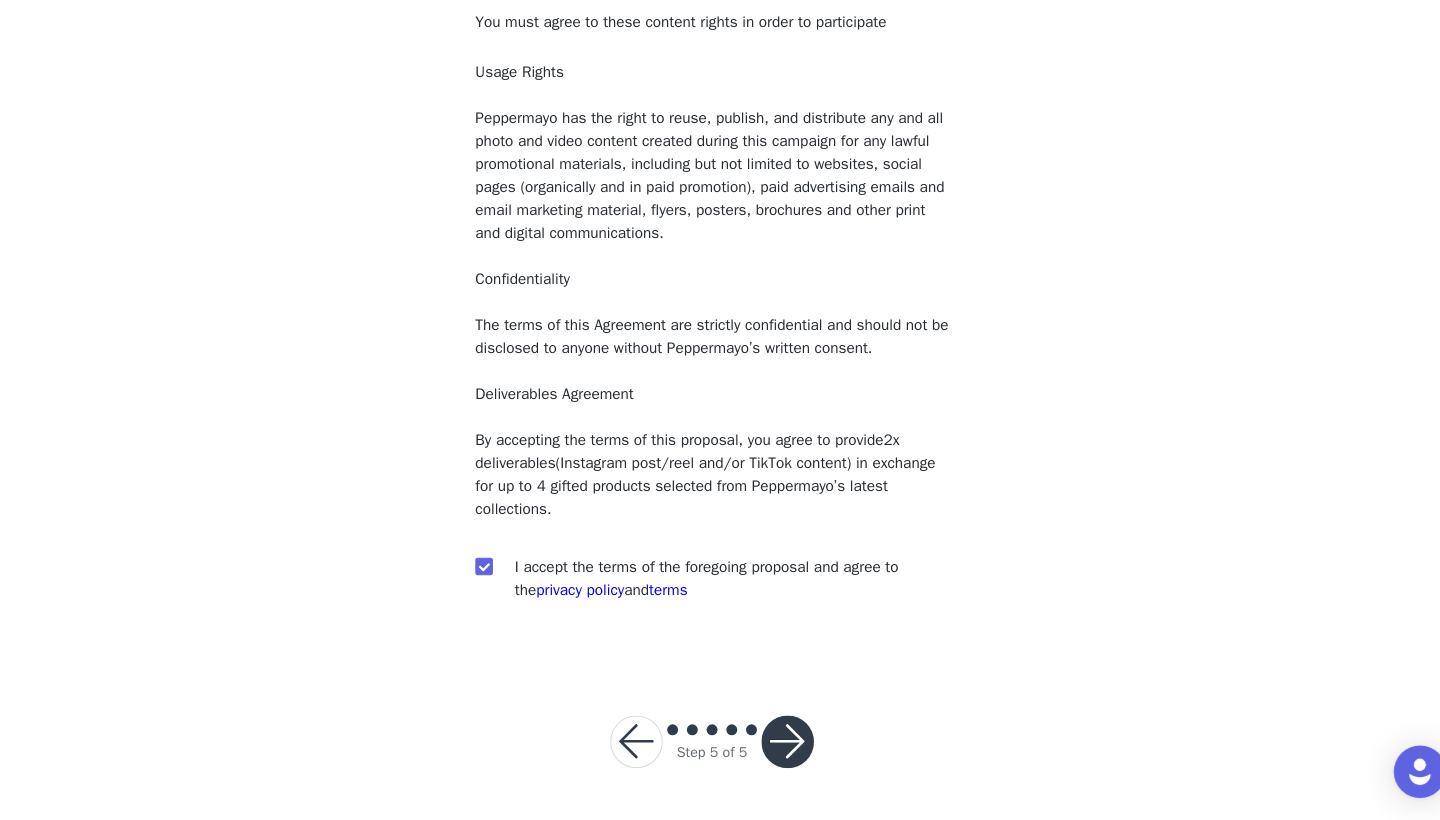 scroll, scrollTop: 104, scrollLeft: 0, axis: vertical 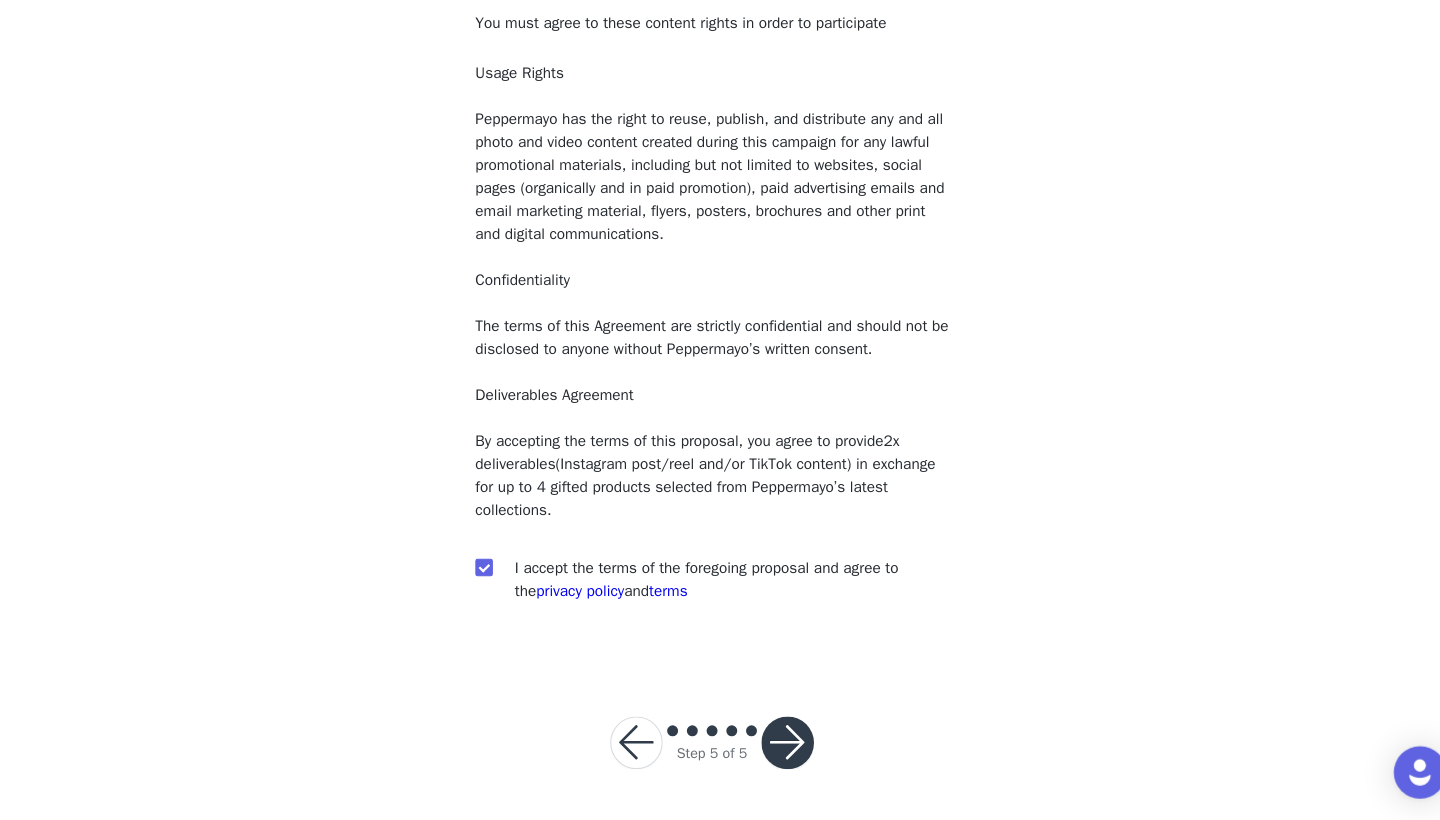 click at bounding box center [789, 749] 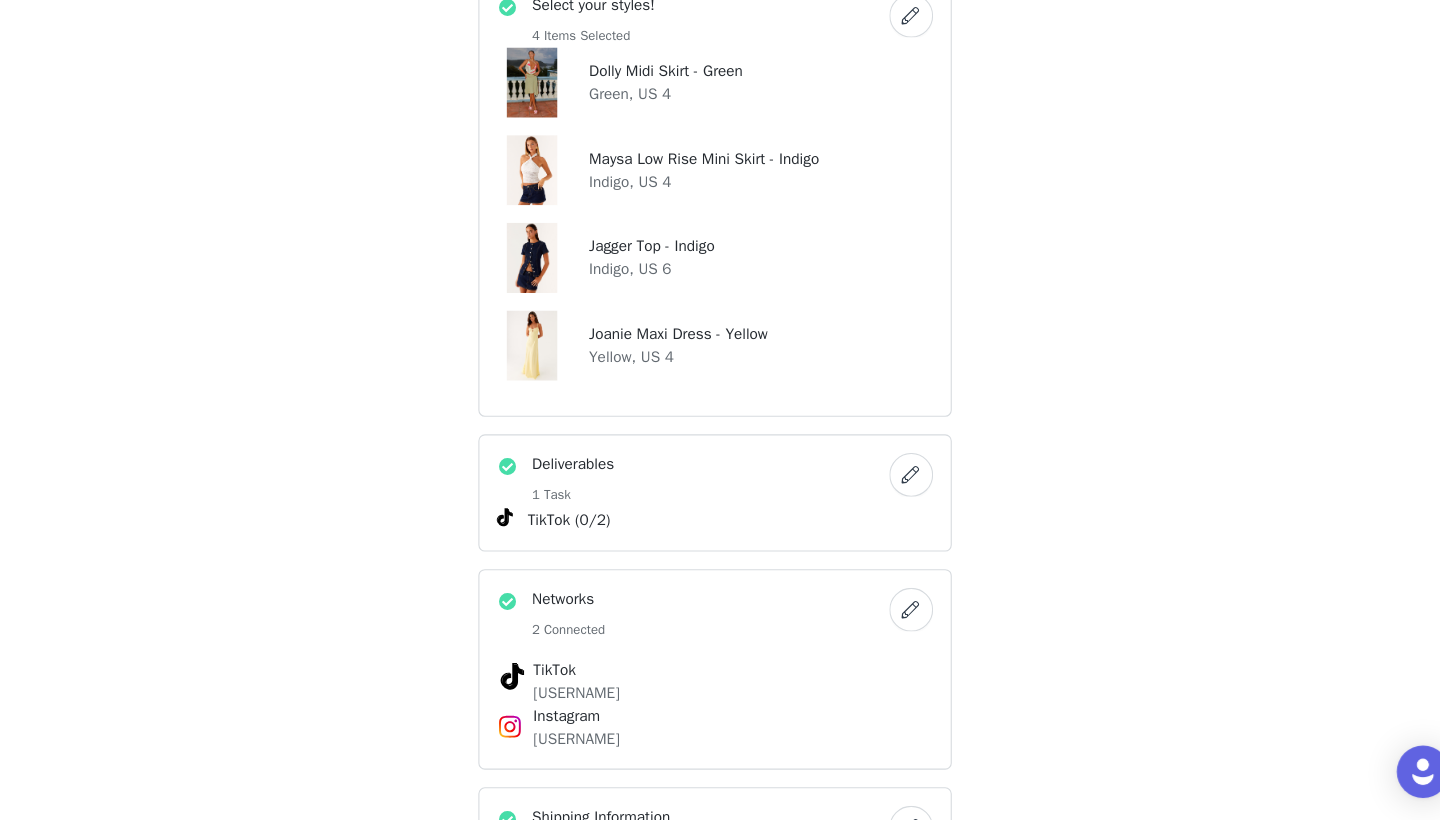 scroll, scrollTop: 798, scrollLeft: 0, axis: vertical 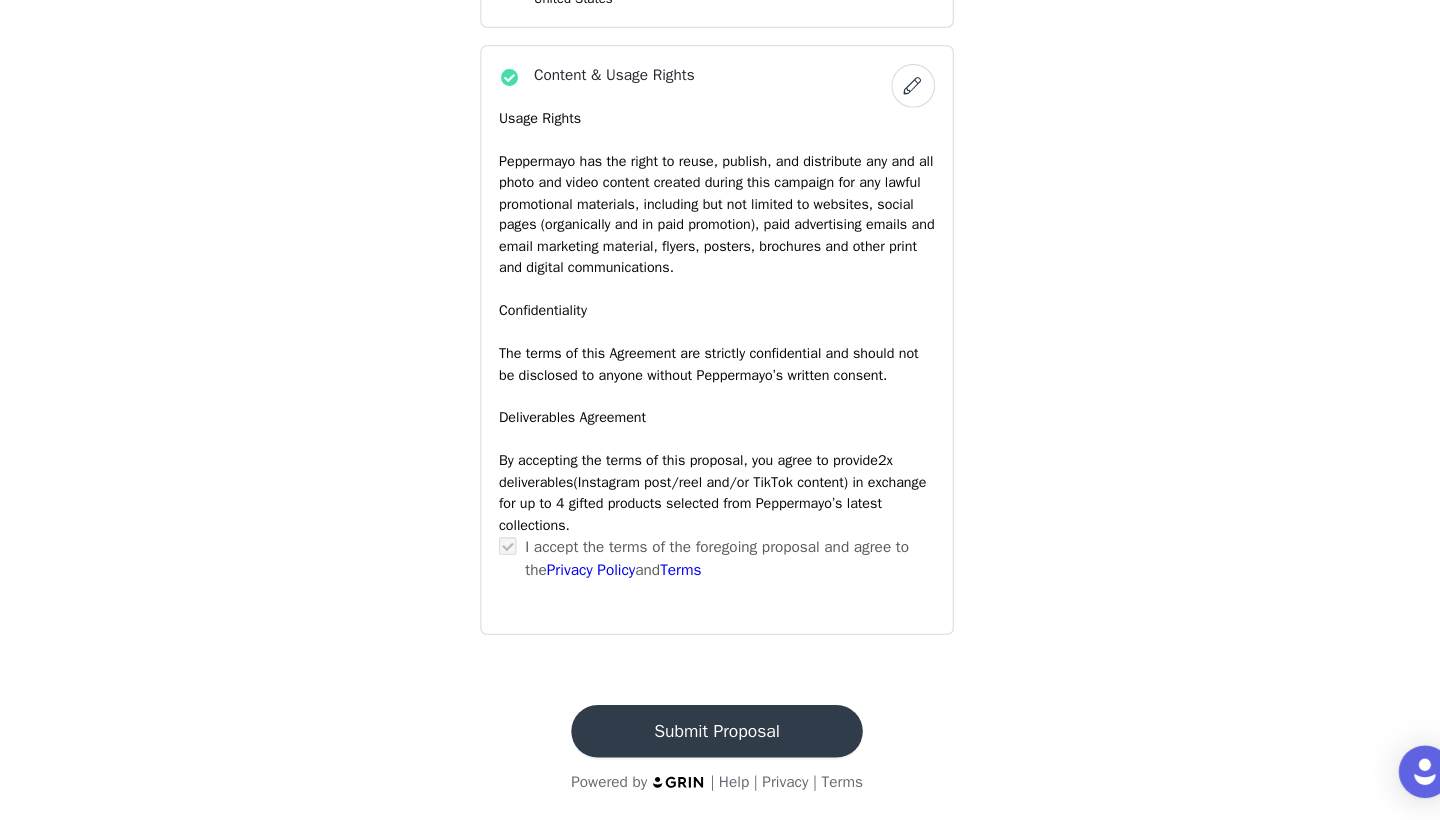 click on "Submit Proposal" at bounding box center [720, 739] 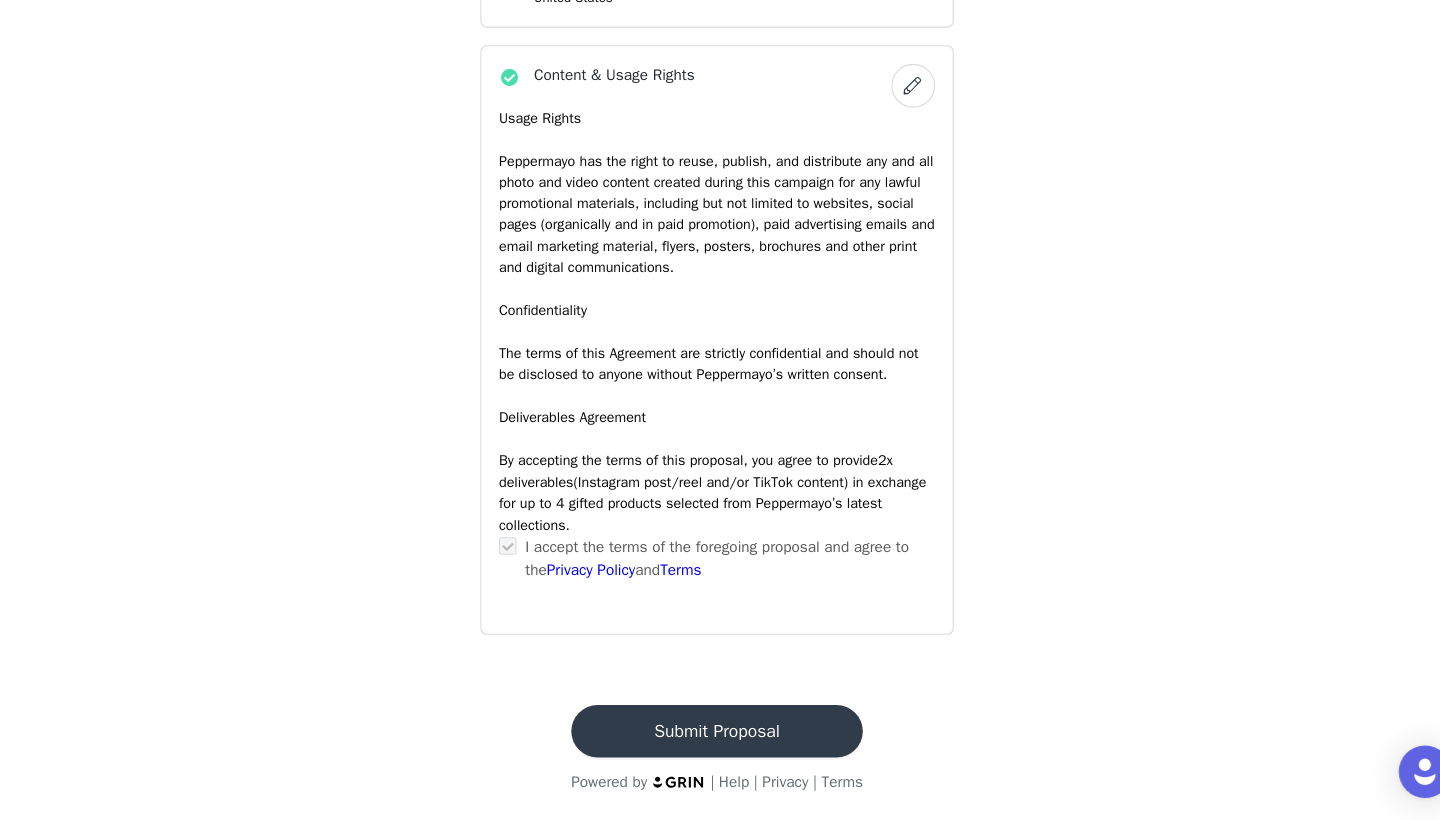 scroll, scrollTop: 930, scrollLeft: 0, axis: vertical 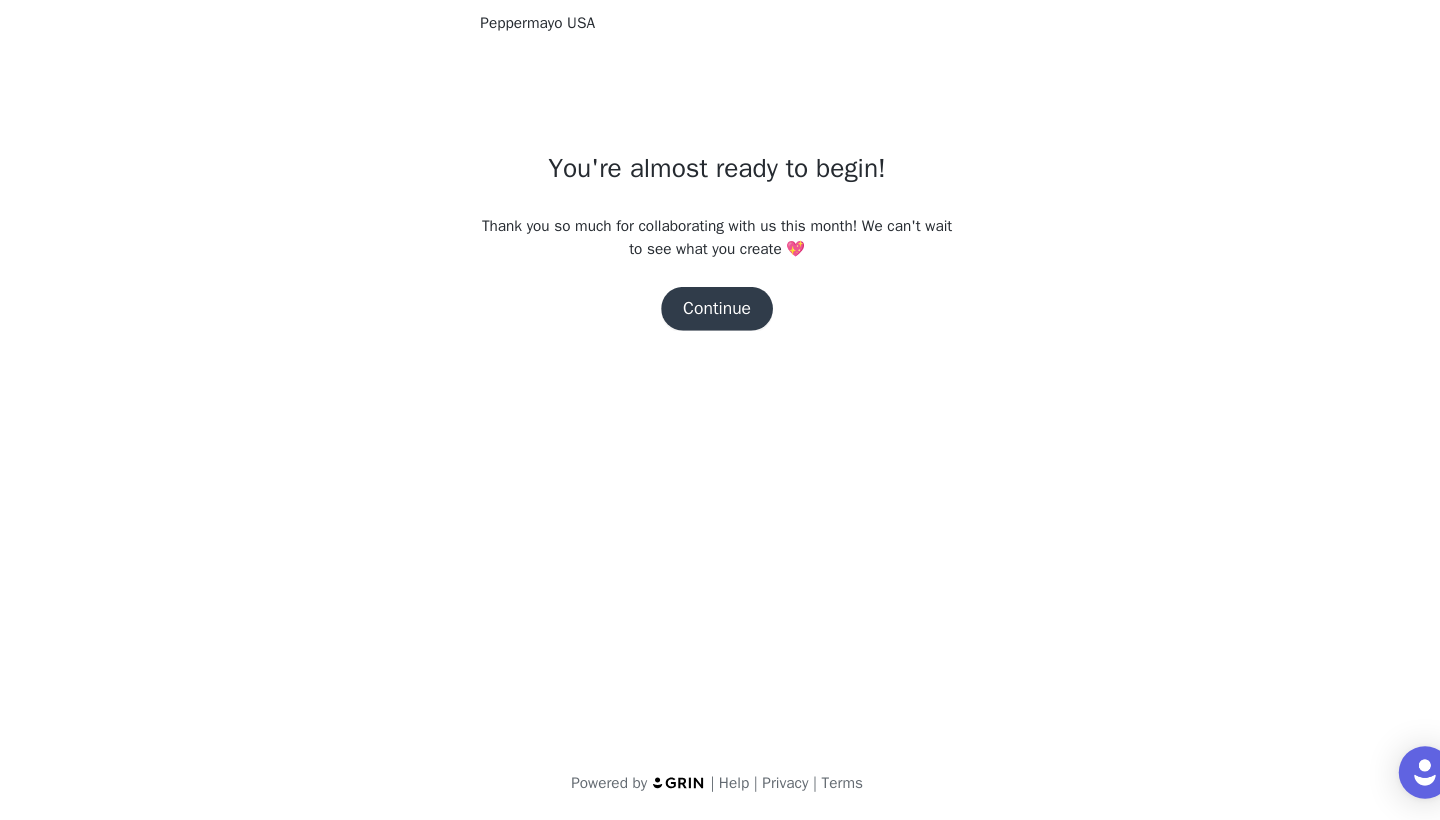 click on "Dashboard Networks     Peppermayo USA         You're almost ready to begin!       Thank you so much for collaborating with us this month! We can't wait to see what you create 💖       Continue     Powered by       |    Help    |    Privacy    |    Terms" at bounding box center (720, 410) 